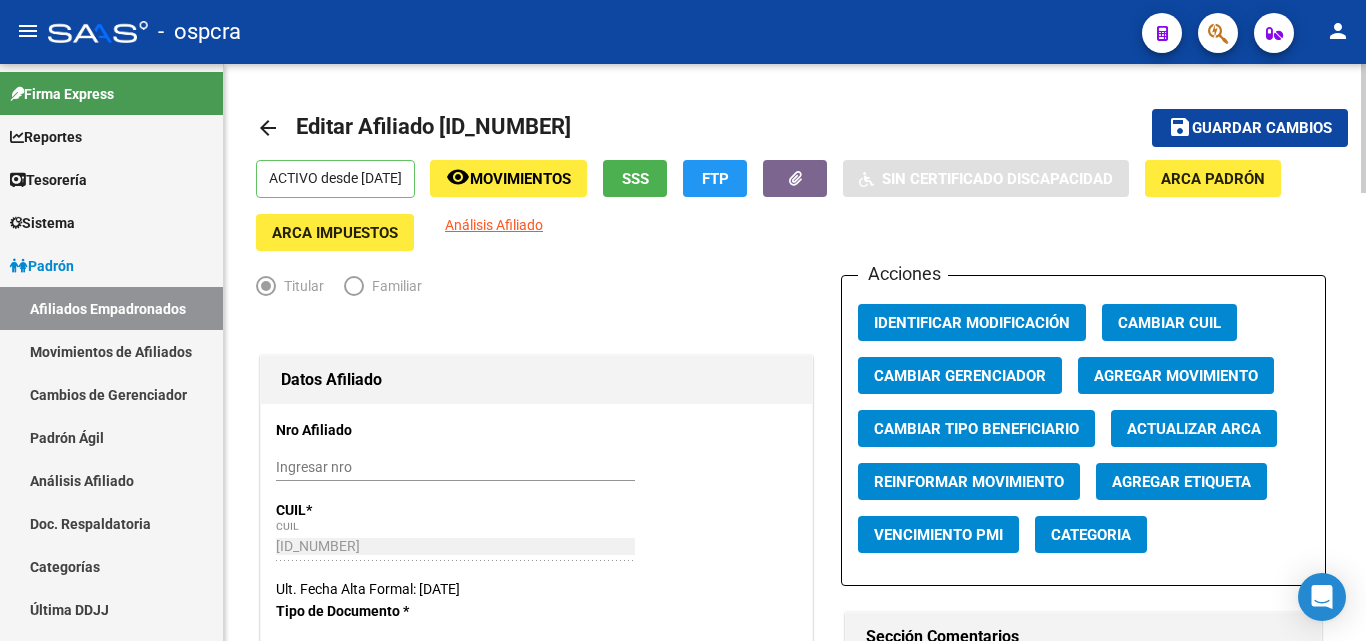 scroll, scrollTop: 0, scrollLeft: 0, axis: both 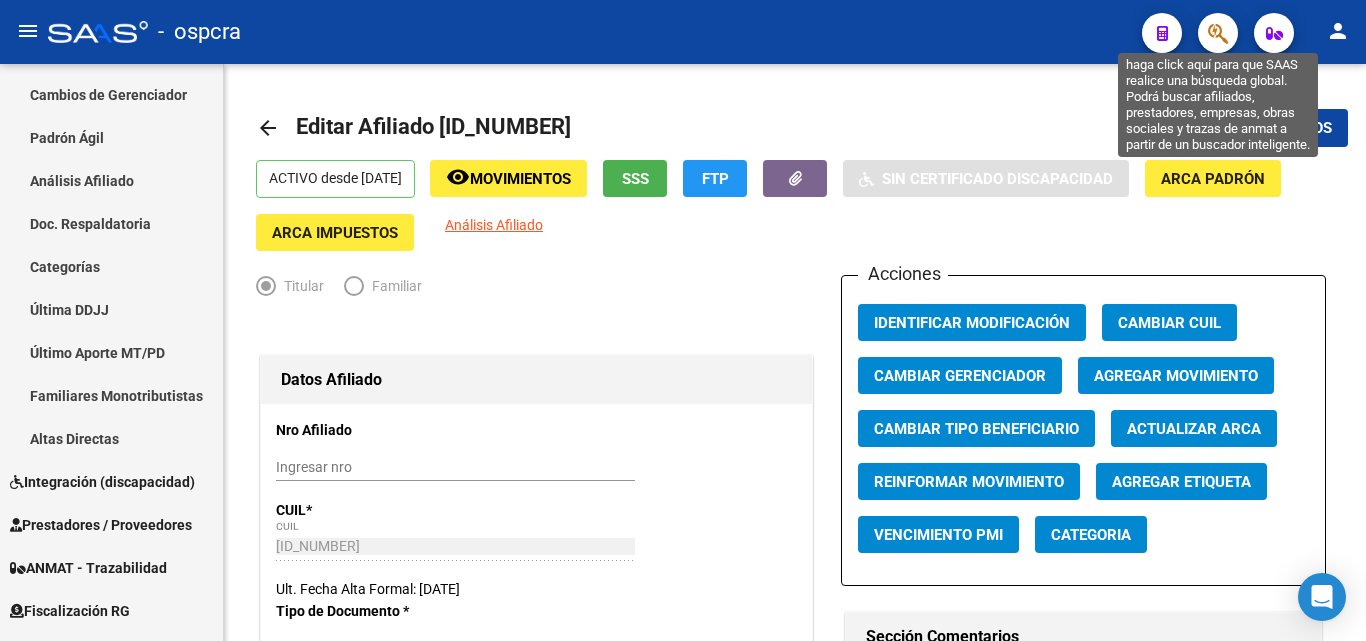 click 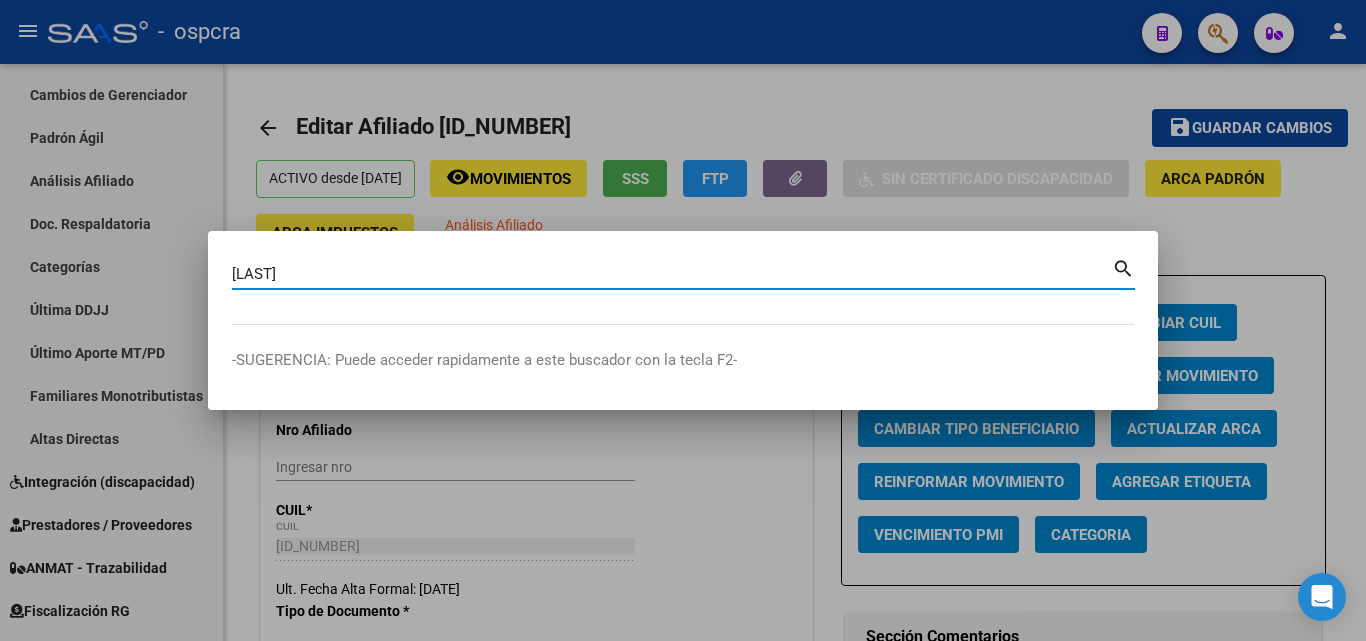 type on "barroso" 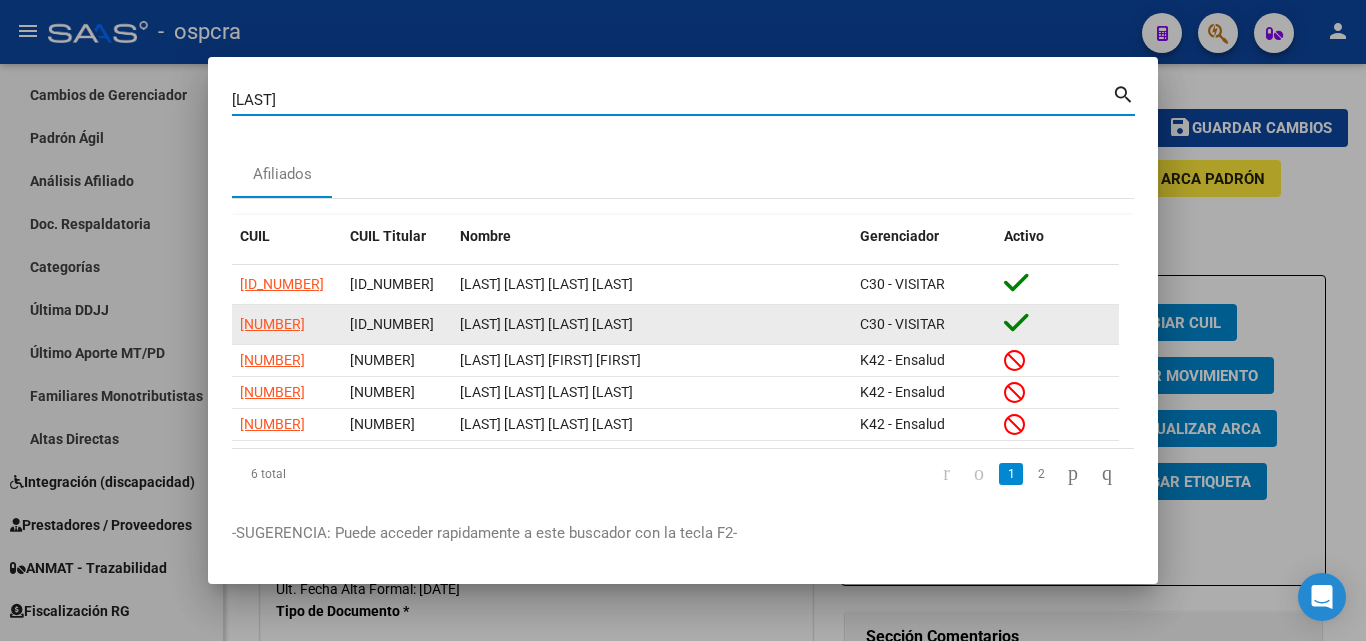 scroll, scrollTop: 36, scrollLeft: 0, axis: vertical 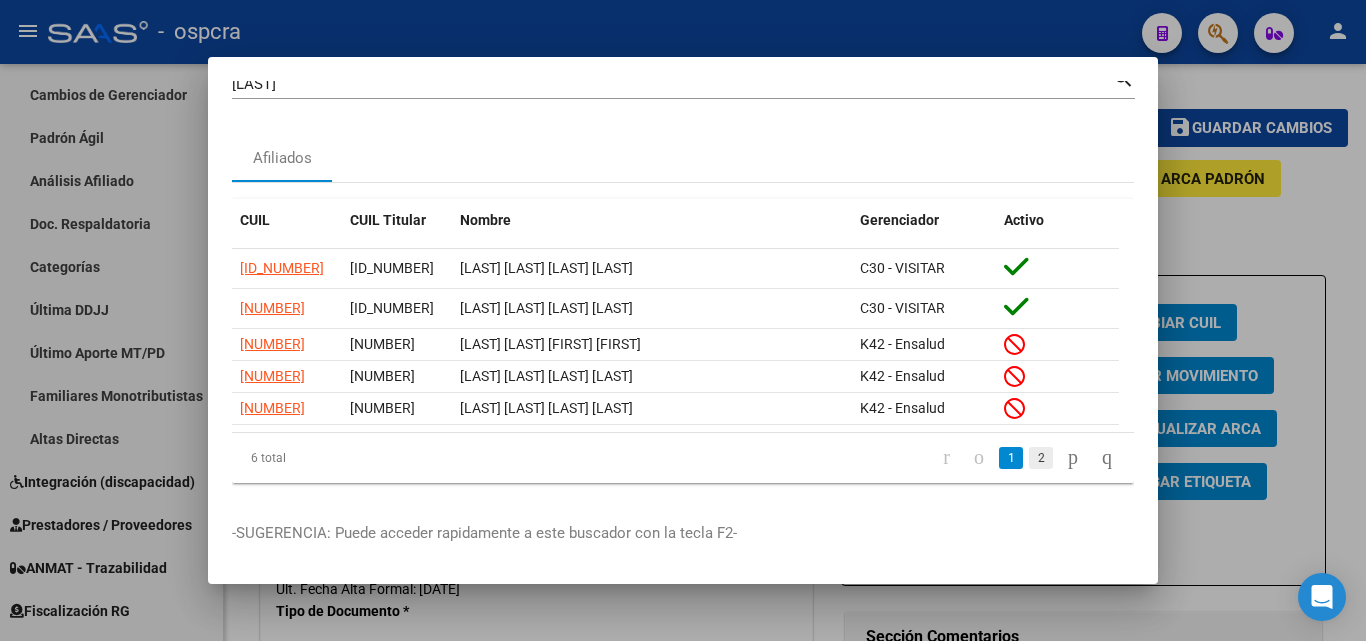 click on "2" 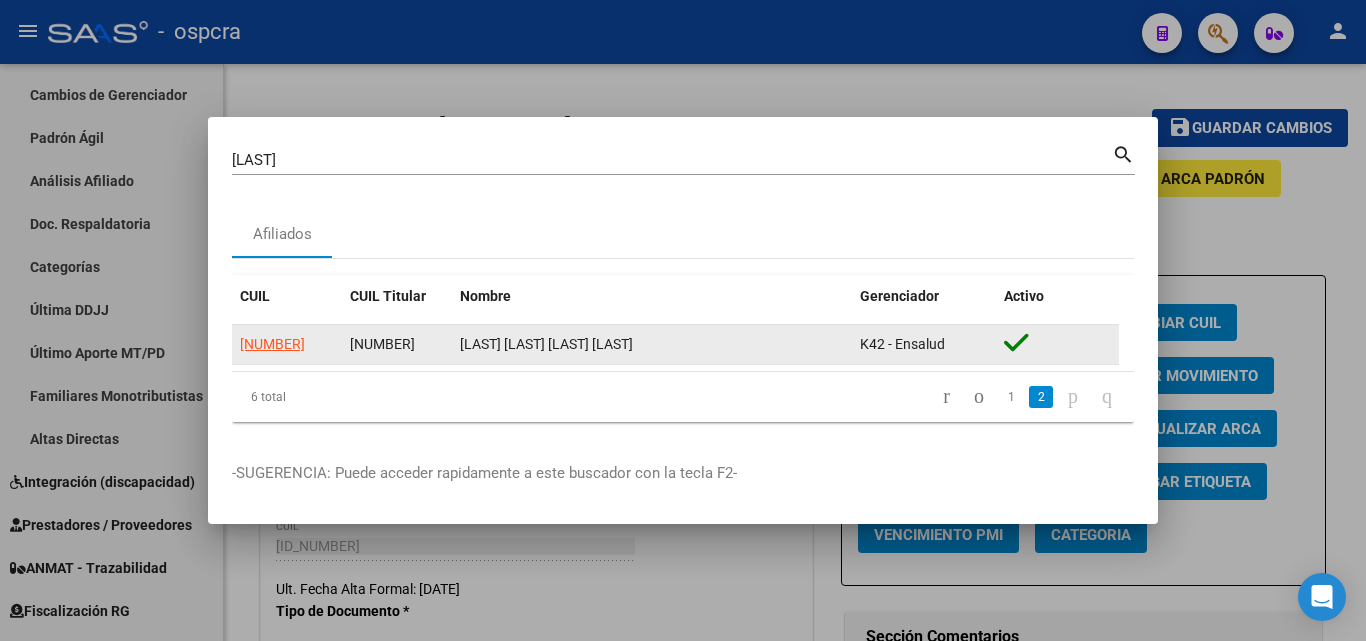 scroll, scrollTop: 0, scrollLeft: 0, axis: both 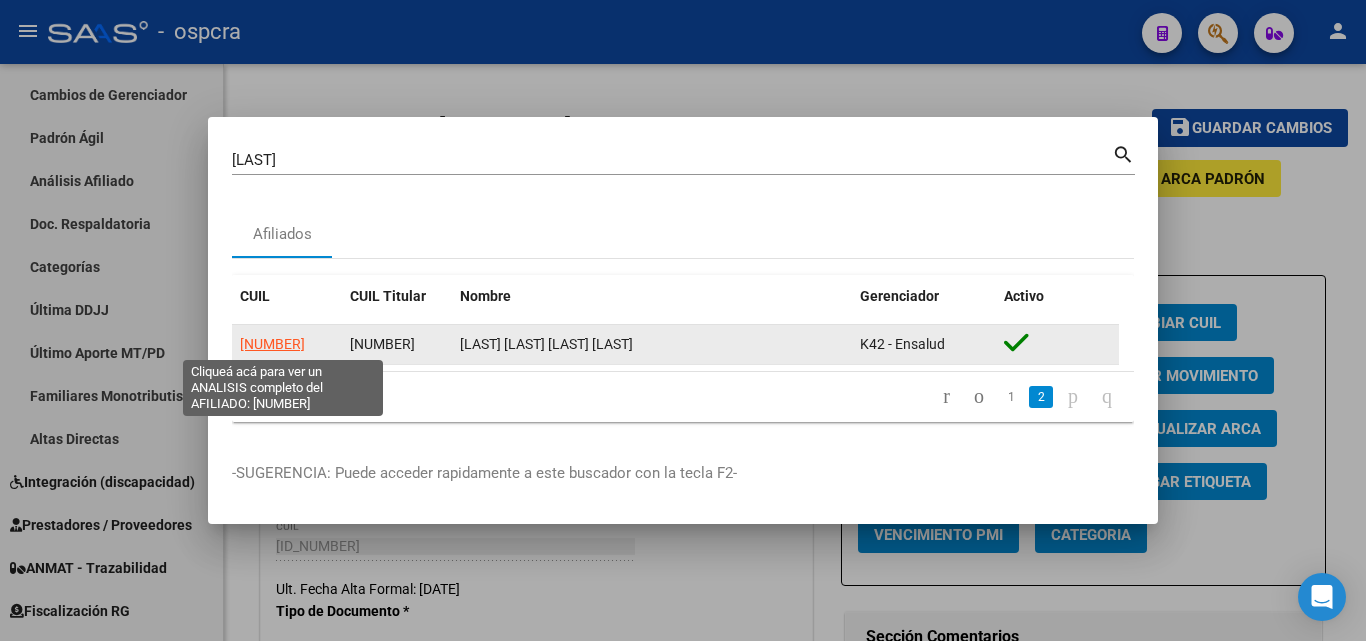 click on "[NUMBER]" 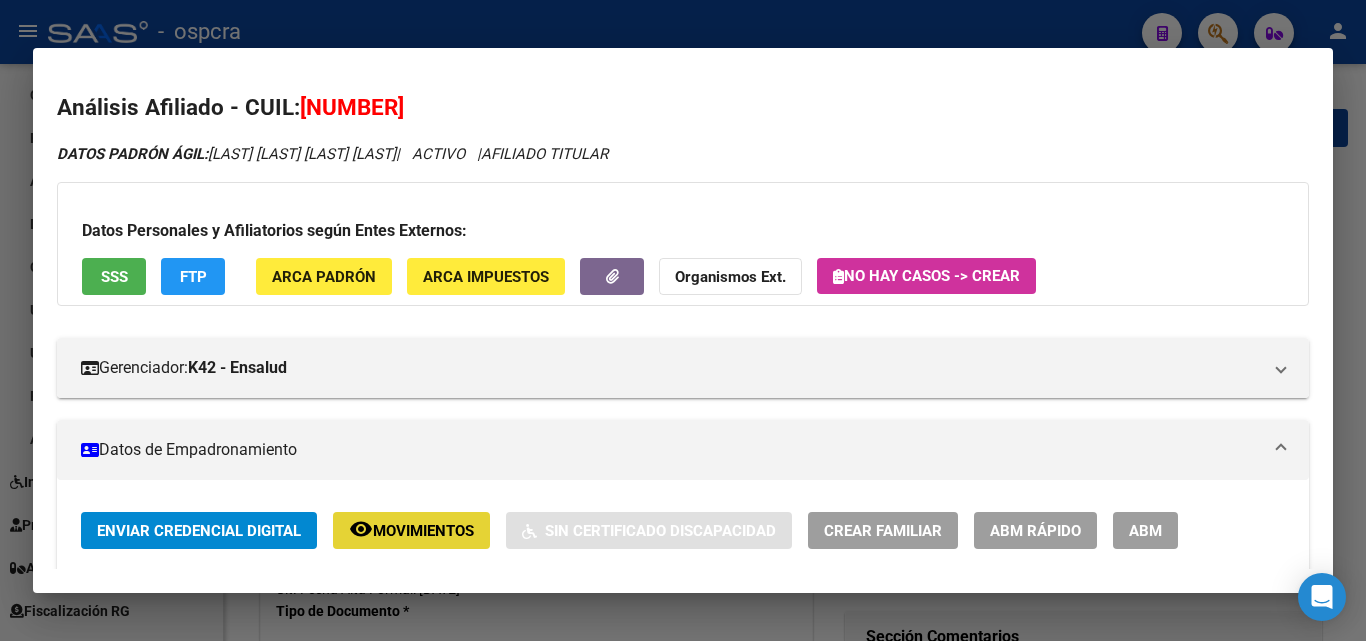click on "remove_red_eye Movimientos" 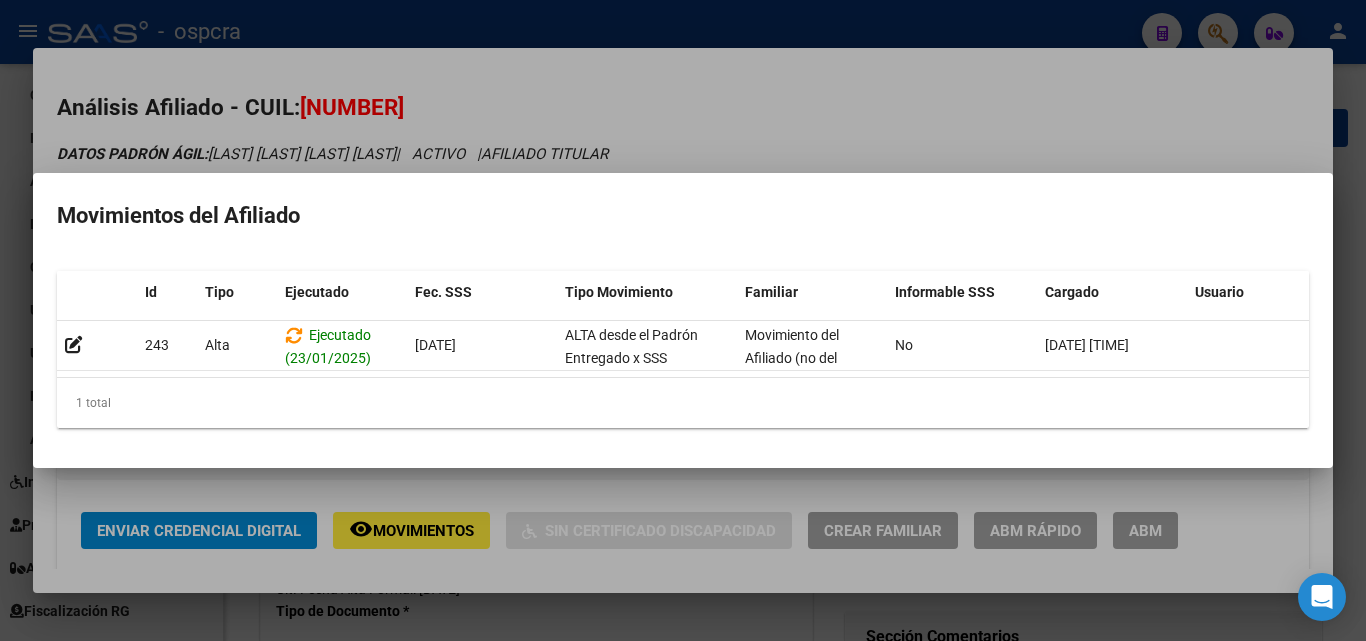 click at bounding box center [683, 320] 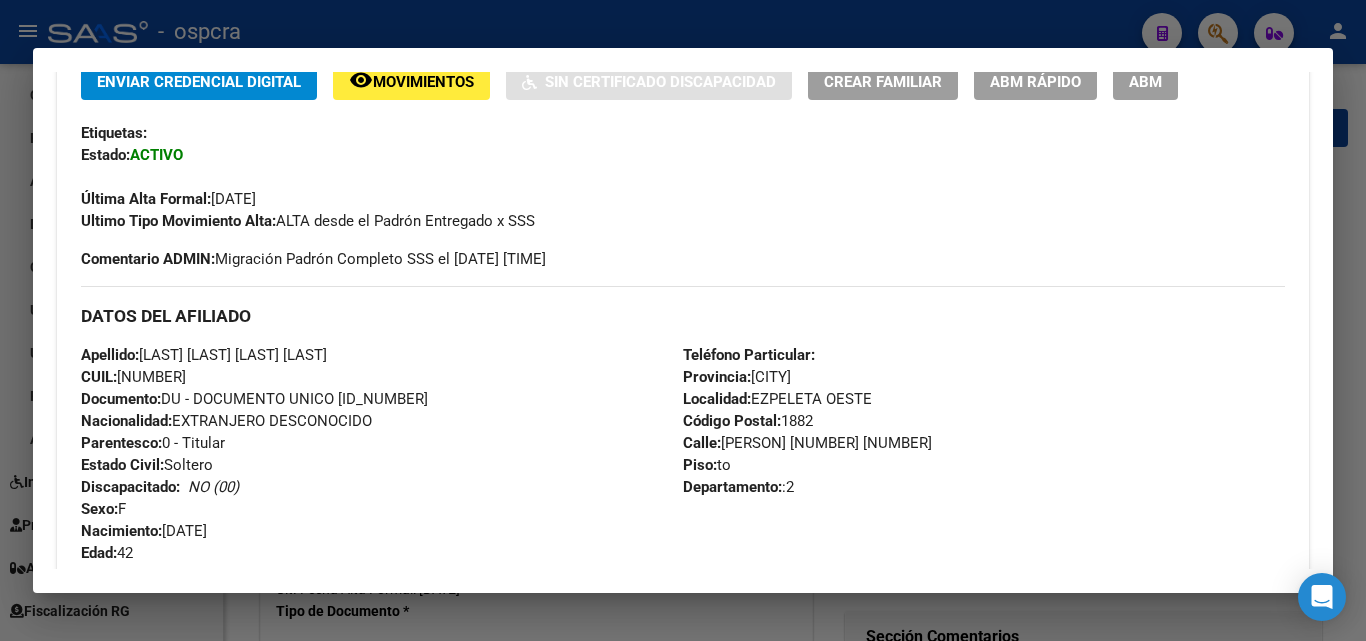 scroll, scrollTop: 300, scrollLeft: 0, axis: vertical 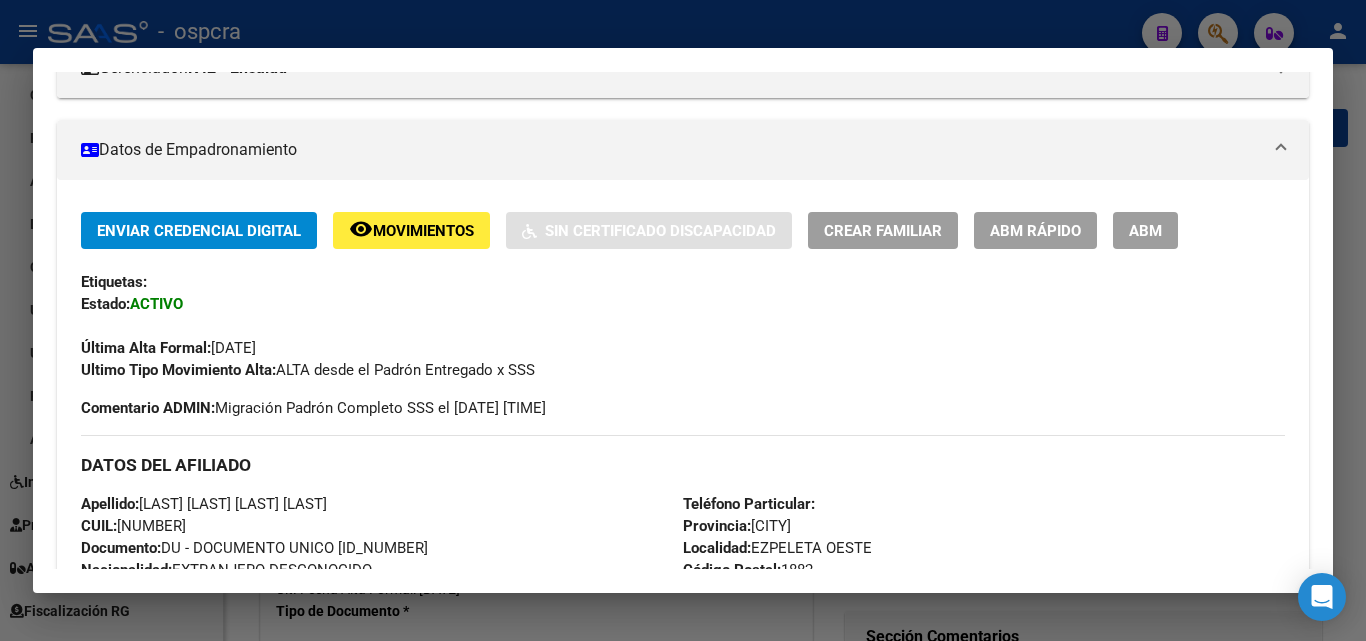 click on "ABM" at bounding box center (1145, 230) 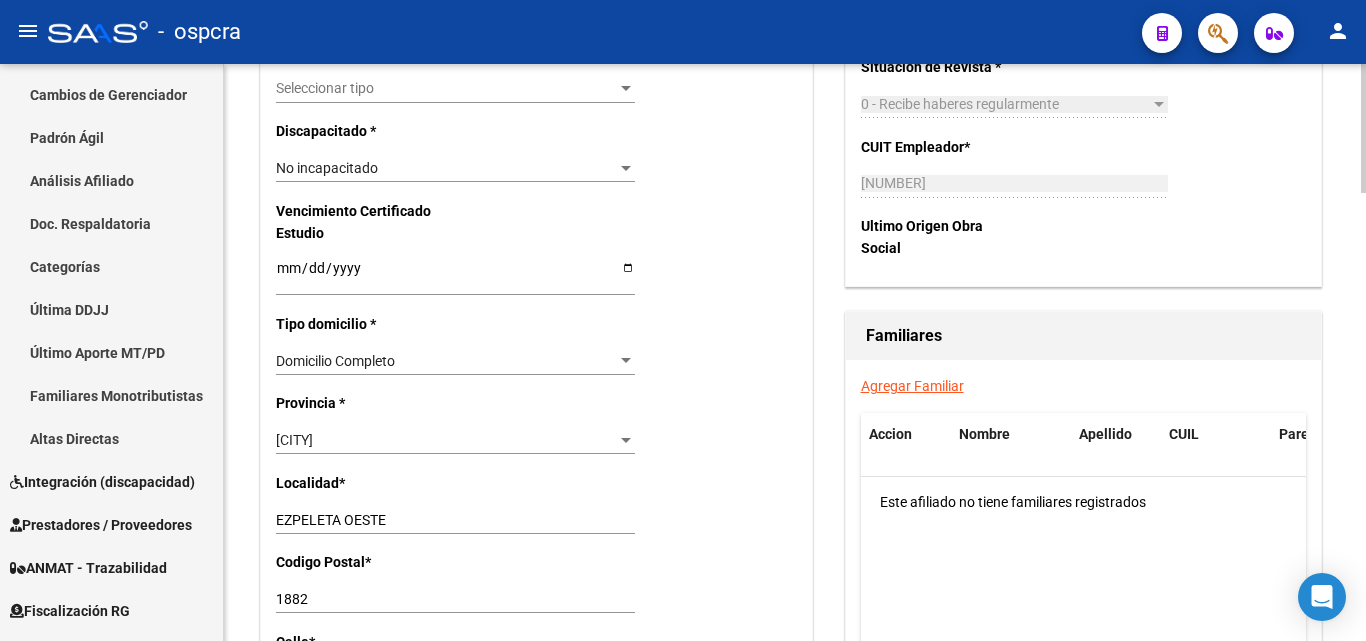 scroll, scrollTop: 1300, scrollLeft: 0, axis: vertical 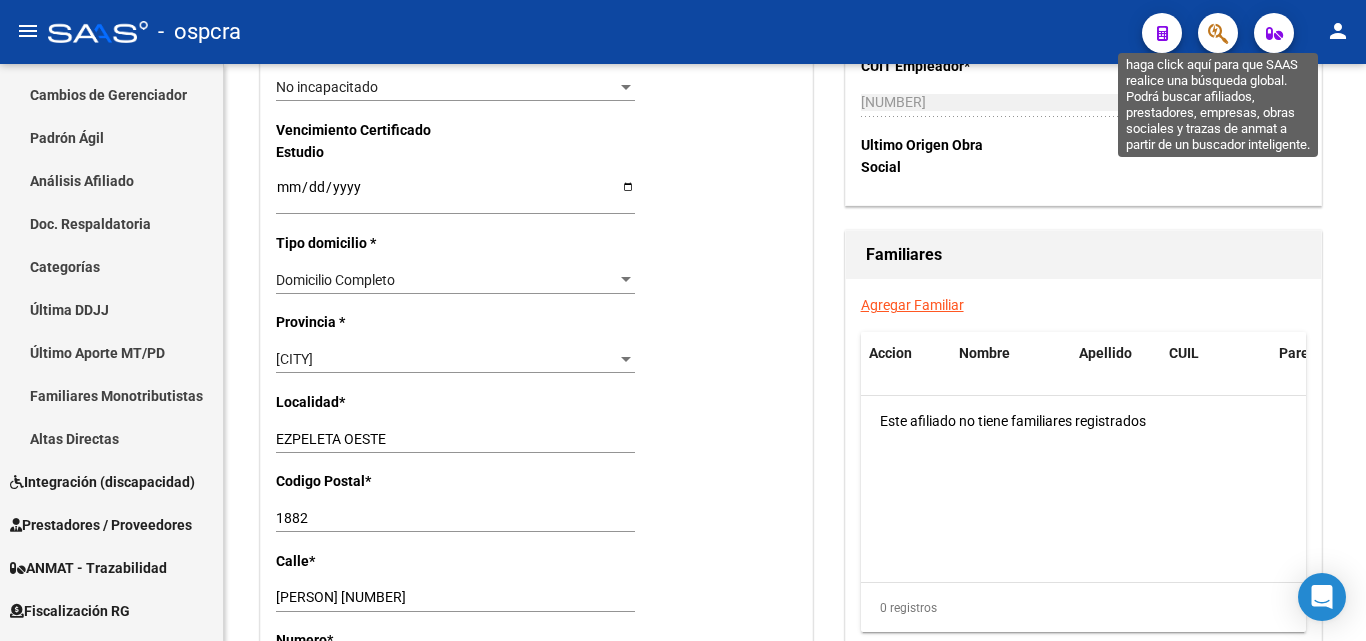 click 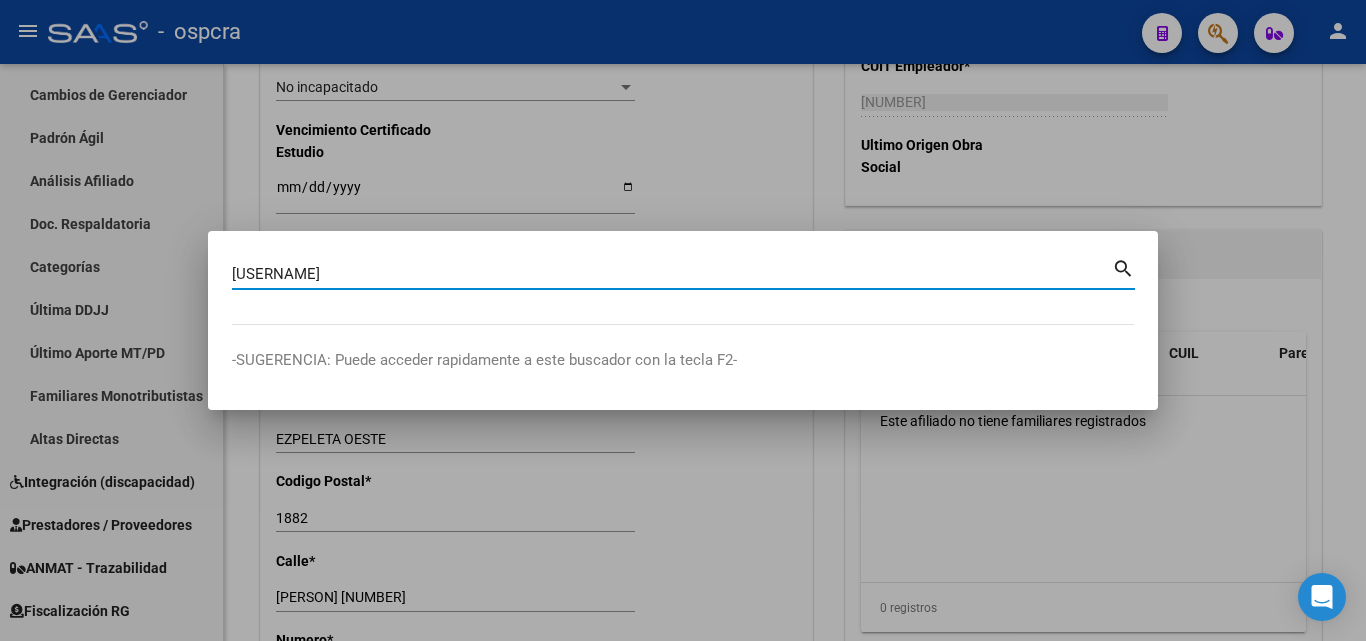 type on "gervasoni" 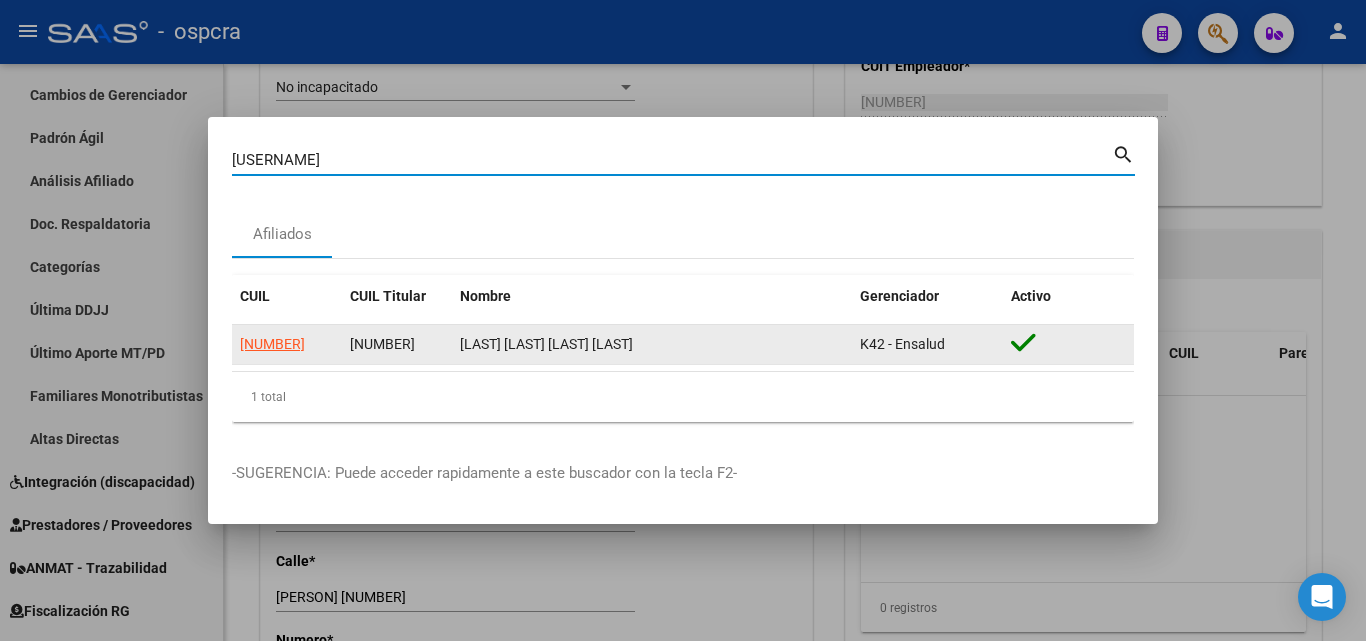 click on "27283065915" 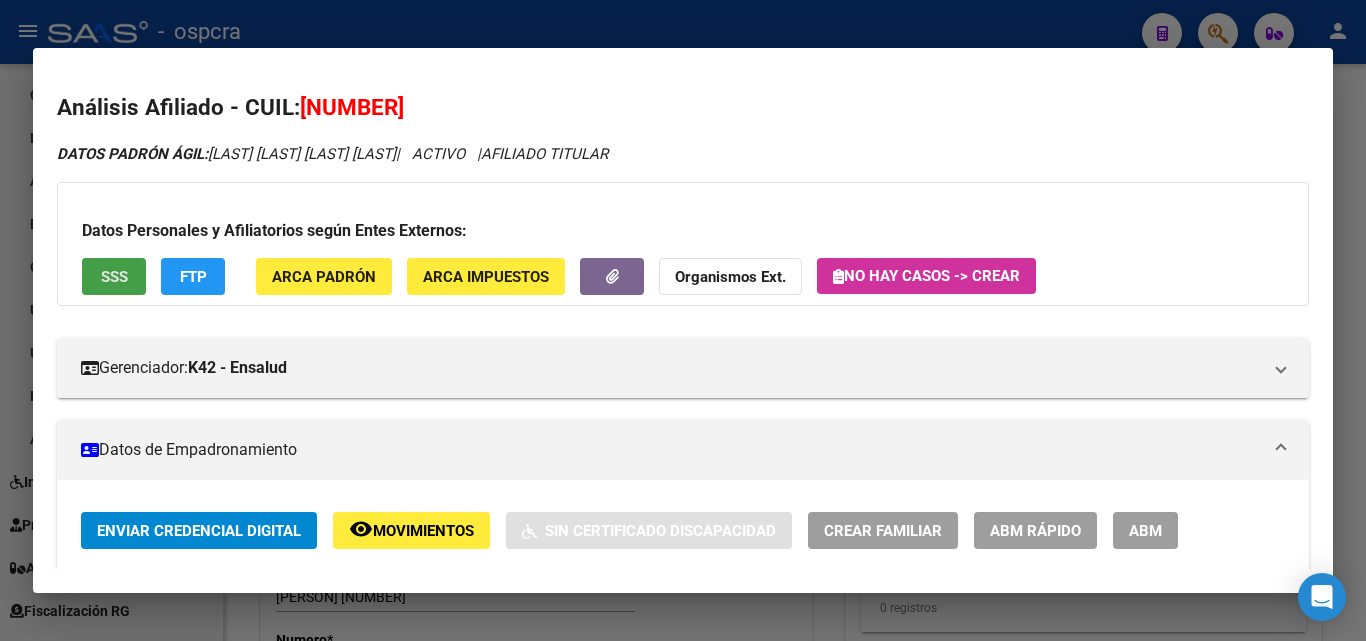 click on "SSS" at bounding box center (114, 277) 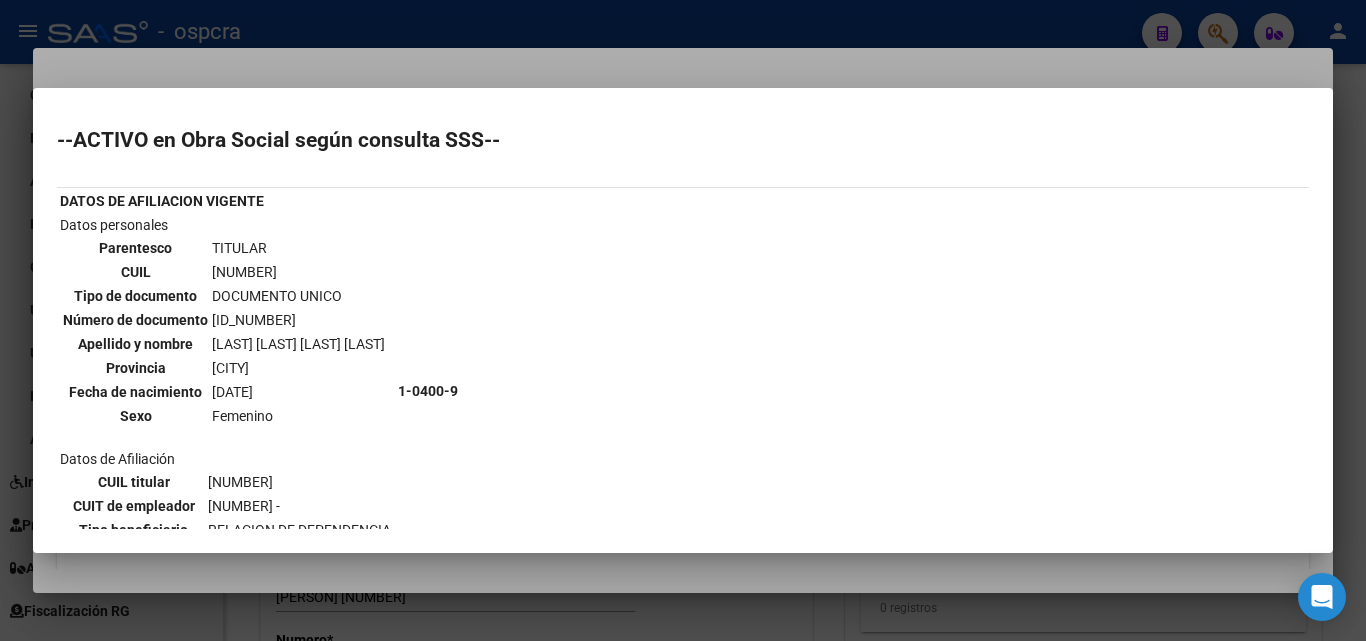 click at bounding box center (683, 320) 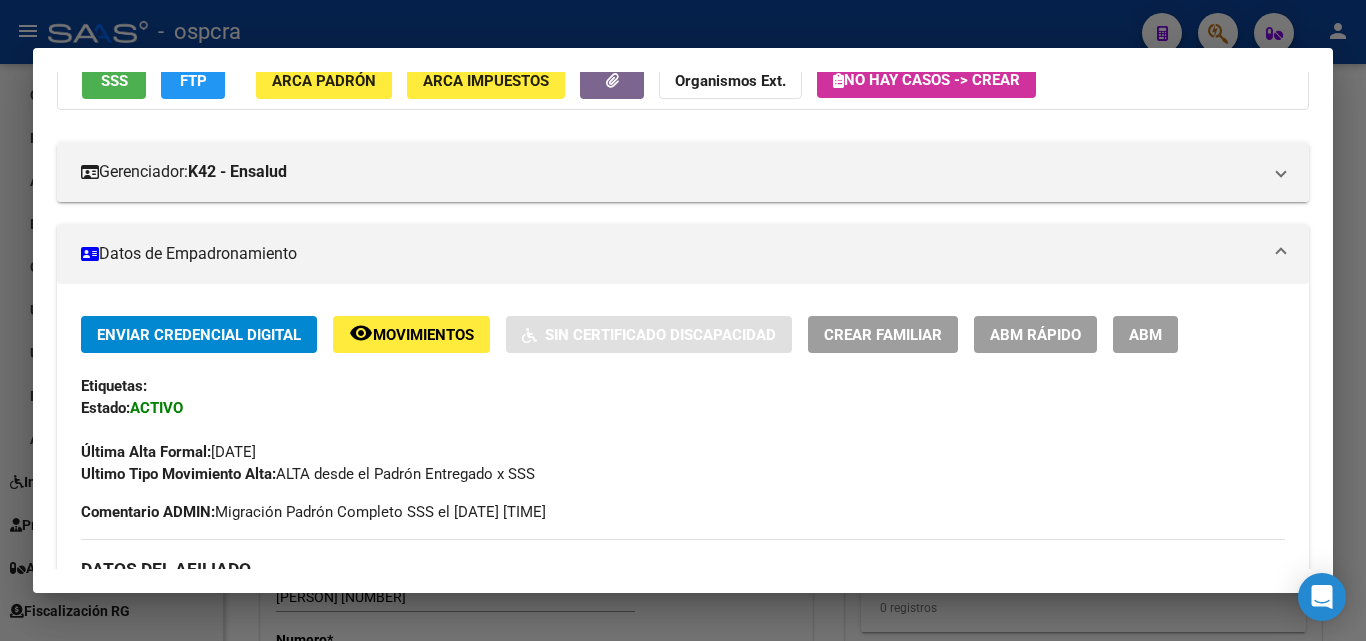 scroll, scrollTop: 200, scrollLeft: 0, axis: vertical 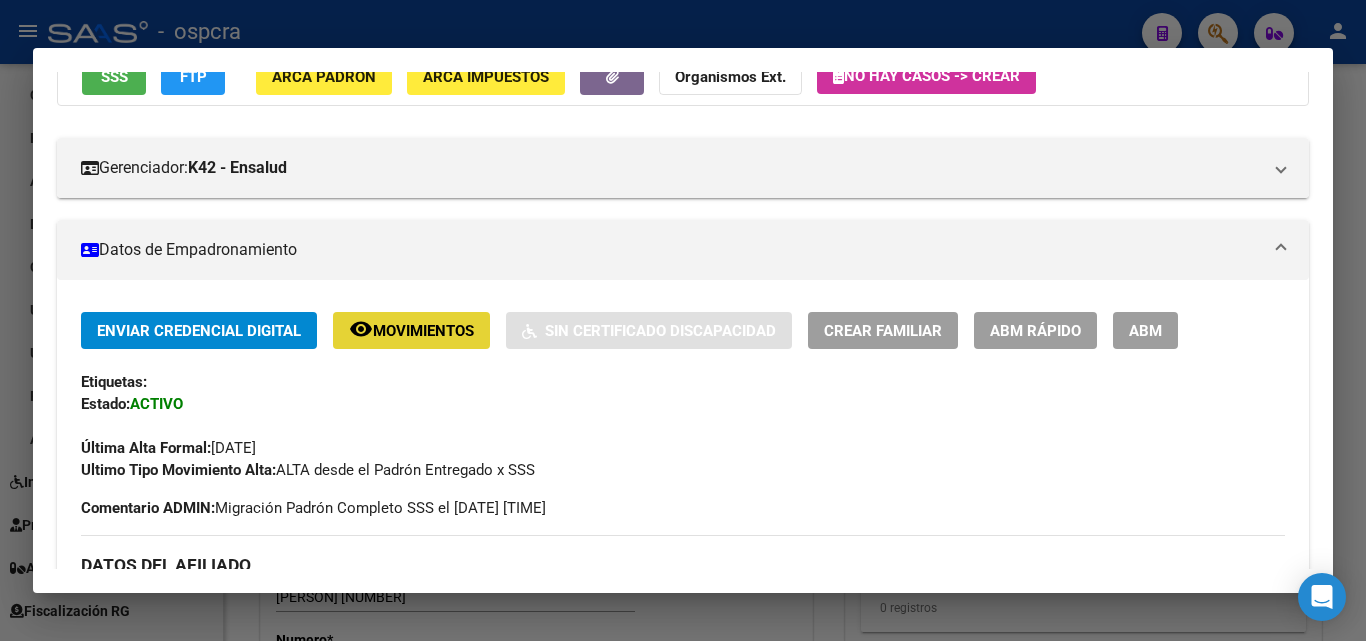 click on "remove_red_eye Movimientos" 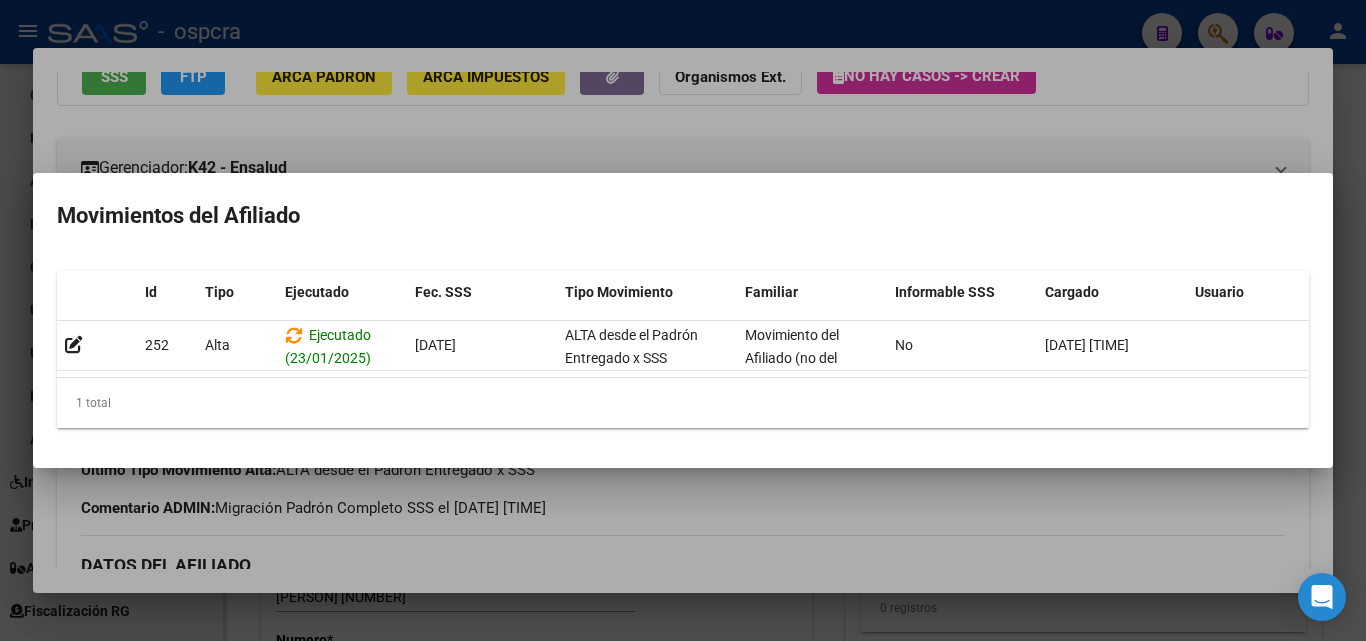 click at bounding box center [683, 320] 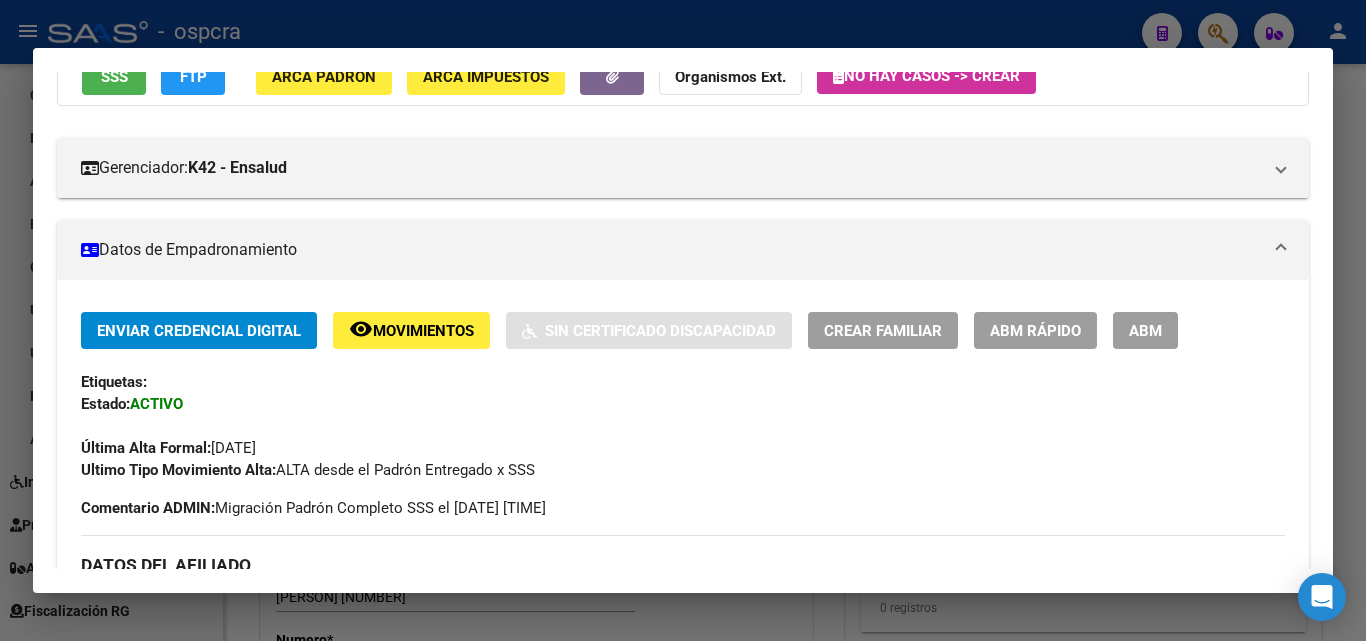click on "ABM" at bounding box center (1145, 331) 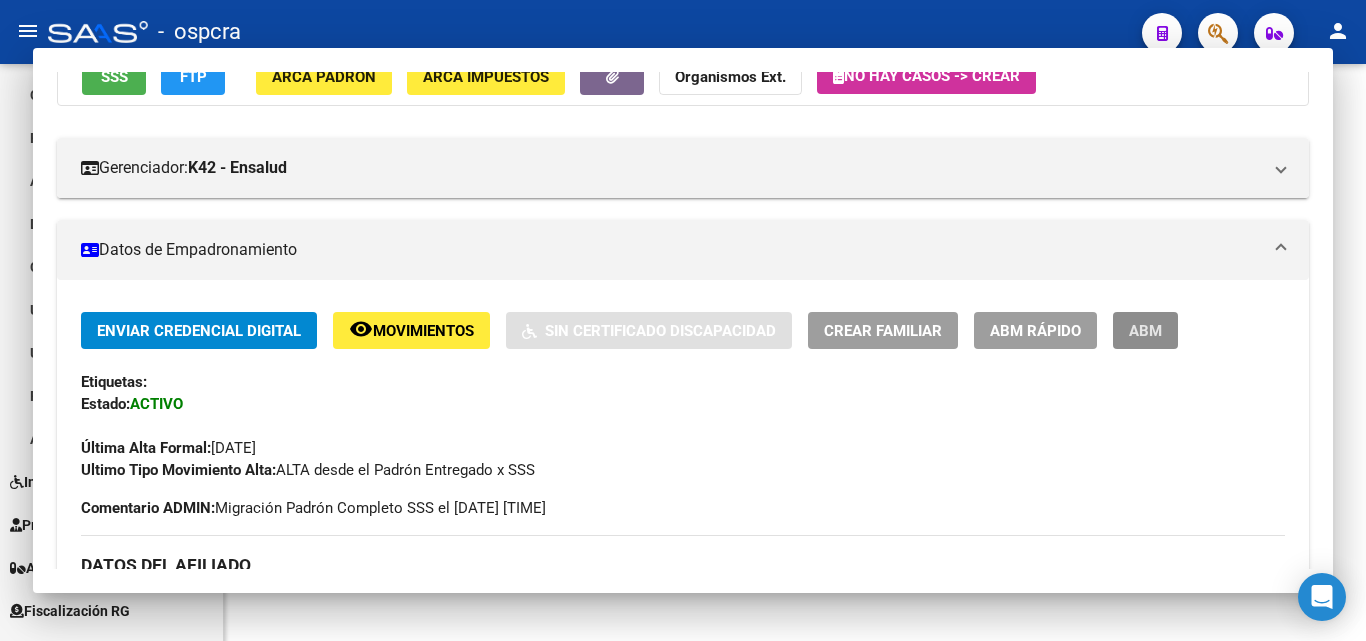 type 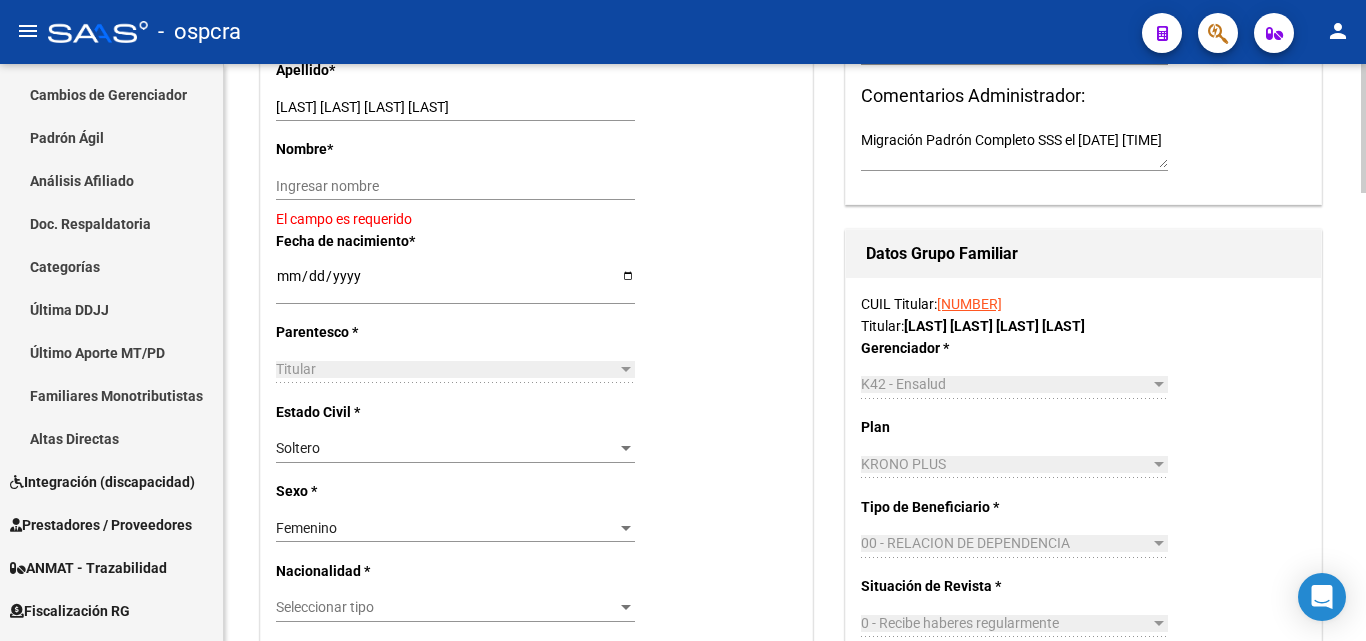 scroll, scrollTop: 600, scrollLeft: 0, axis: vertical 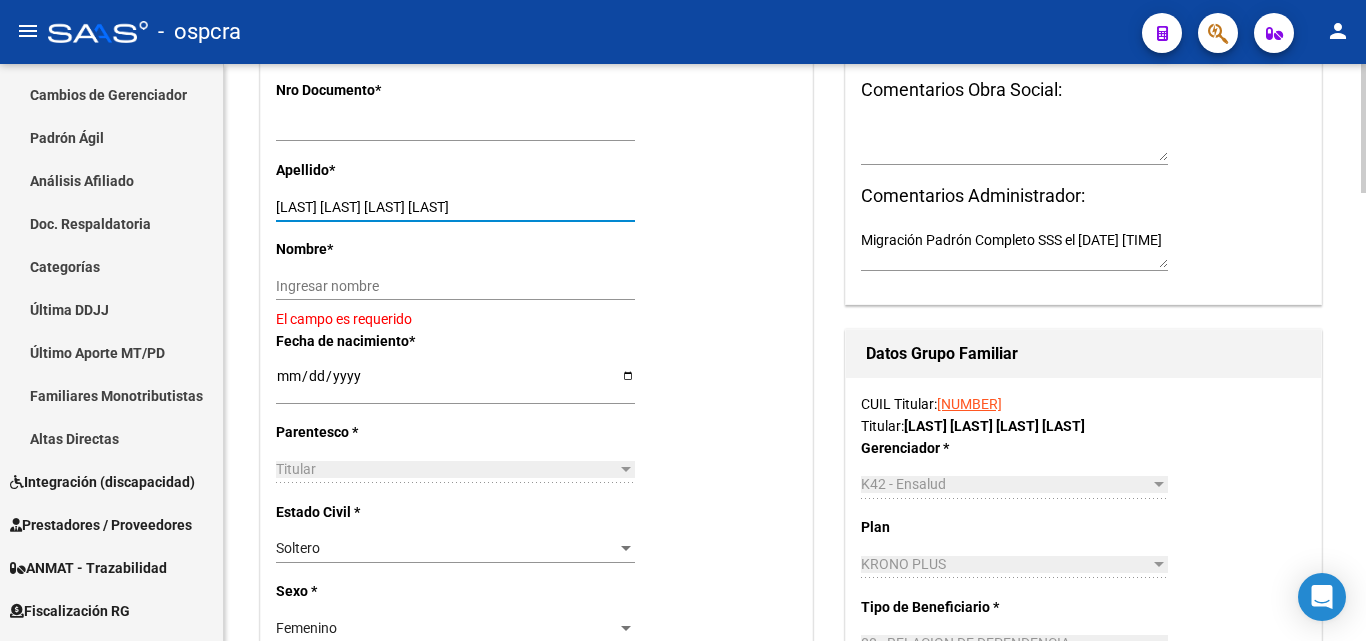 drag, startPoint x: 351, startPoint y: 207, endPoint x: 505, endPoint y: 206, distance: 154.00325 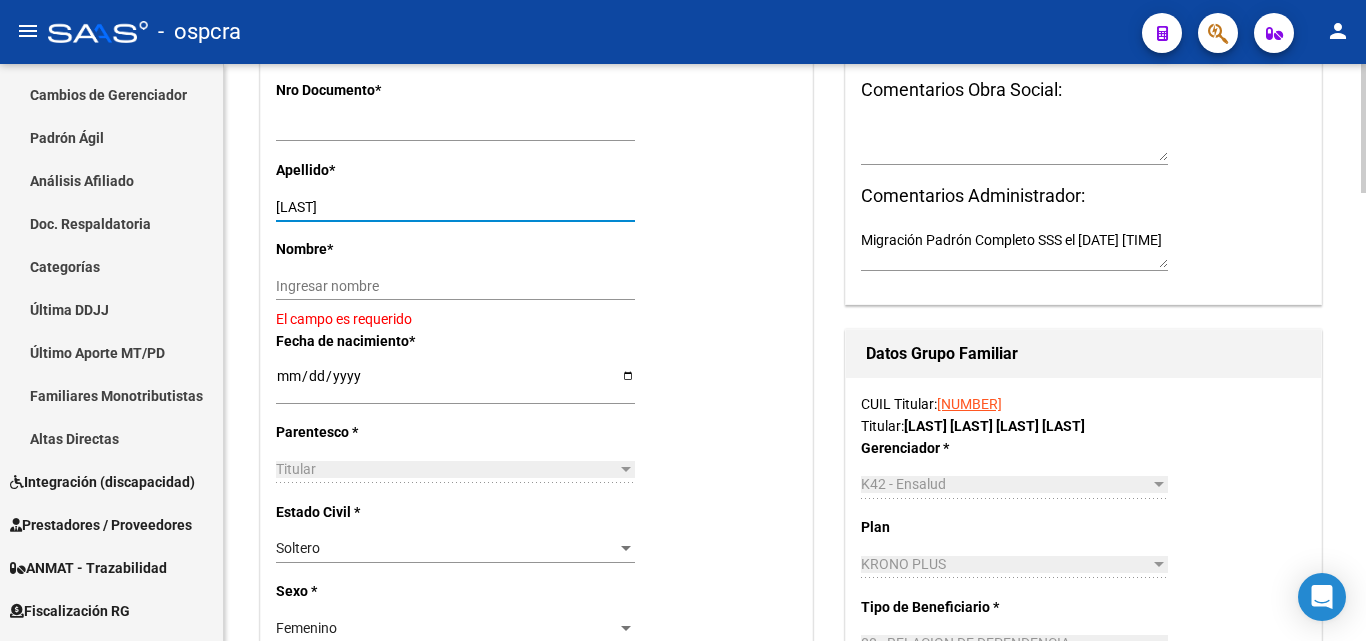 type on "GERVASONI" 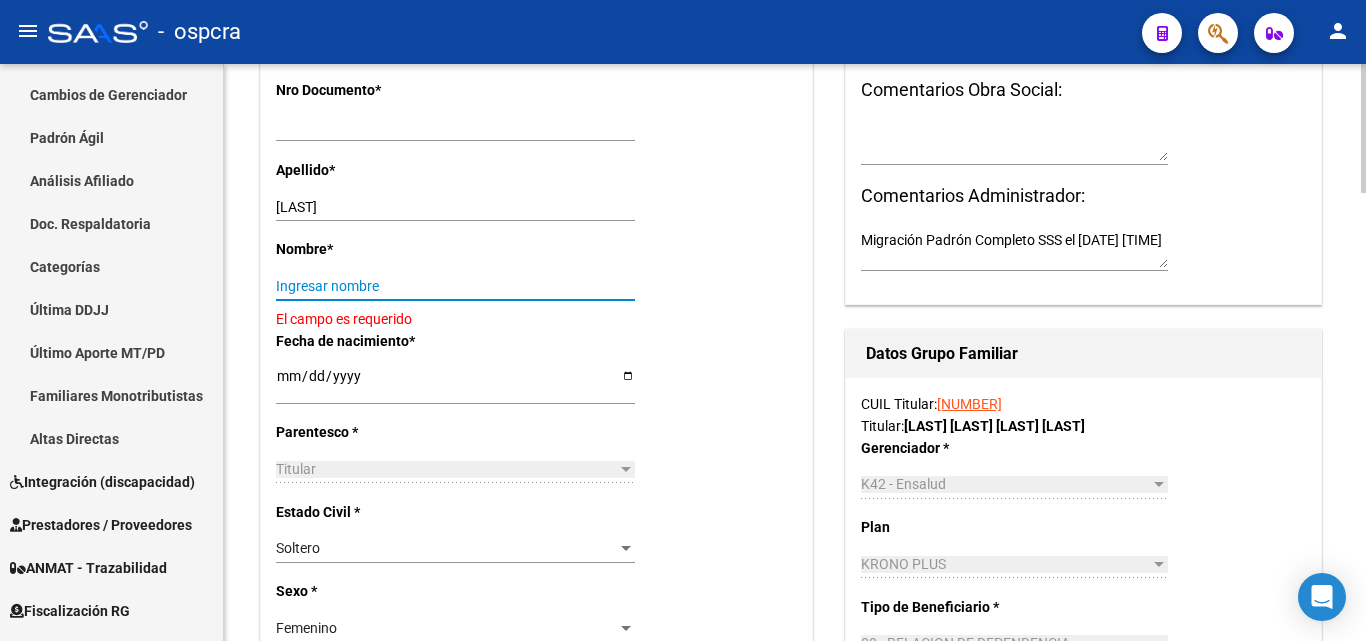 paste on "MARIANA LOURDES" 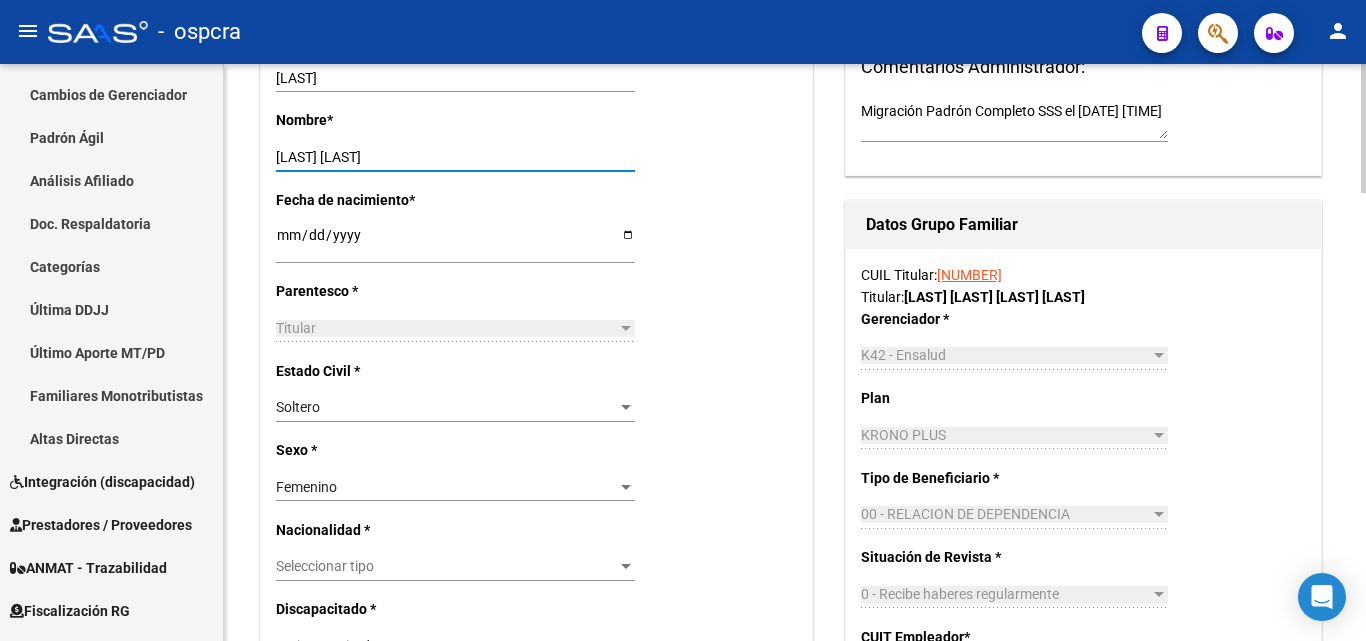 scroll, scrollTop: 700, scrollLeft: 0, axis: vertical 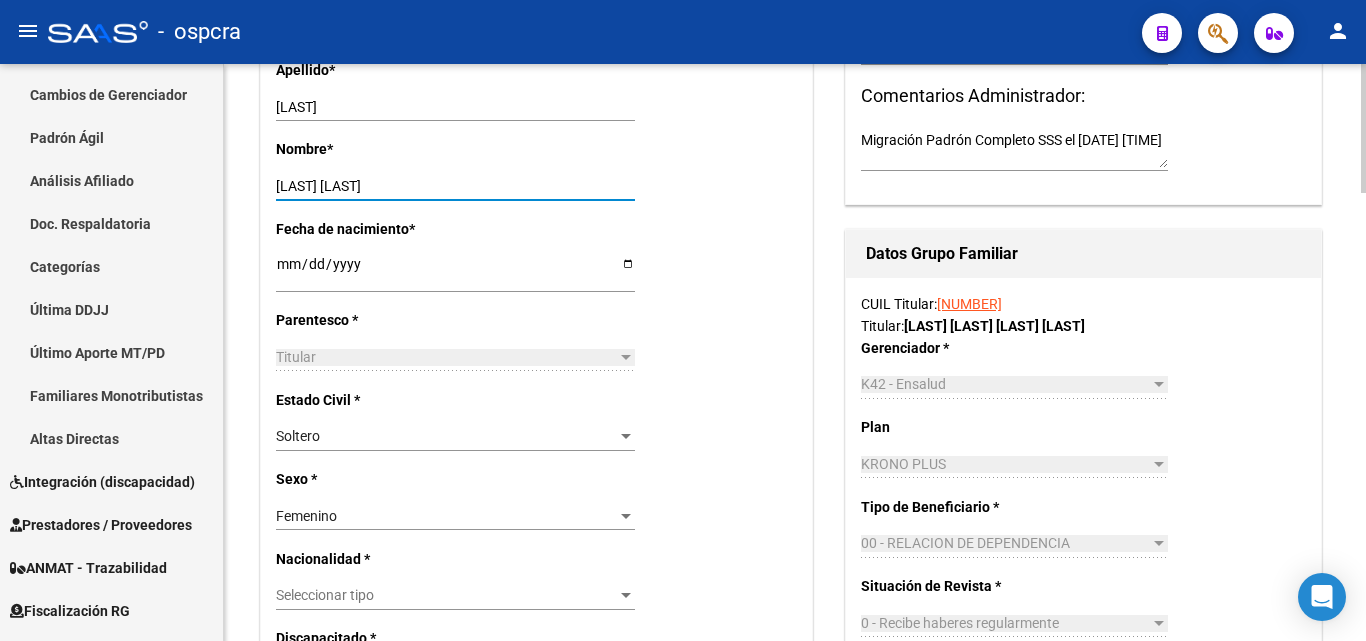 type on "MARIANA LOURDES" 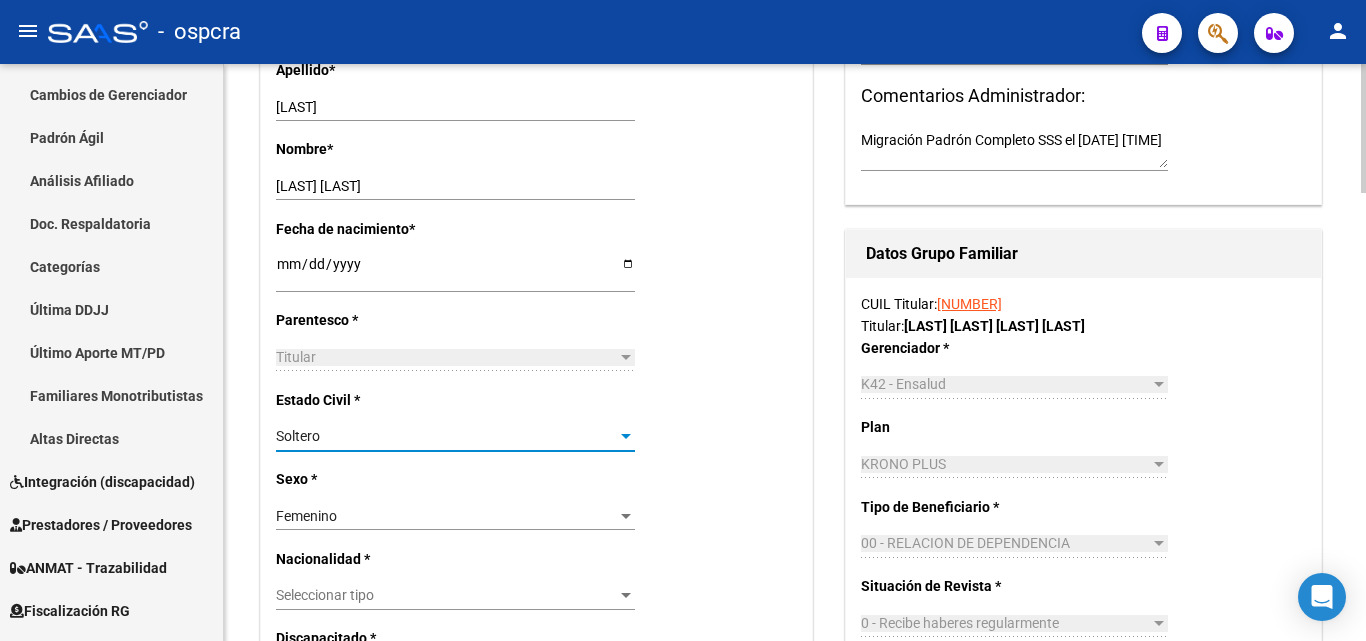 click on "Soltero" at bounding box center (446, 436) 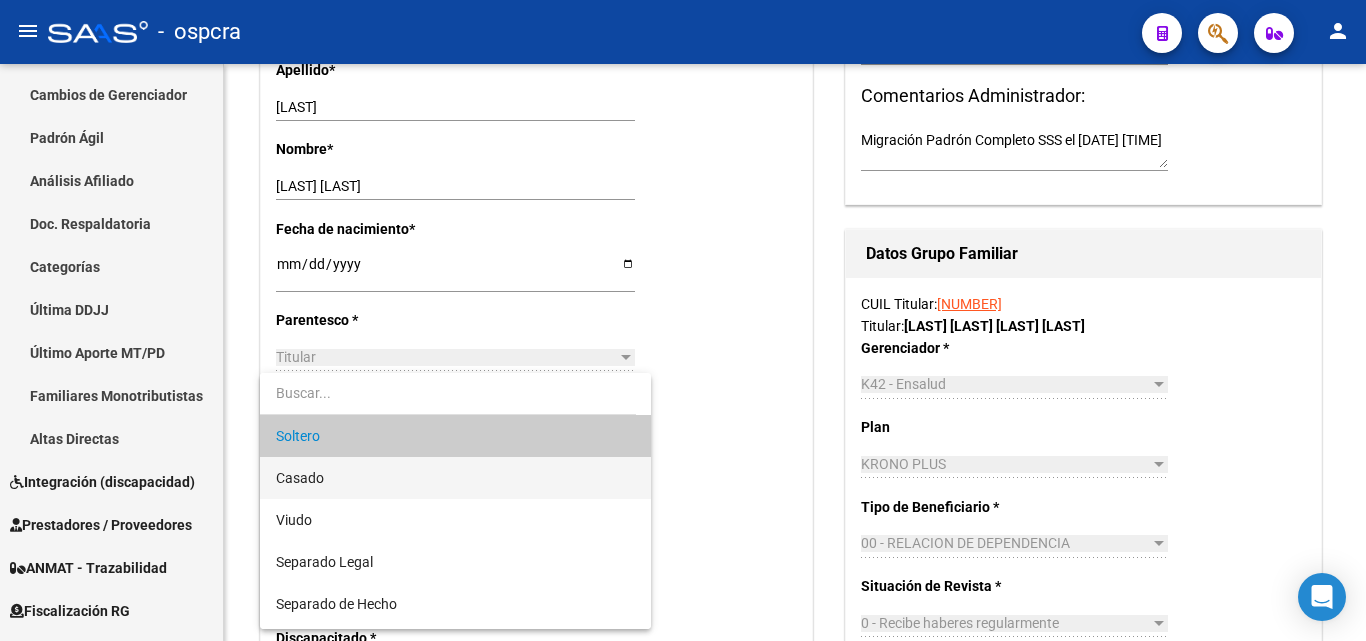 click on "Casado" at bounding box center (455, 478) 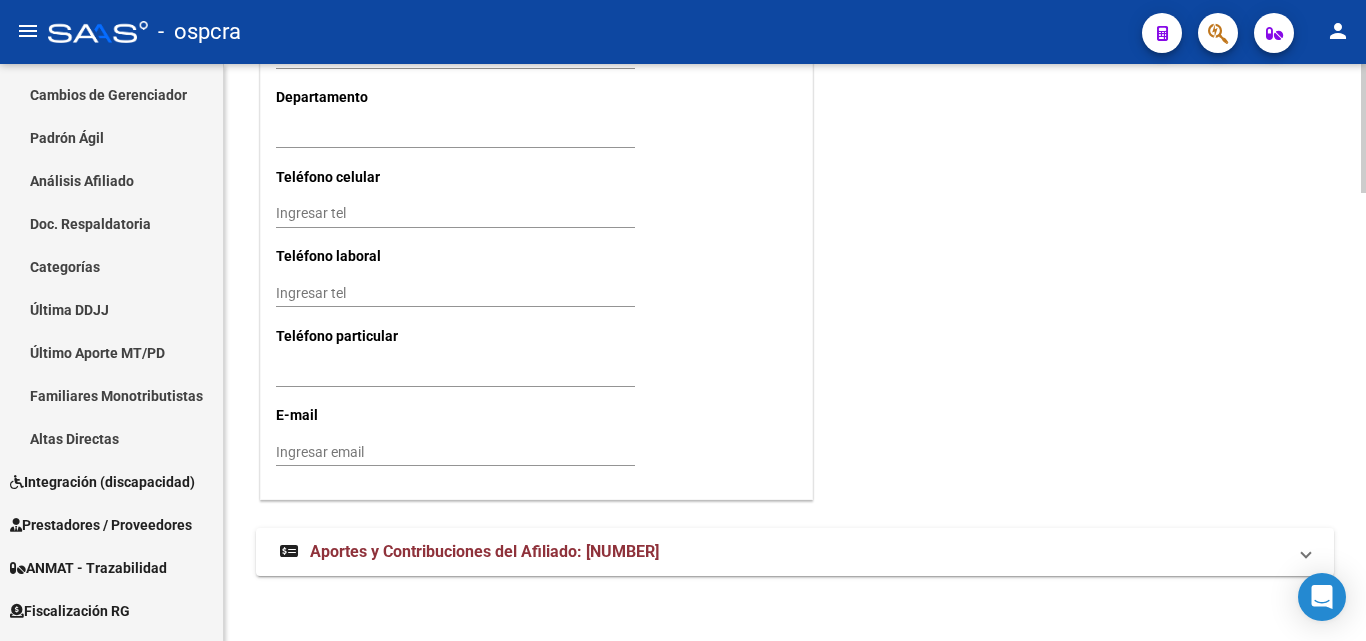 scroll, scrollTop: 1997, scrollLeft: 0, axis: vertical 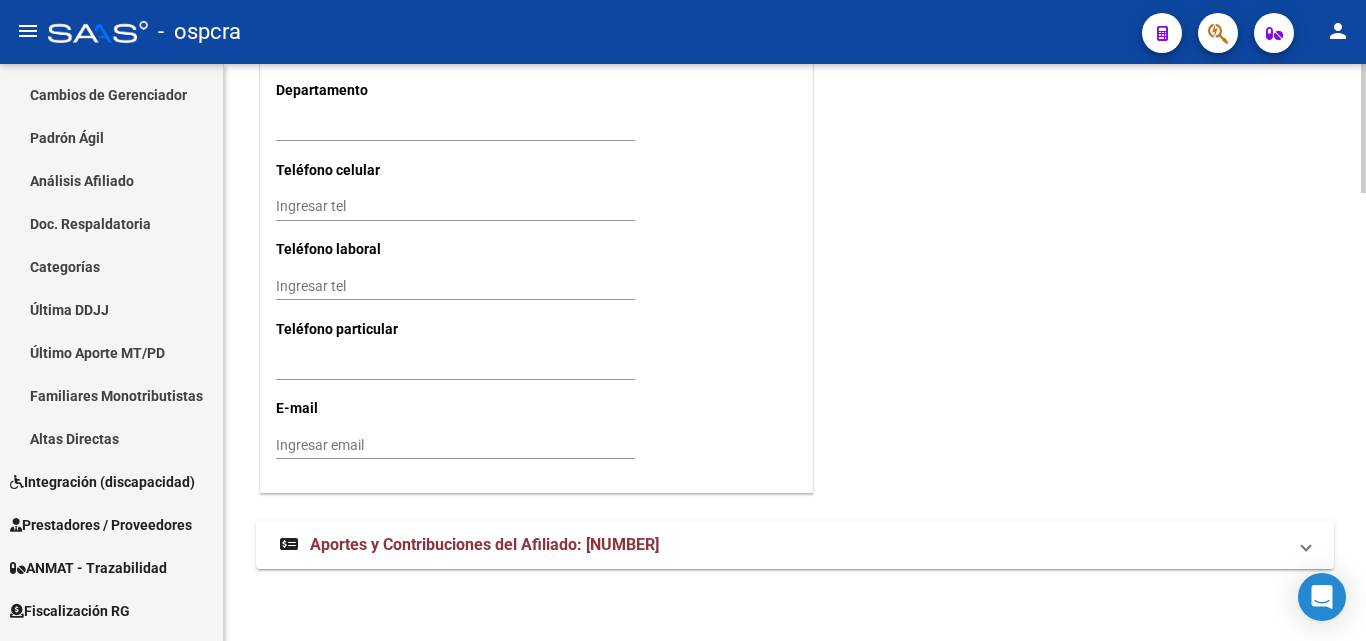 click on "Ingresar email" at bounding box center (455, 445) 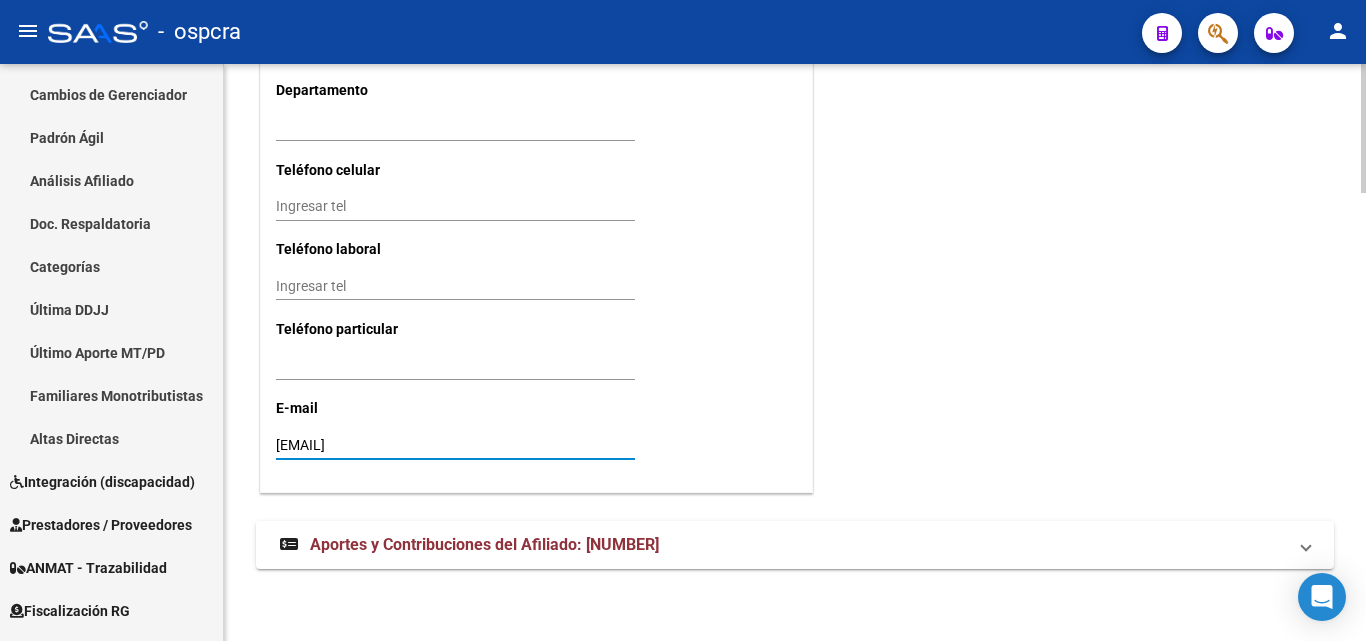type on "maruhot33@gmail.com" 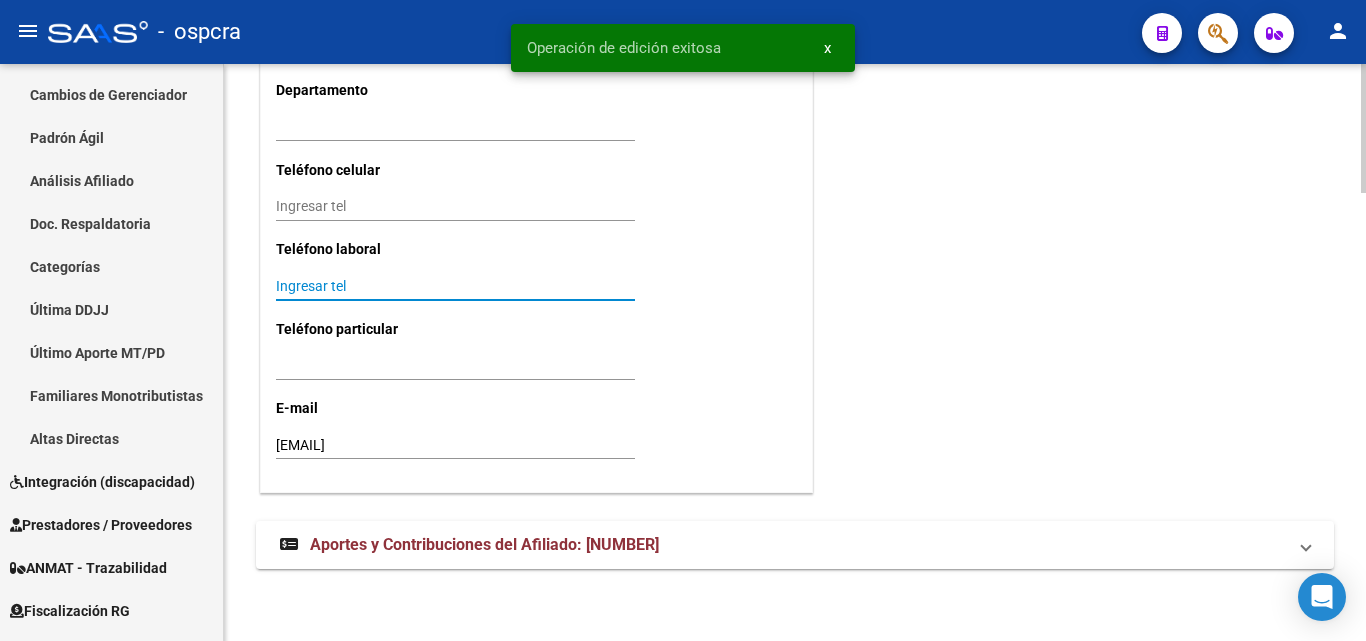 click on "Ingresar tel" at bounding box center (455, 286) 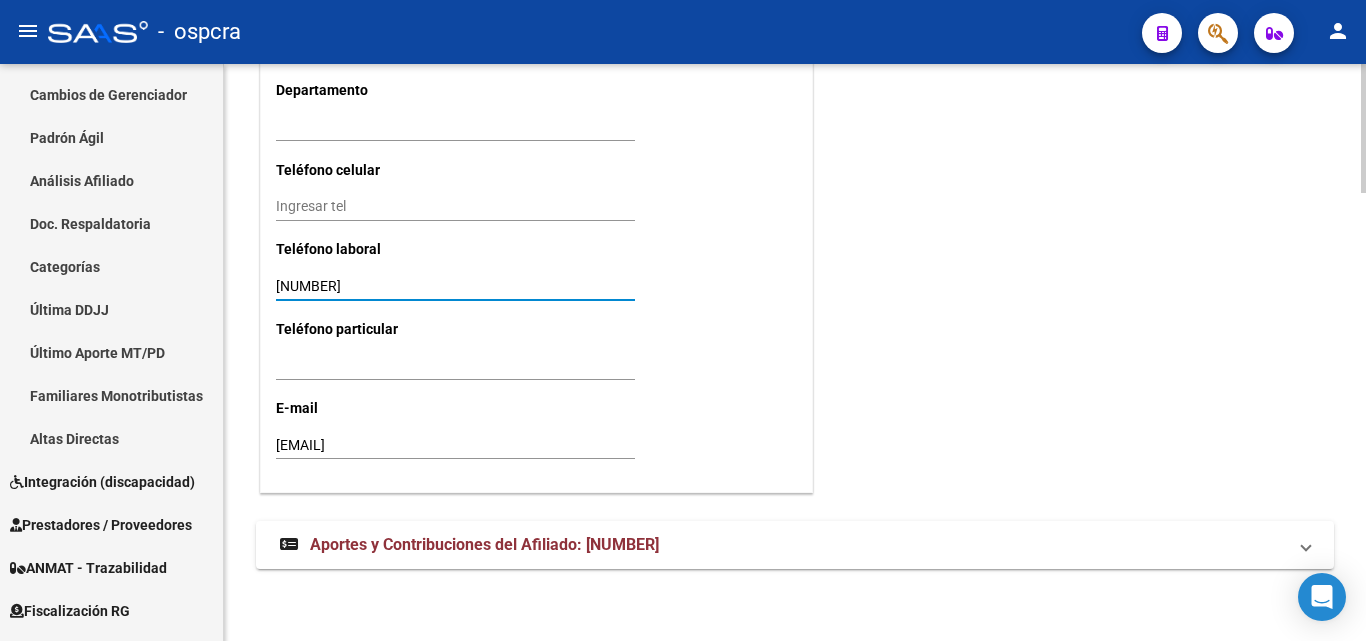 type on "46601625" 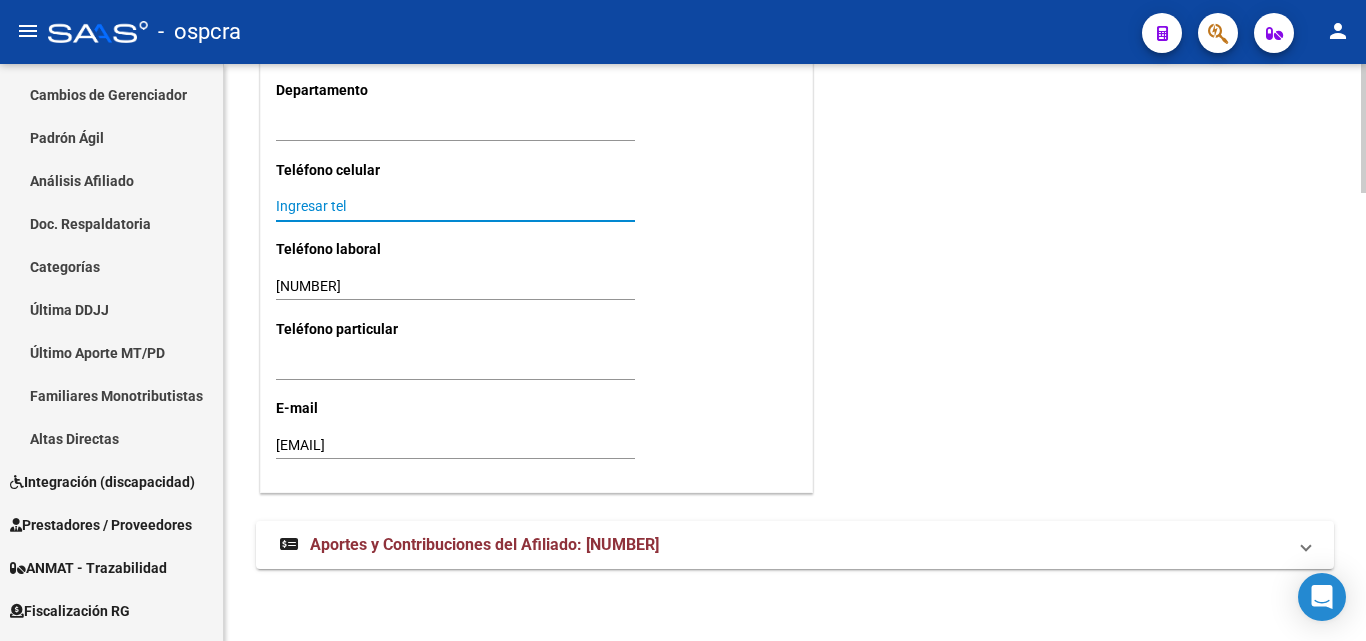 click on "save Guardar cambios" 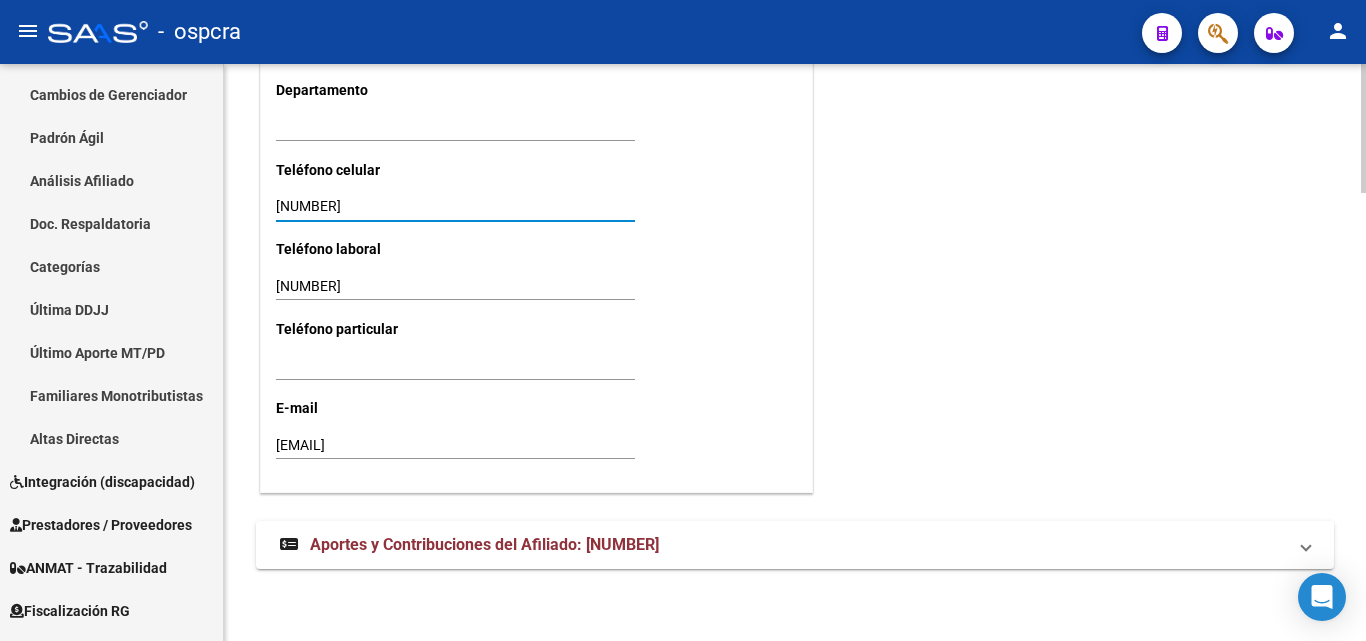 type on "1128853401" 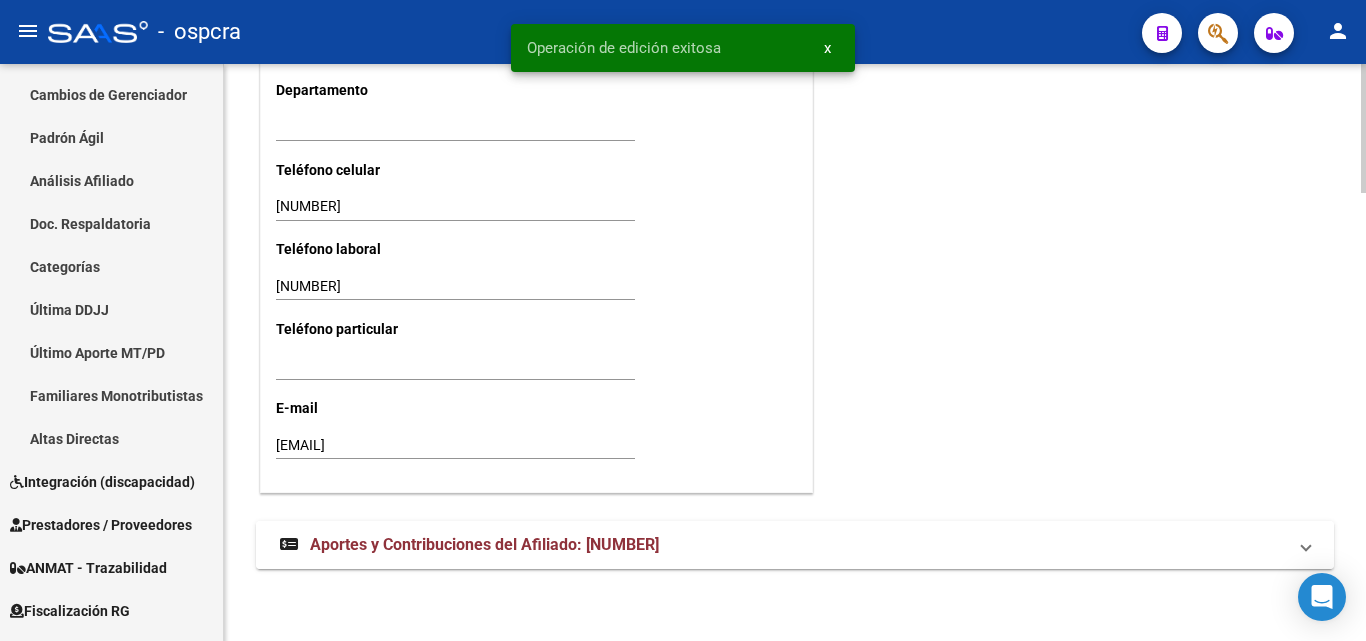 click on "Aportes y Contribuciones del Afiliado: 27283065915" at bounding box center (484, 544) 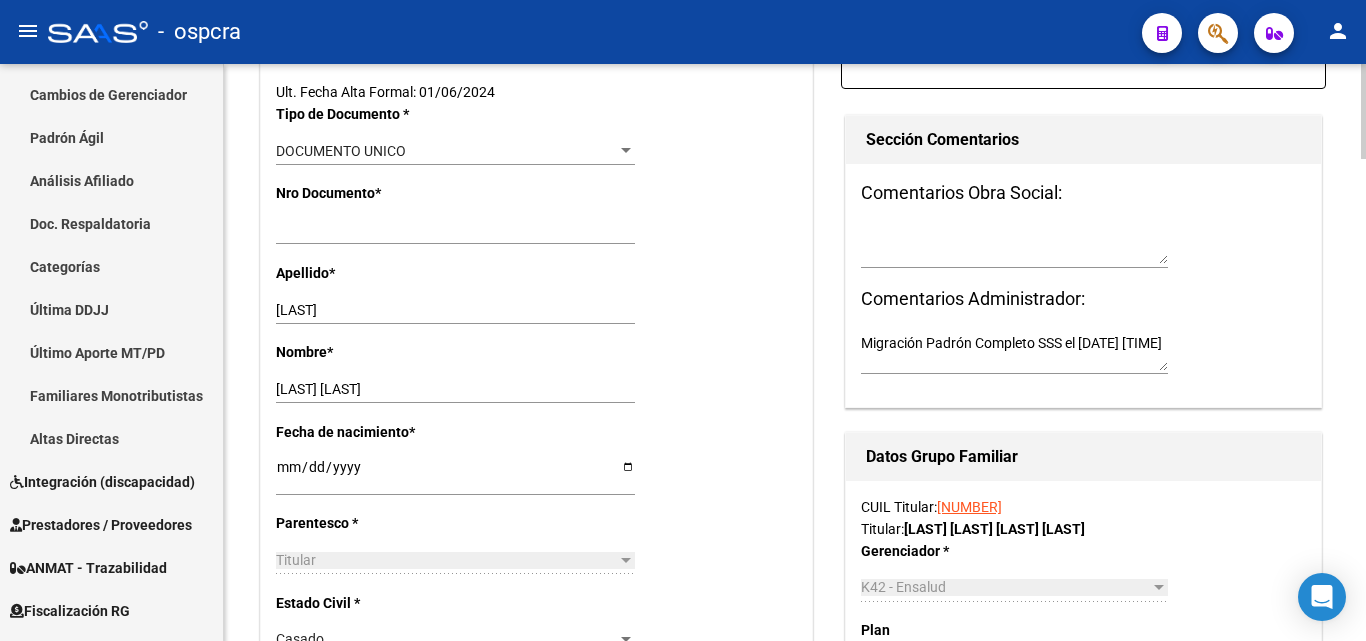 scroll, scrollTop: 0, scrollLeft: 0, axis: both 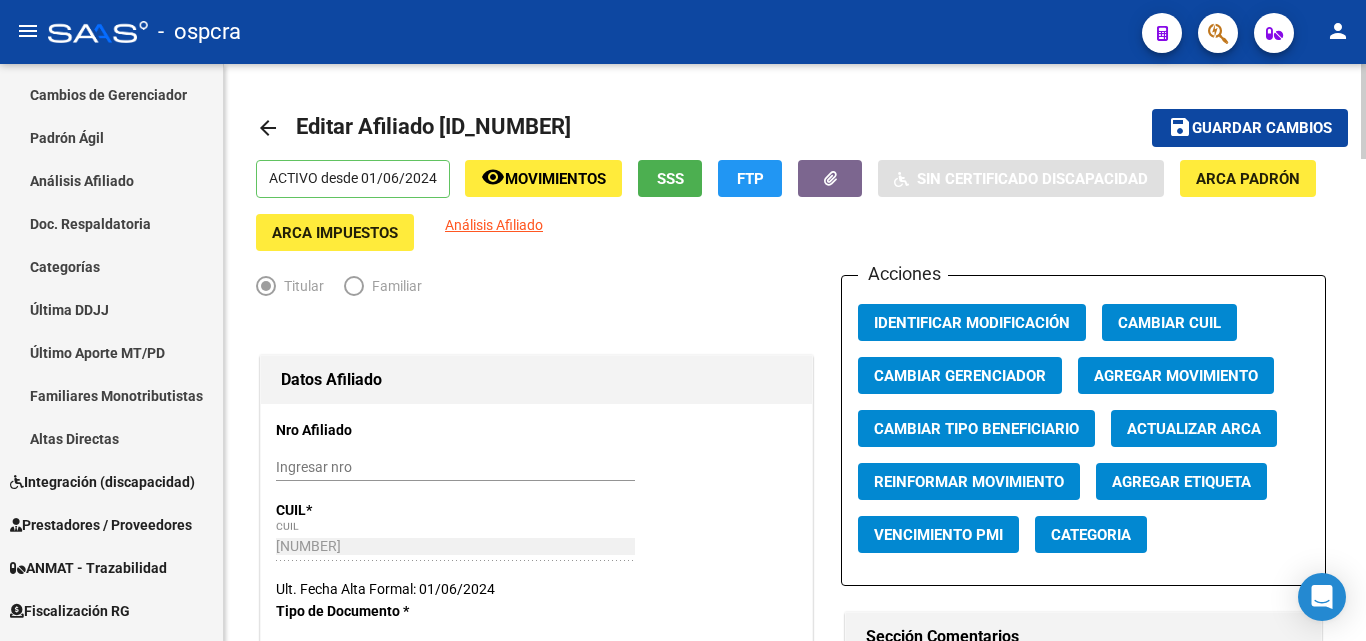 click on "Guardar cambios" 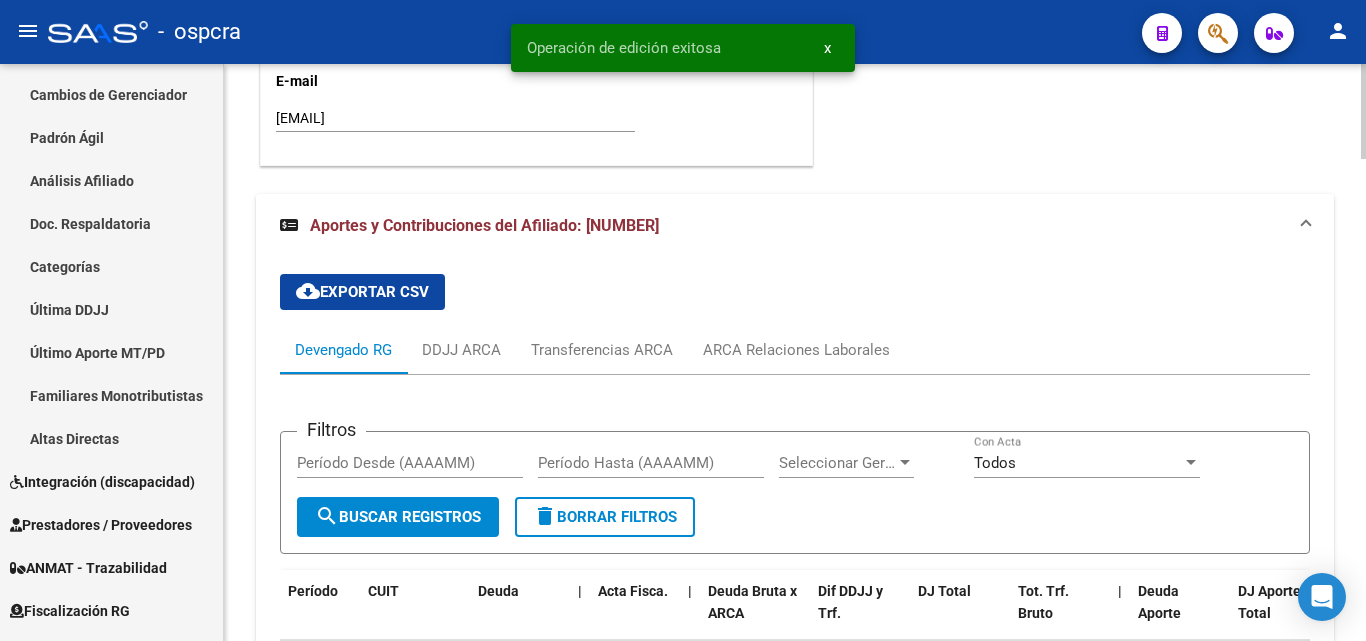 scroll, scrollTop: 2500, scrollLeft: 0, axis: vertical 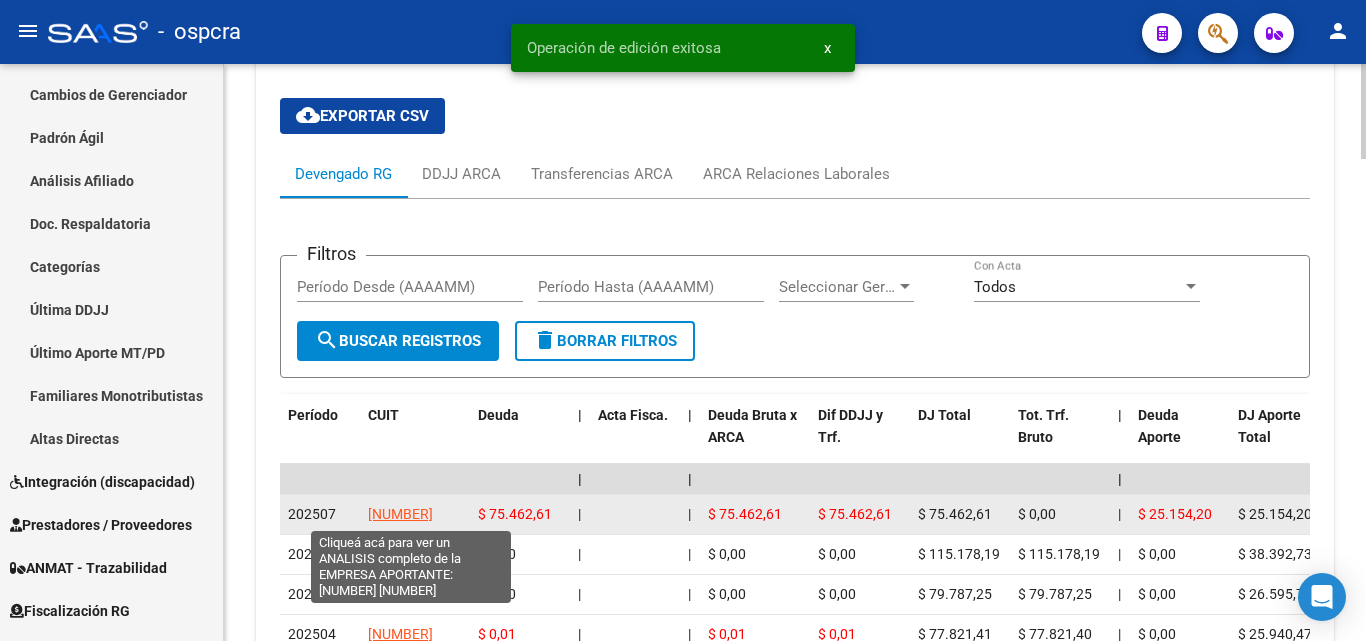 click on "30633223943" 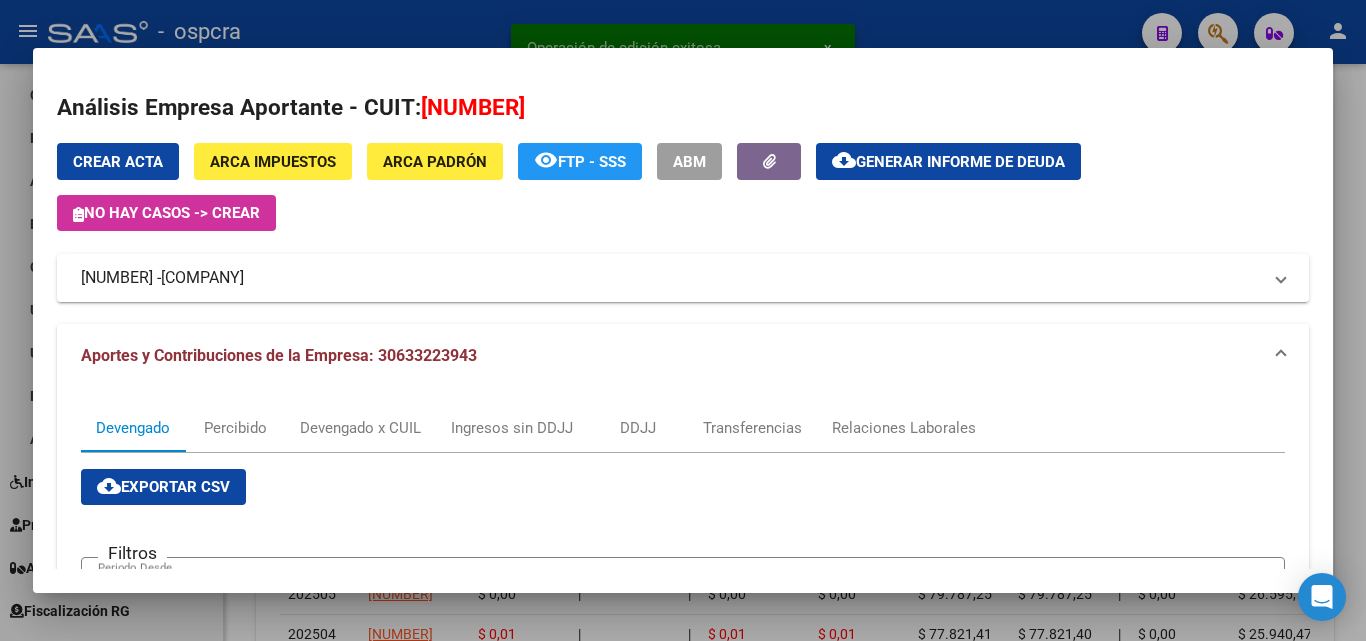 click on "MURZIEZ S R L" at bounding box center (202, 278) 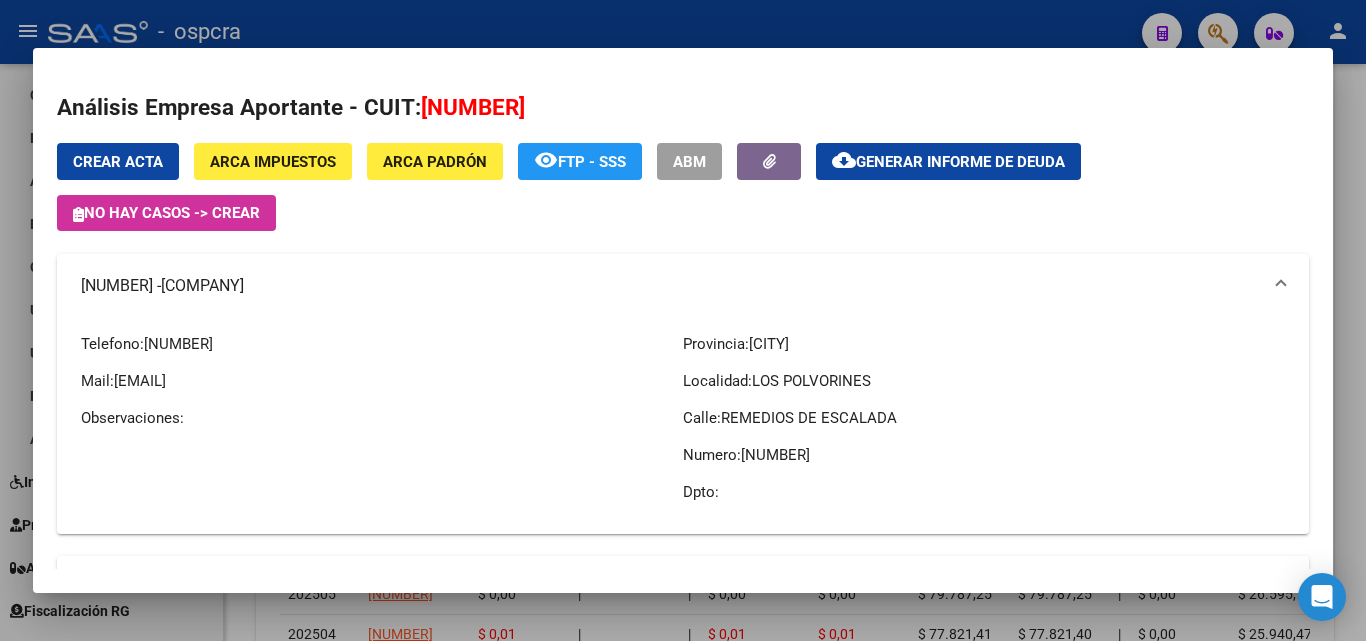 click at bounding box center (683, 320) 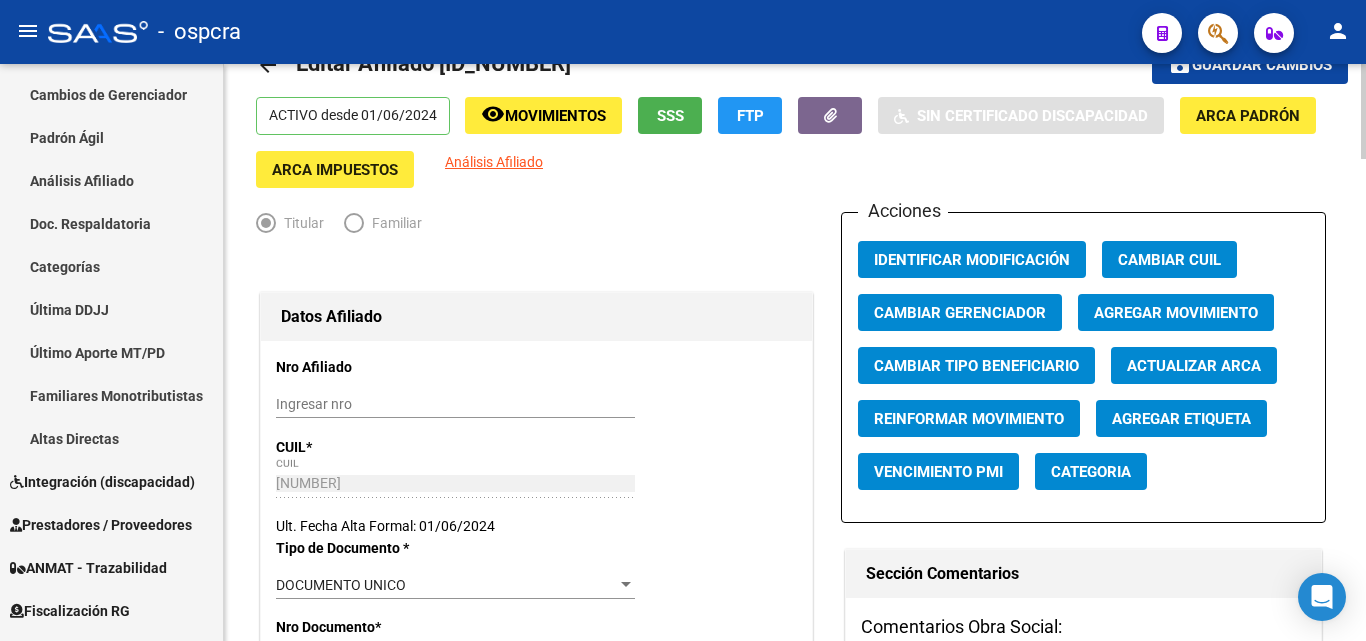 scroll, scrollTop: 0, scrollLeft: 0, axis: both 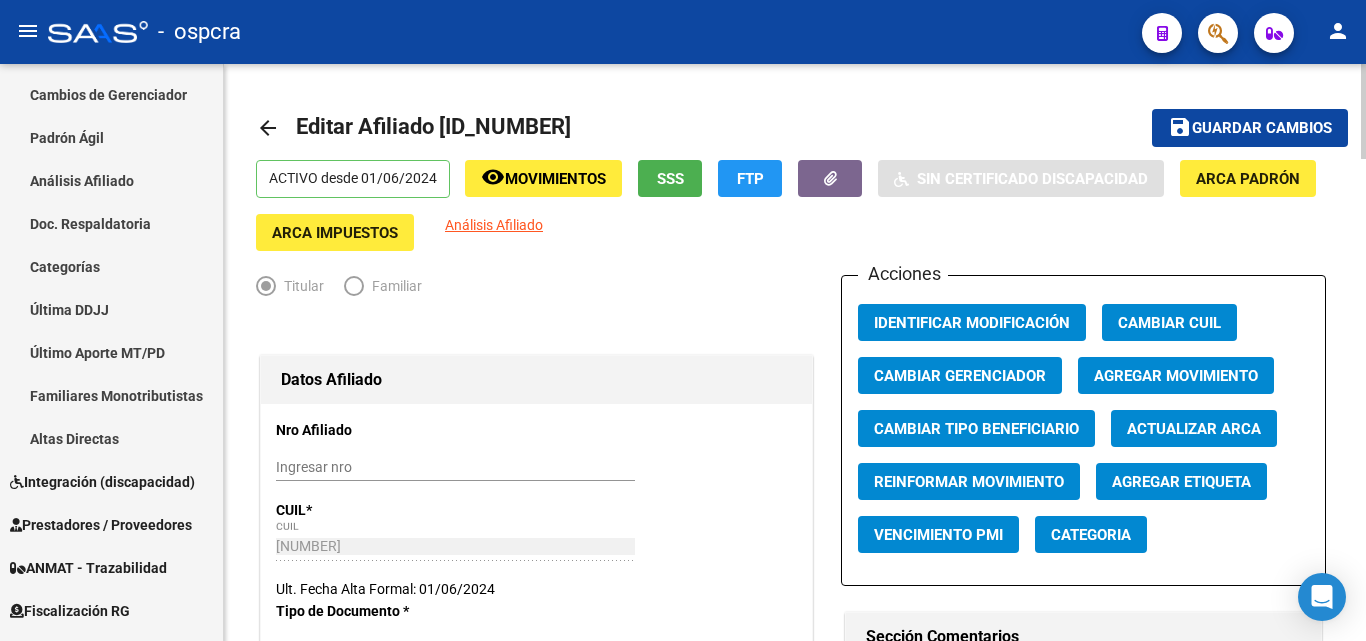 click on "Guardar cambios" 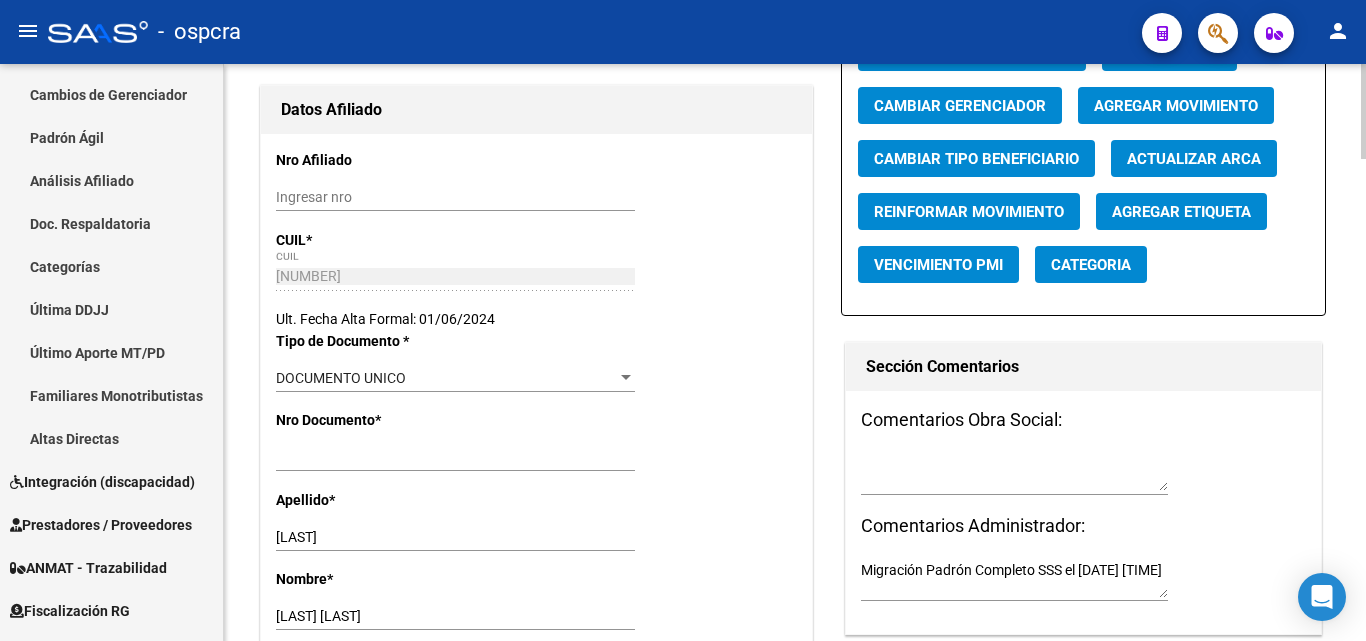 scroll, scrollTop: 0, scrollLeft: 0, axis: both 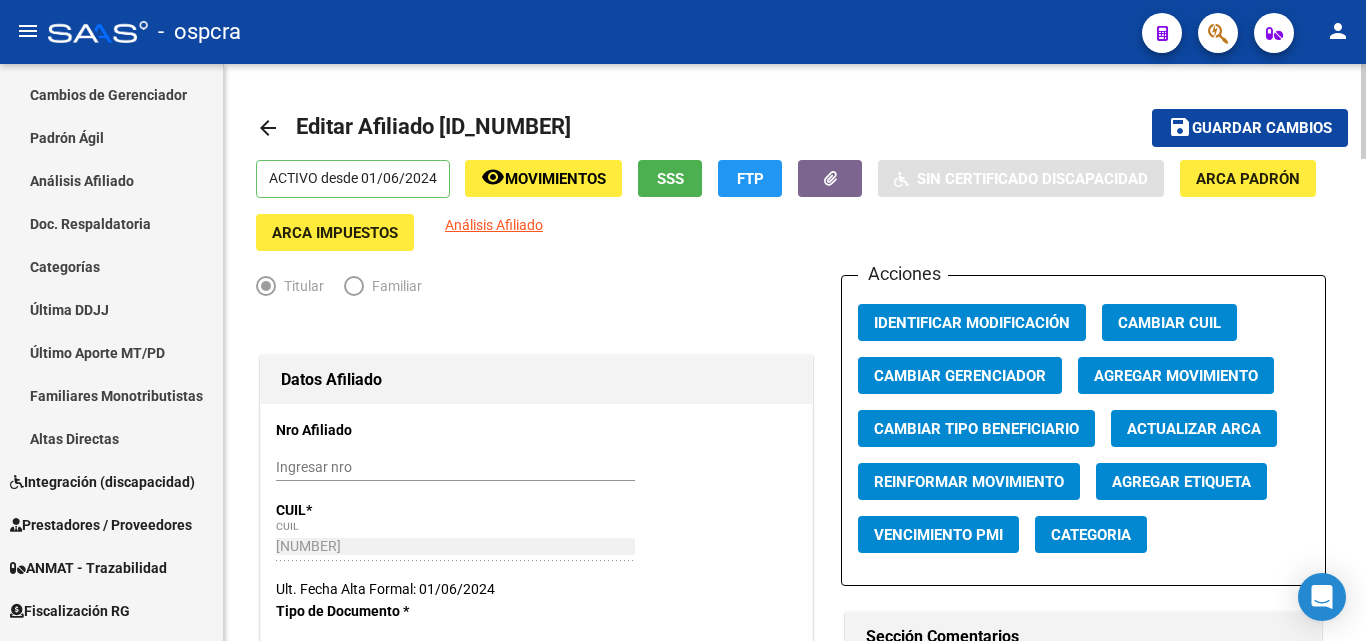 click on "save Guardar cambios" 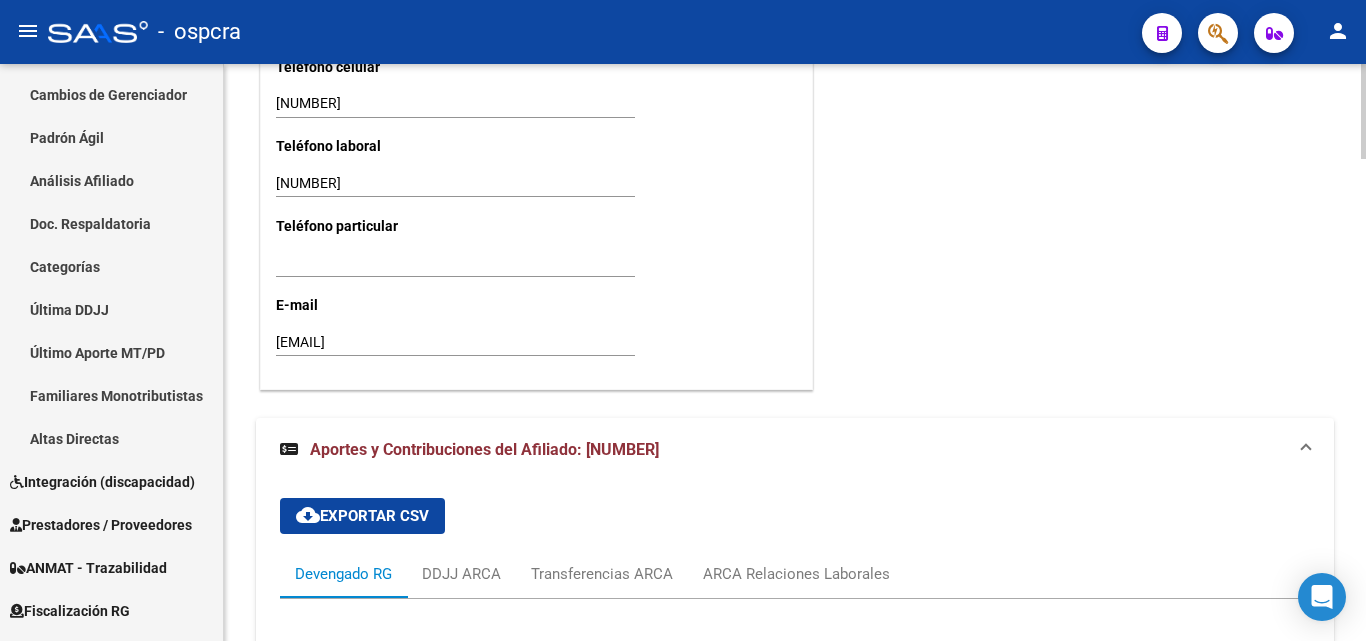 scroll, scrollTop: 2500, scrollLeft: 0, axis: vertical 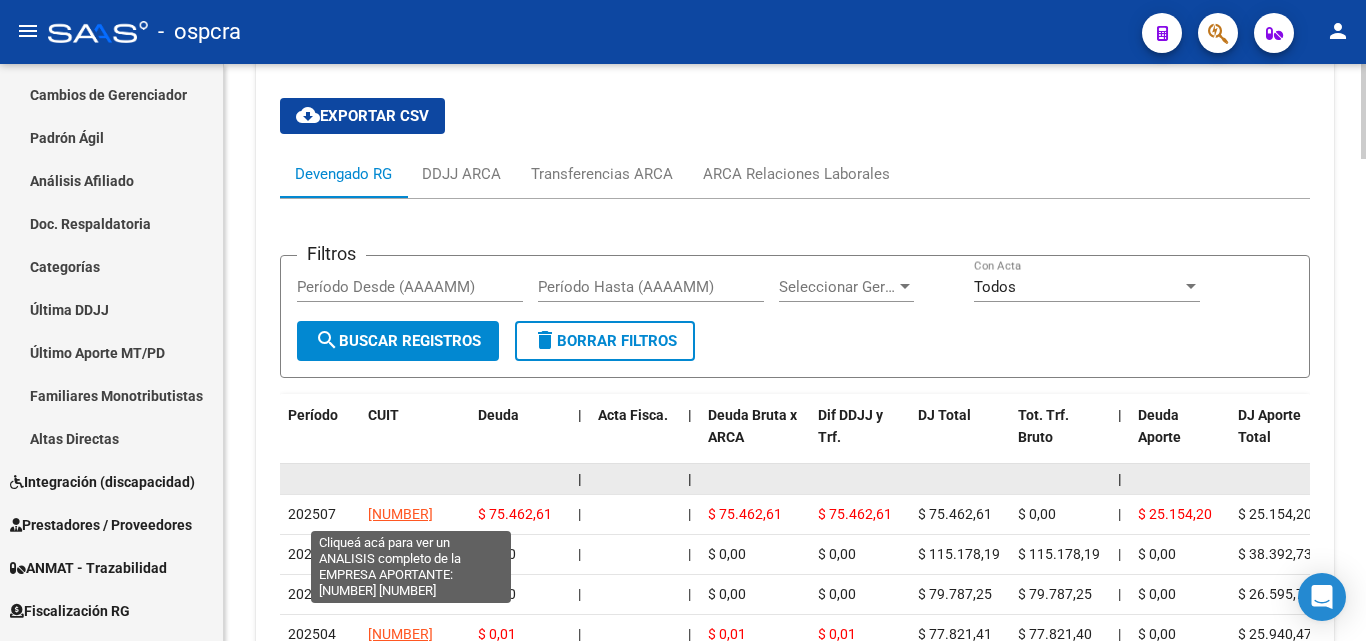 click 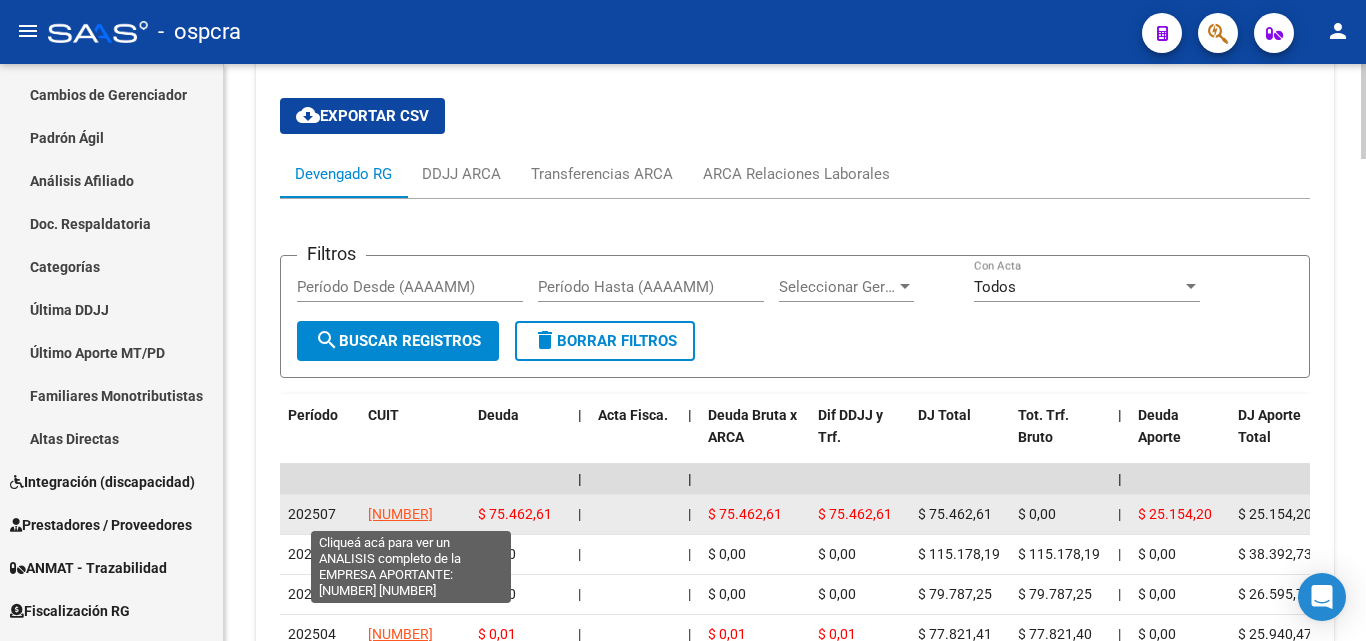 click on "30633223943" 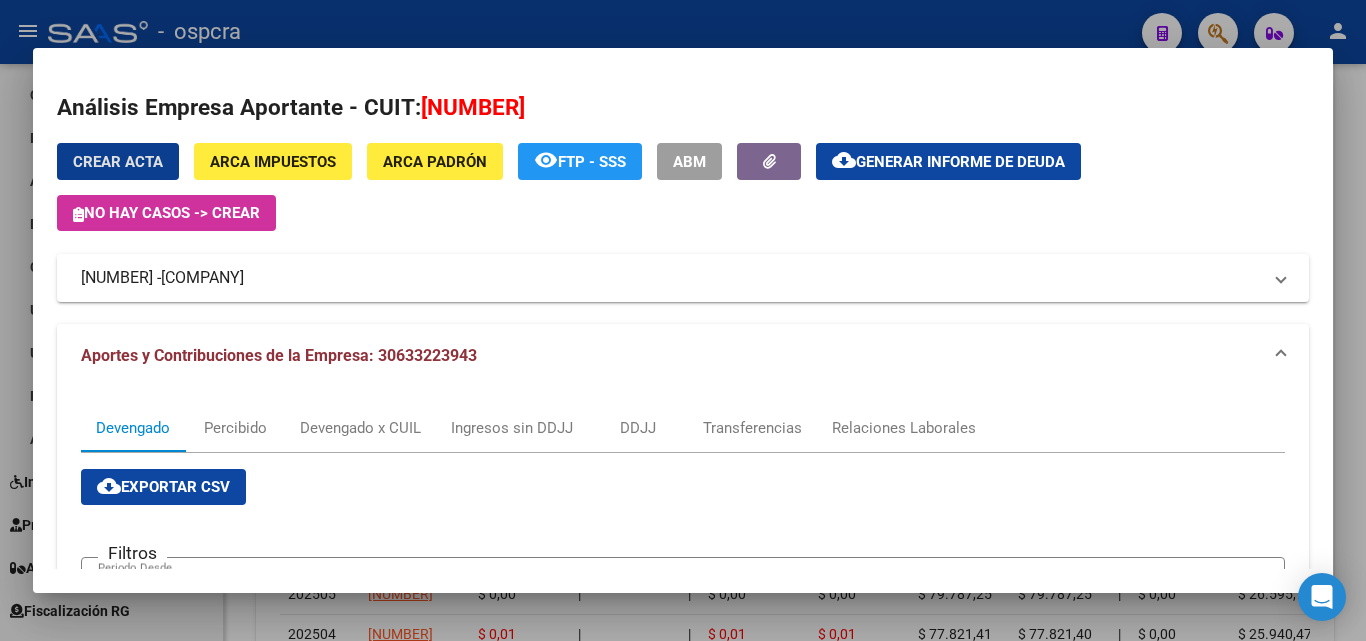 click at bounding box center (683, 320) 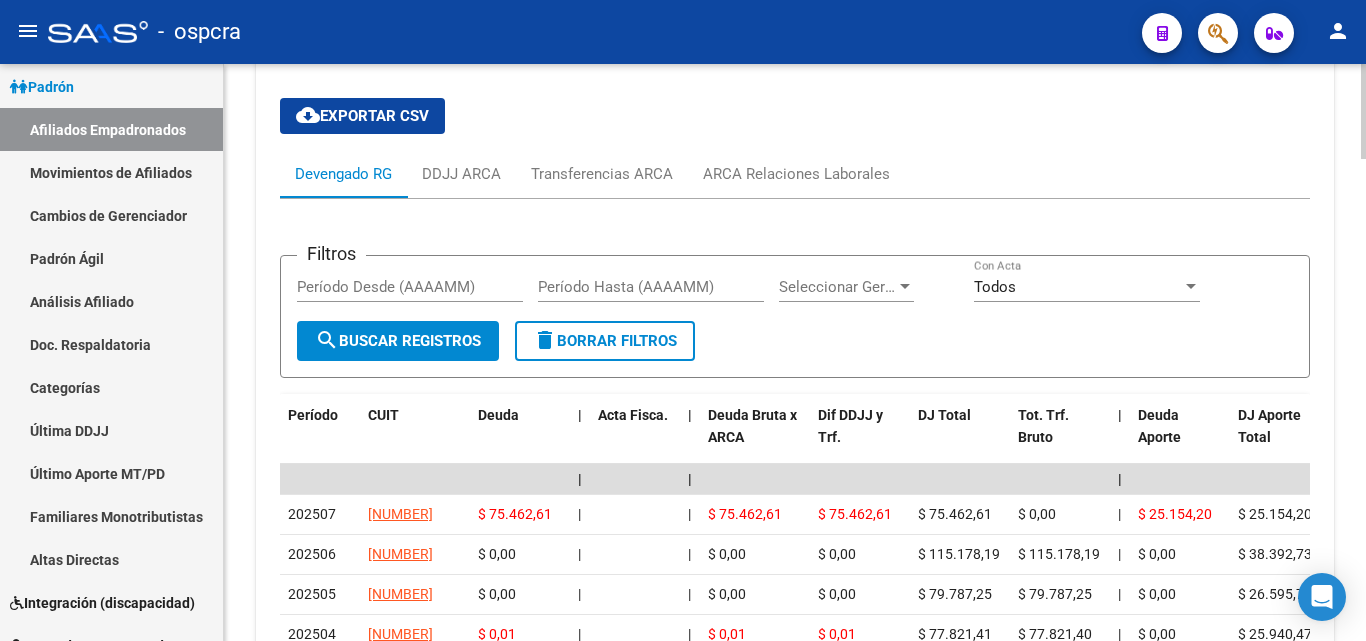 scroll, scrollTop: 0, scrollLeft: 0, axis: both 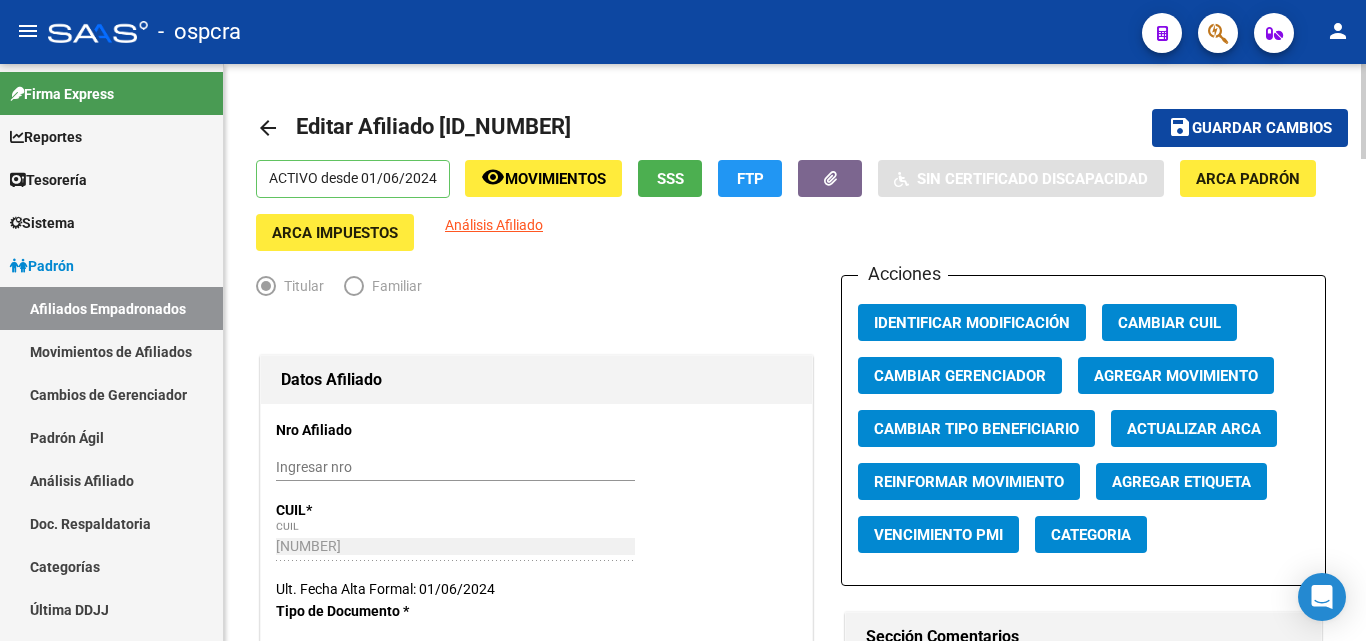 click on "Guardar cambios" 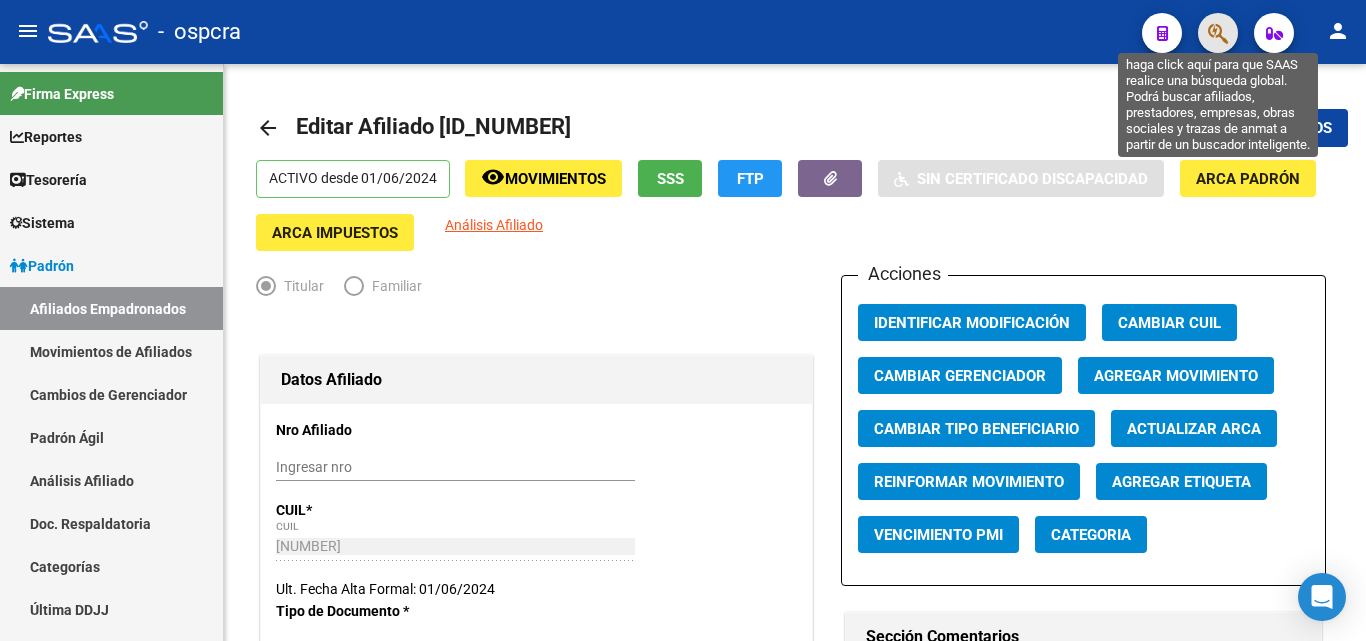 click 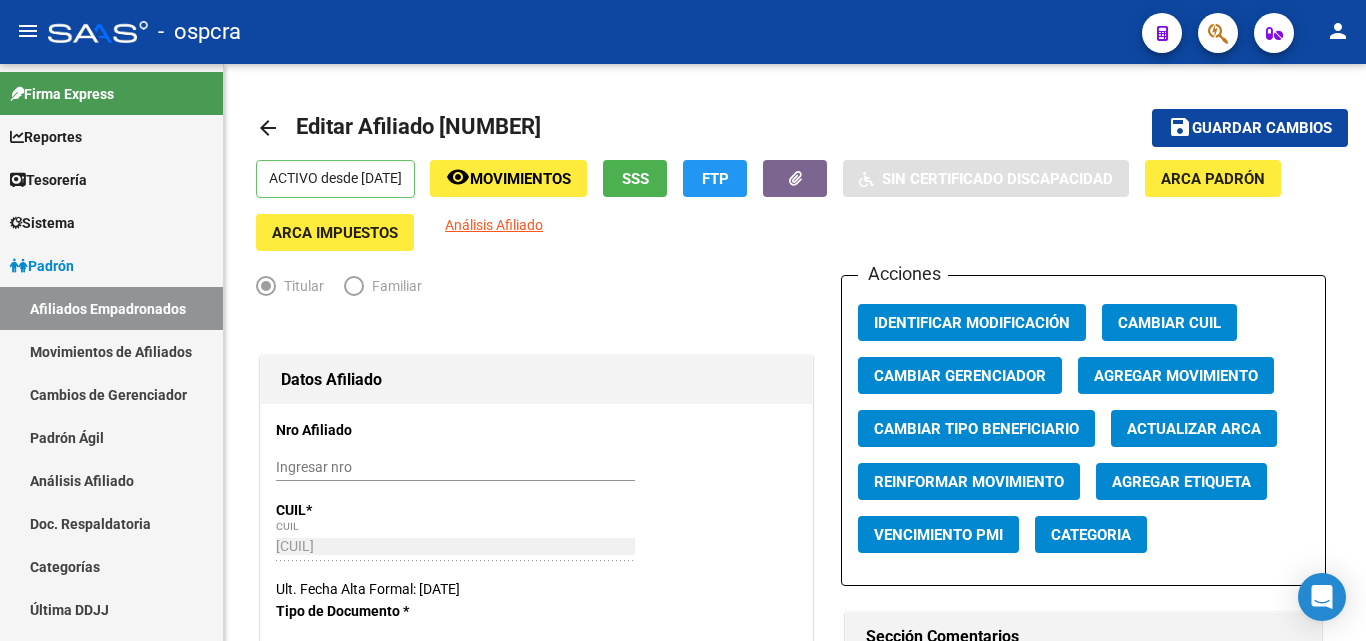 scroll, scrollTop: 0, scrollLeft: 0, axis: both 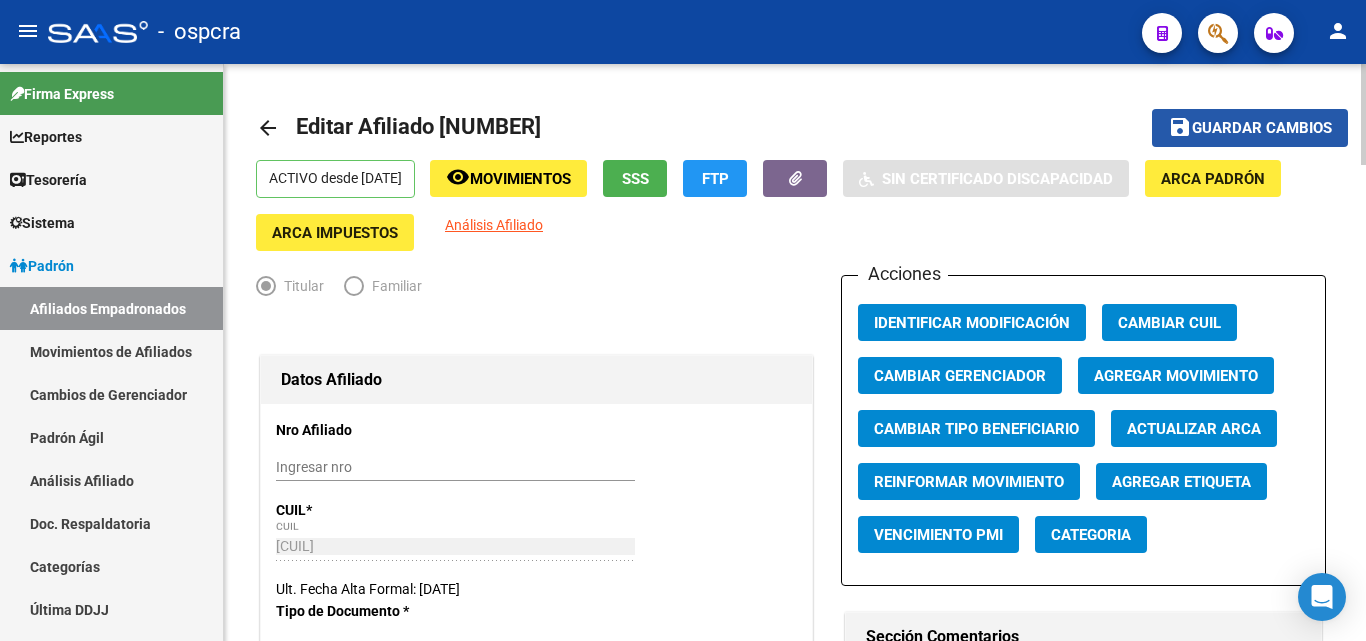 click on "Guardar cambios" 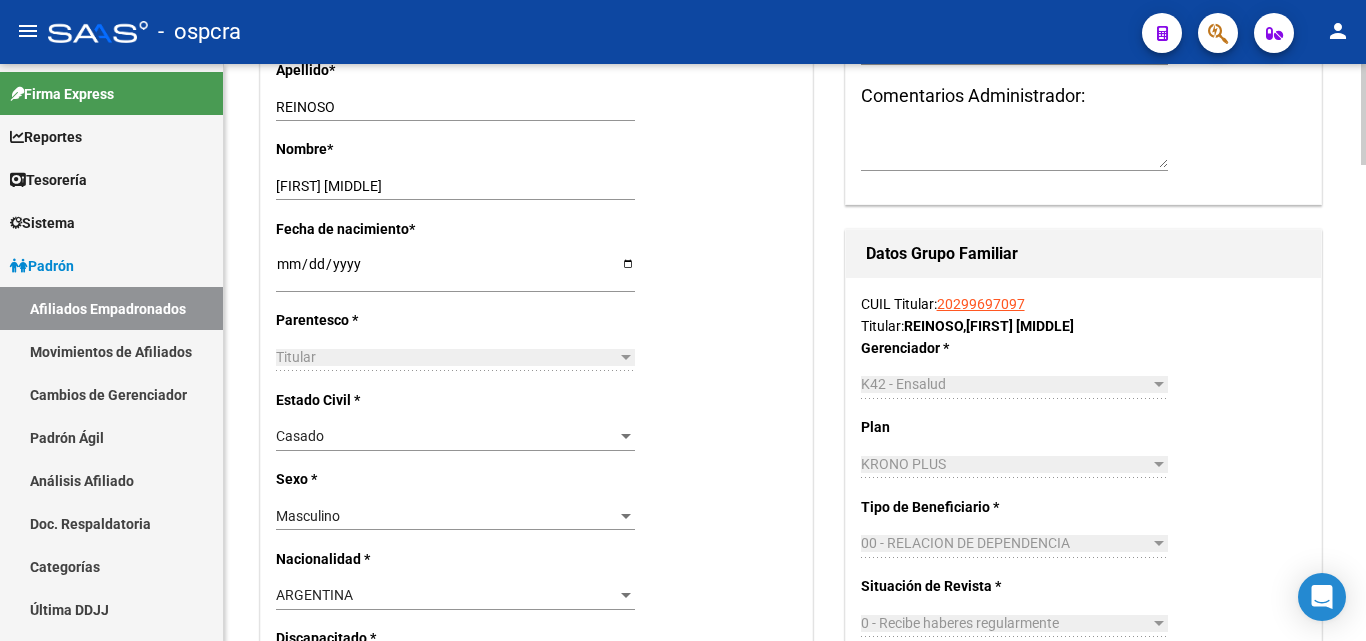 scroll, scrollTop: 800, scrollLeft: 0, axis: vertical 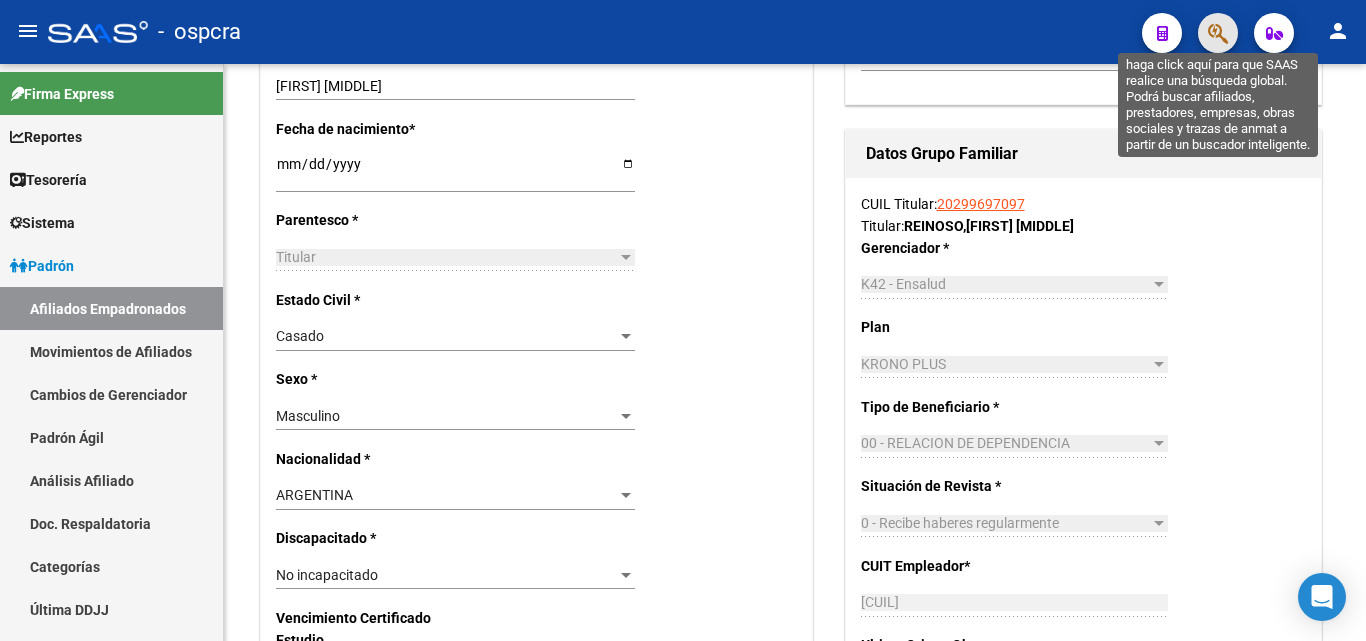 click 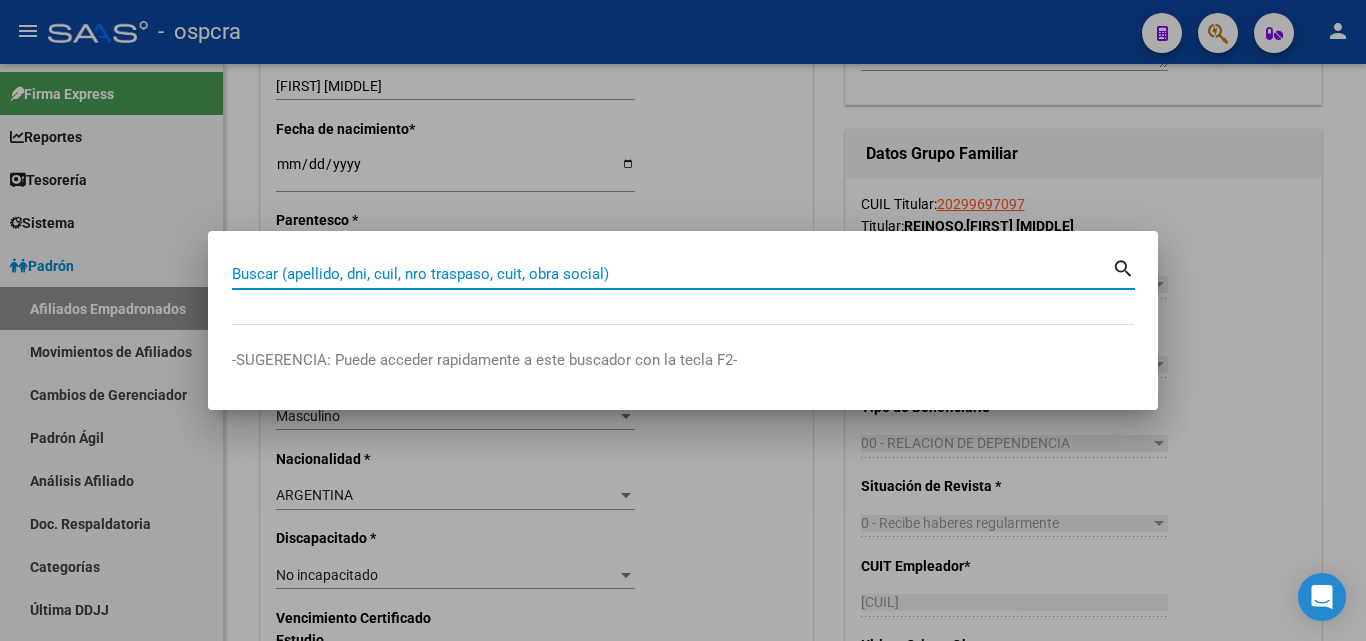 paste on "[CUIL]" 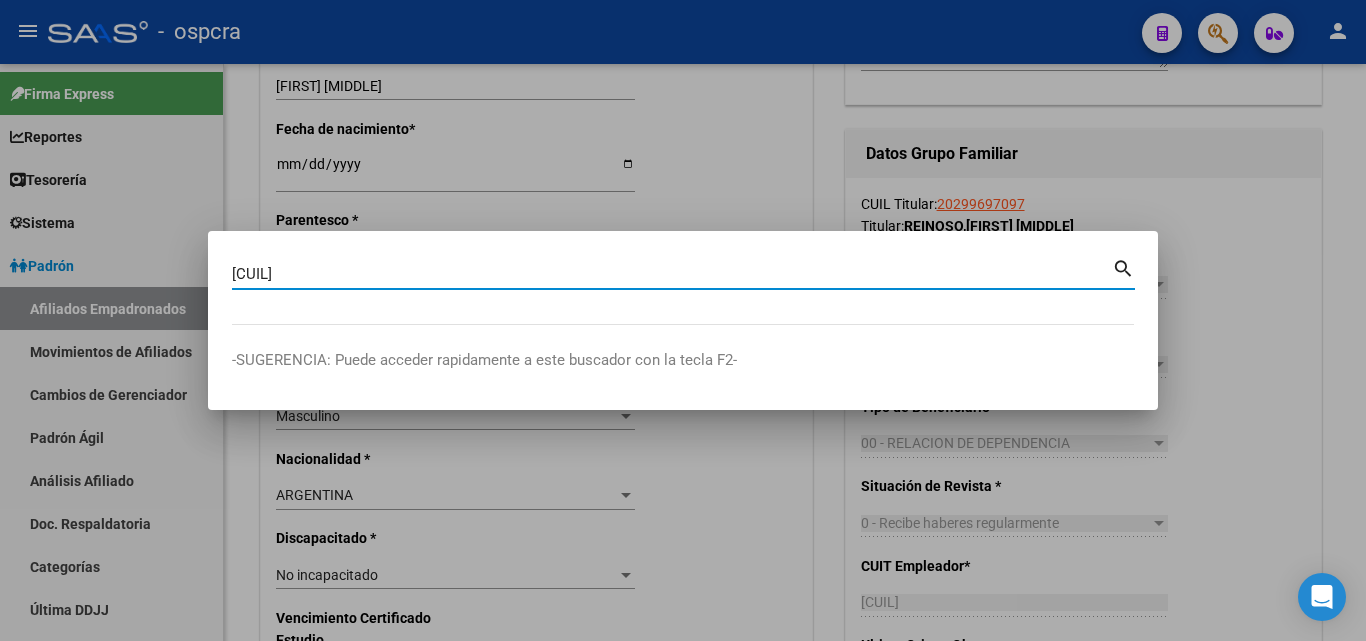 click on "[CUIL]" at bounding box center (672, 274) 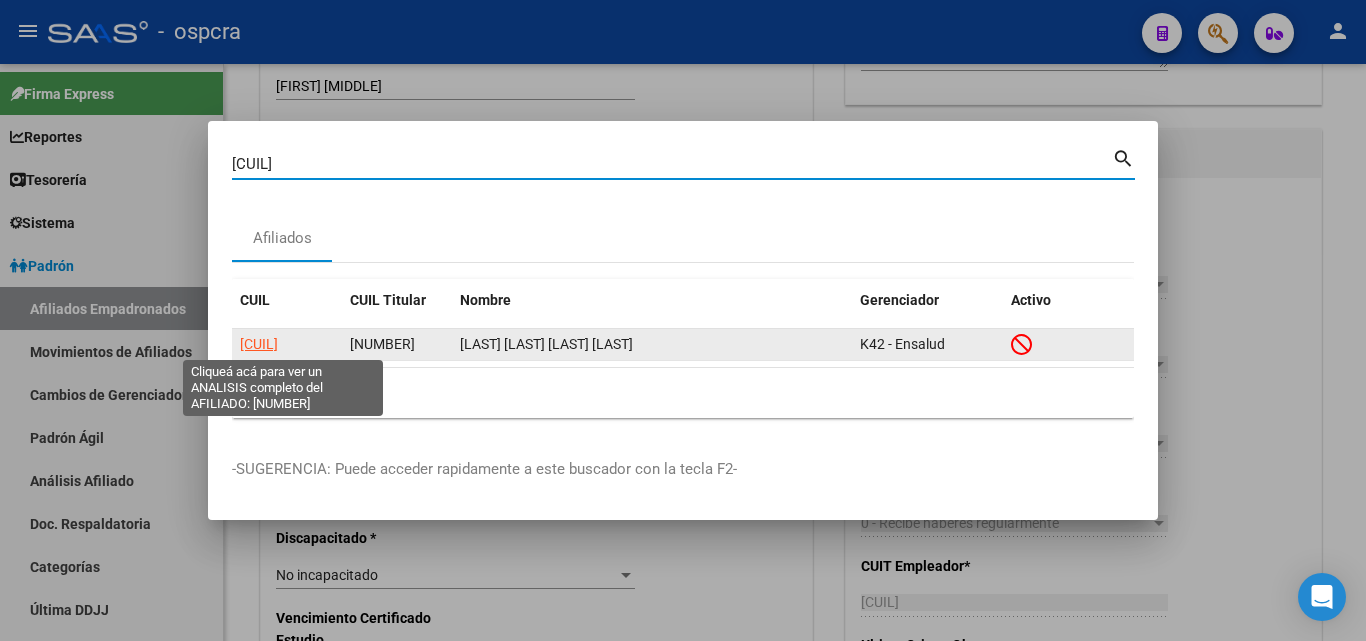 click on "[CUIL]" 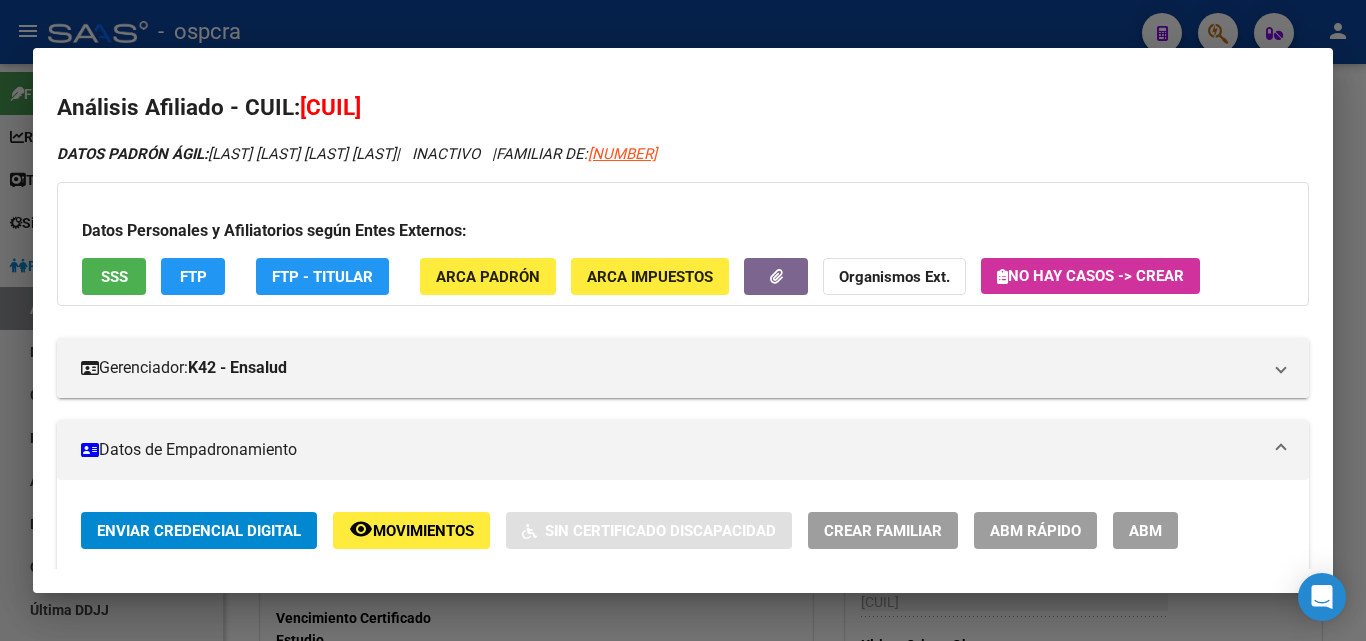 click on "remove_red_eye Movimientos" 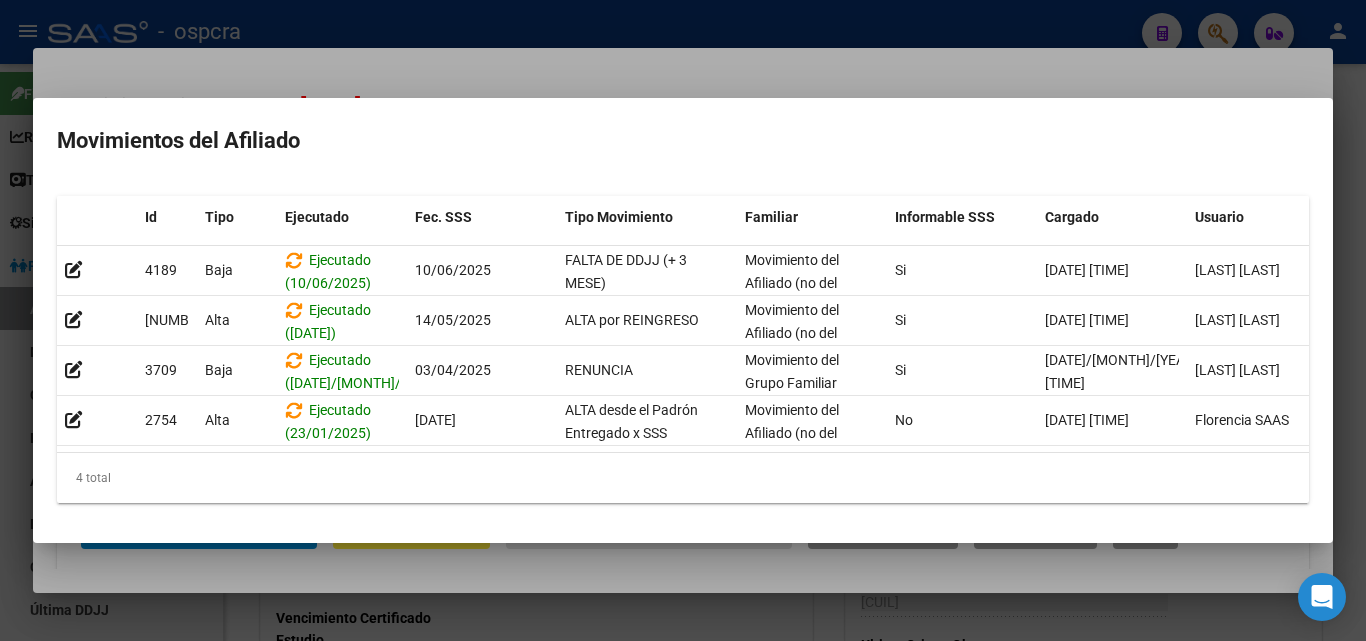 click at bounding box center [683, 320] 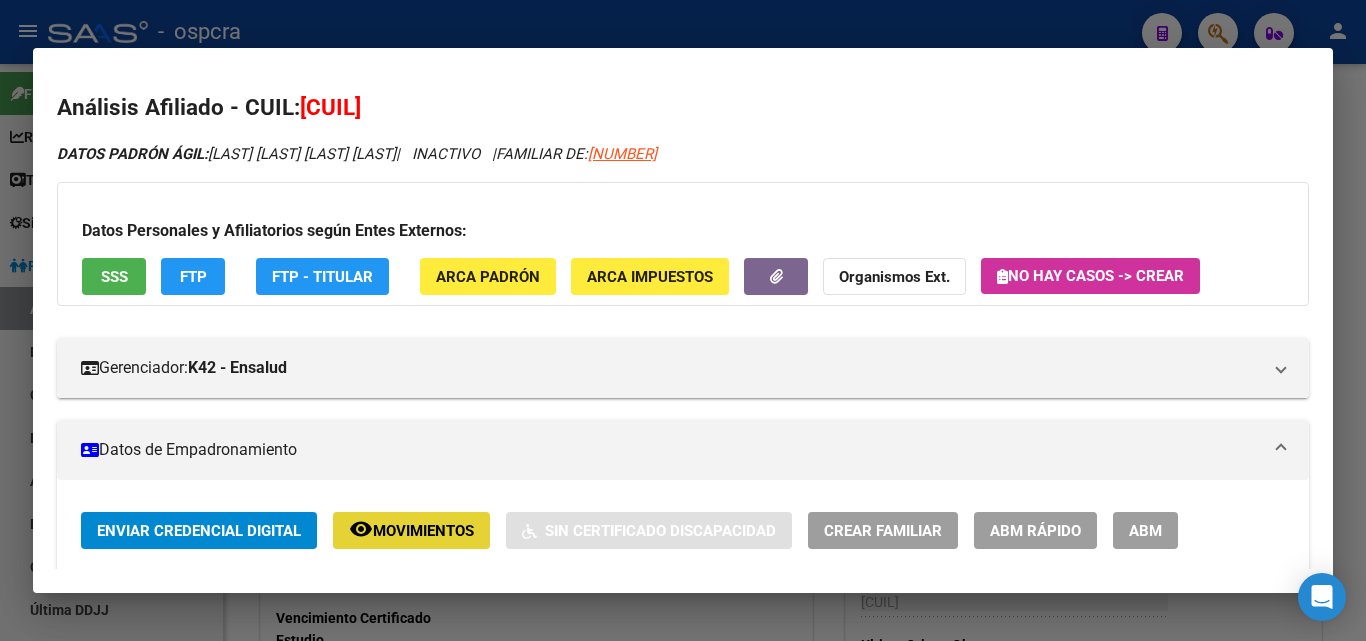 click on "Movimientos" 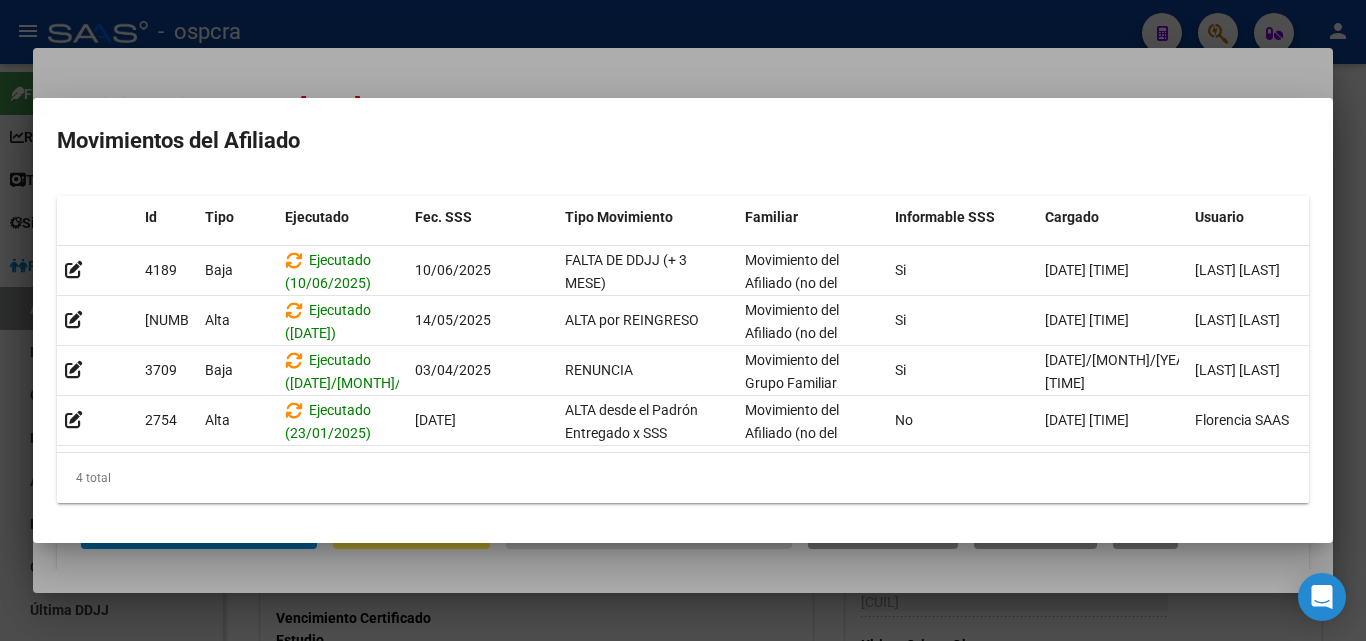 click at bounding box center [683, 320] 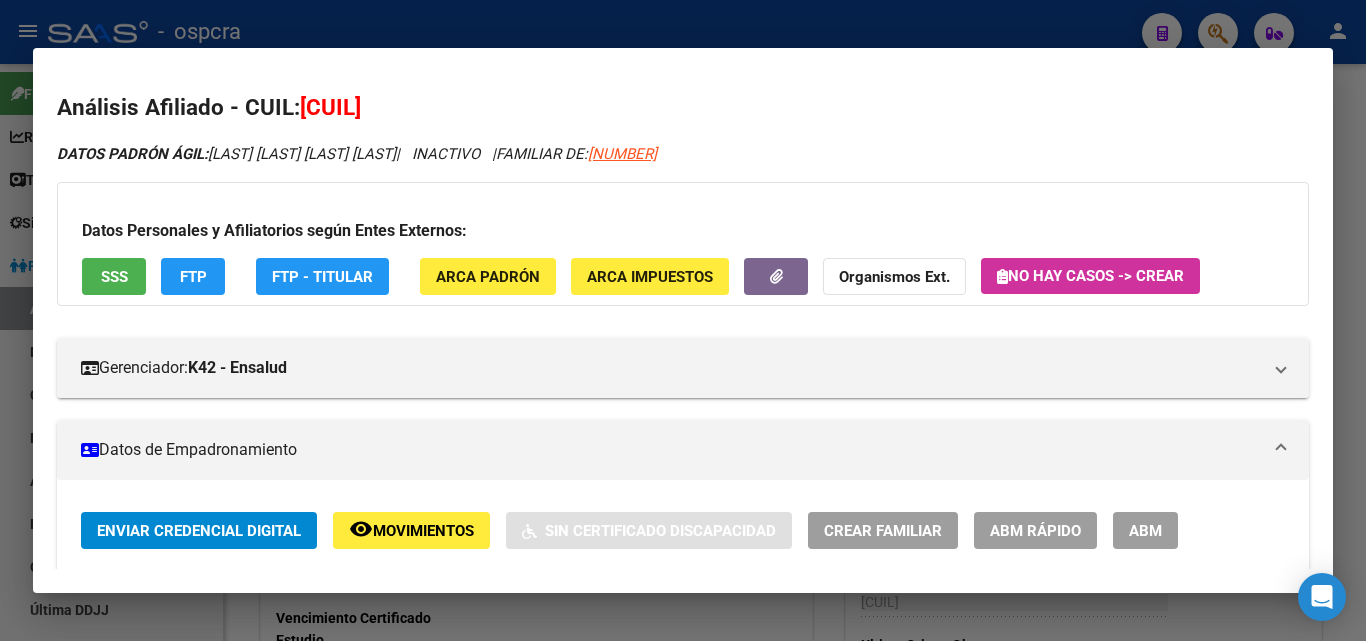 click on "SSS" at bounding box center (114, 277) 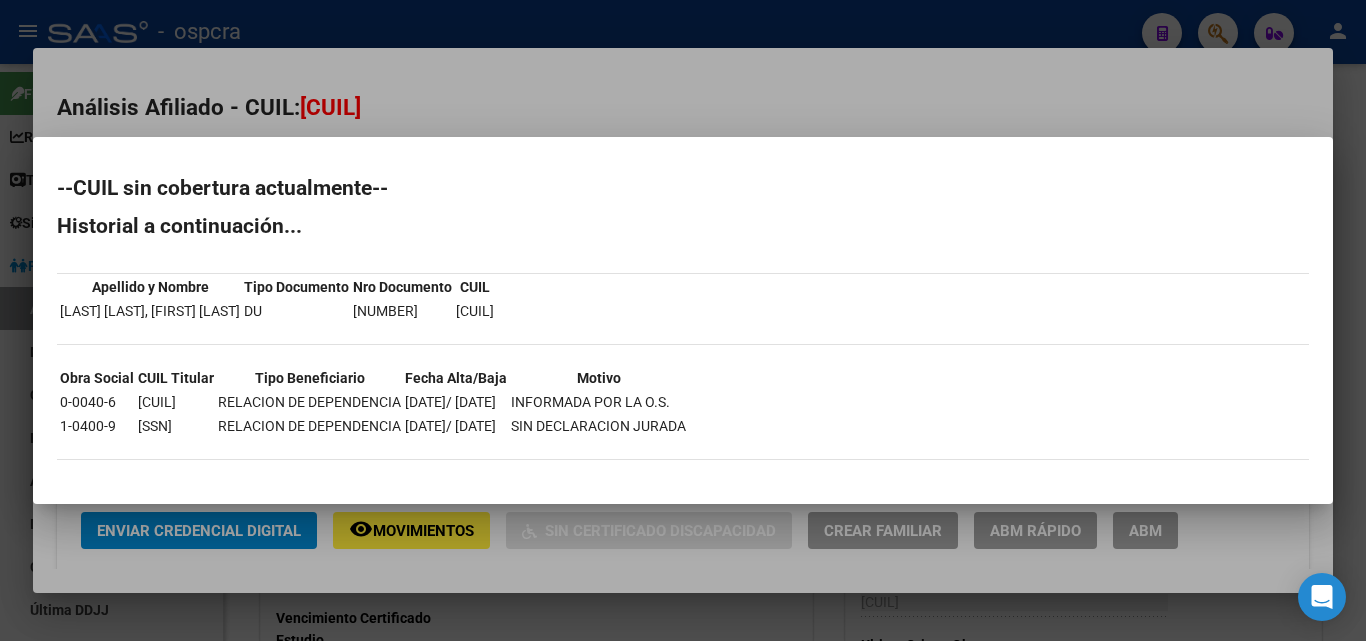 click at bounding box center (683, 320) 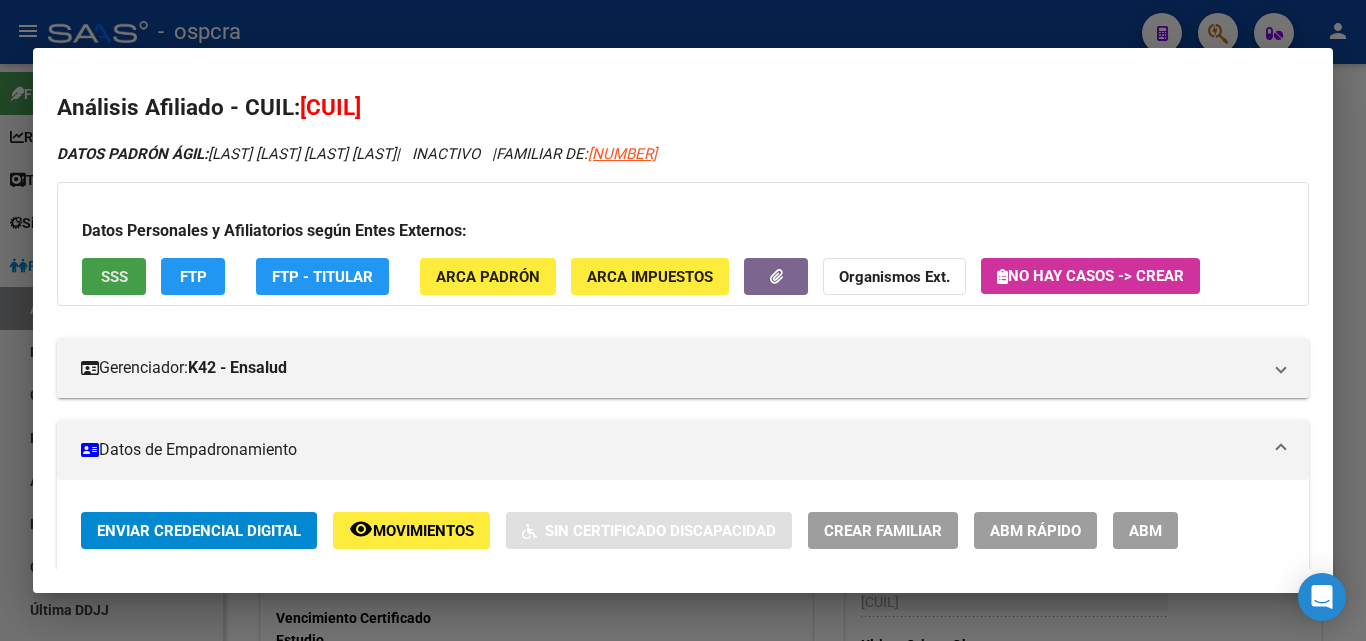 click on "SSS" at bounding box center (114, 277) 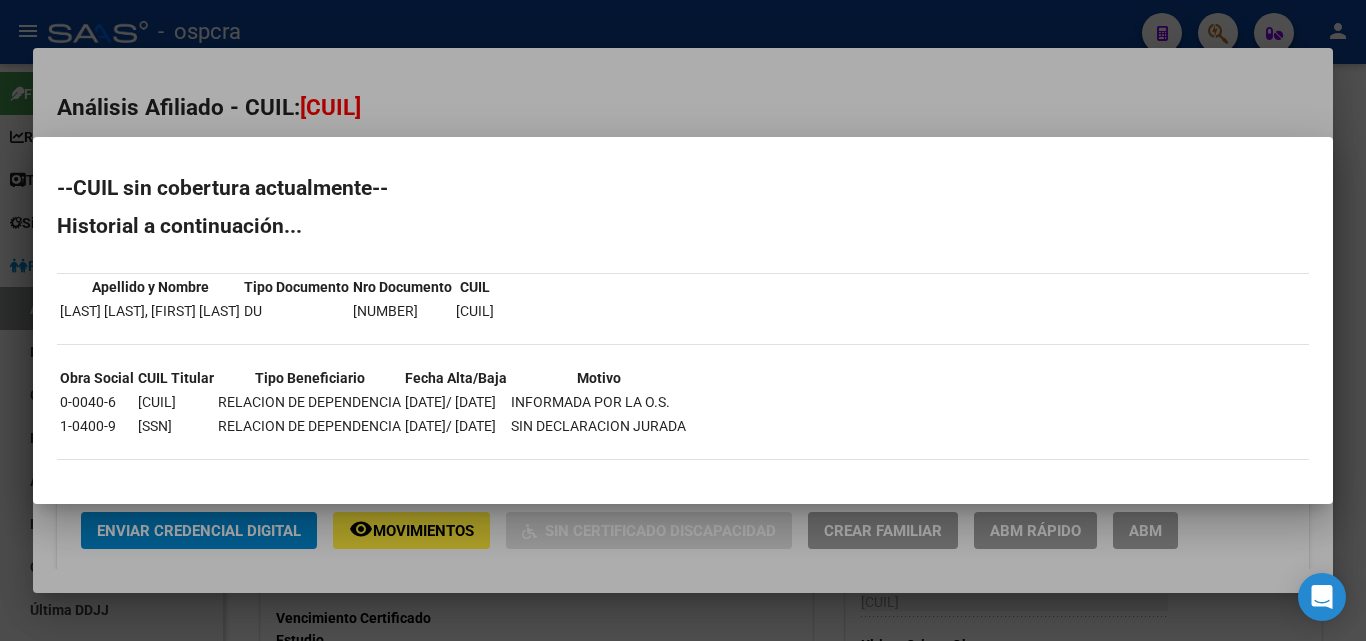 click at bounding box center (683, 320) 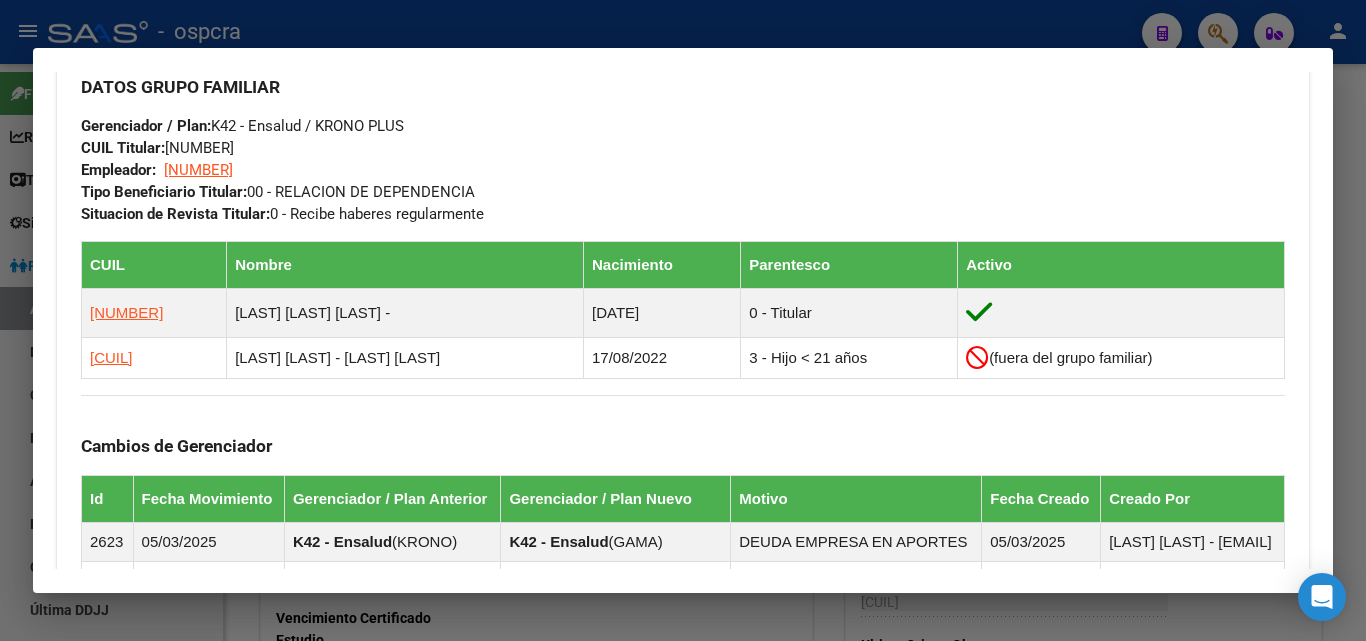 scroll, scrollTop: 1000, scrollLeft: 0, axis: vertical 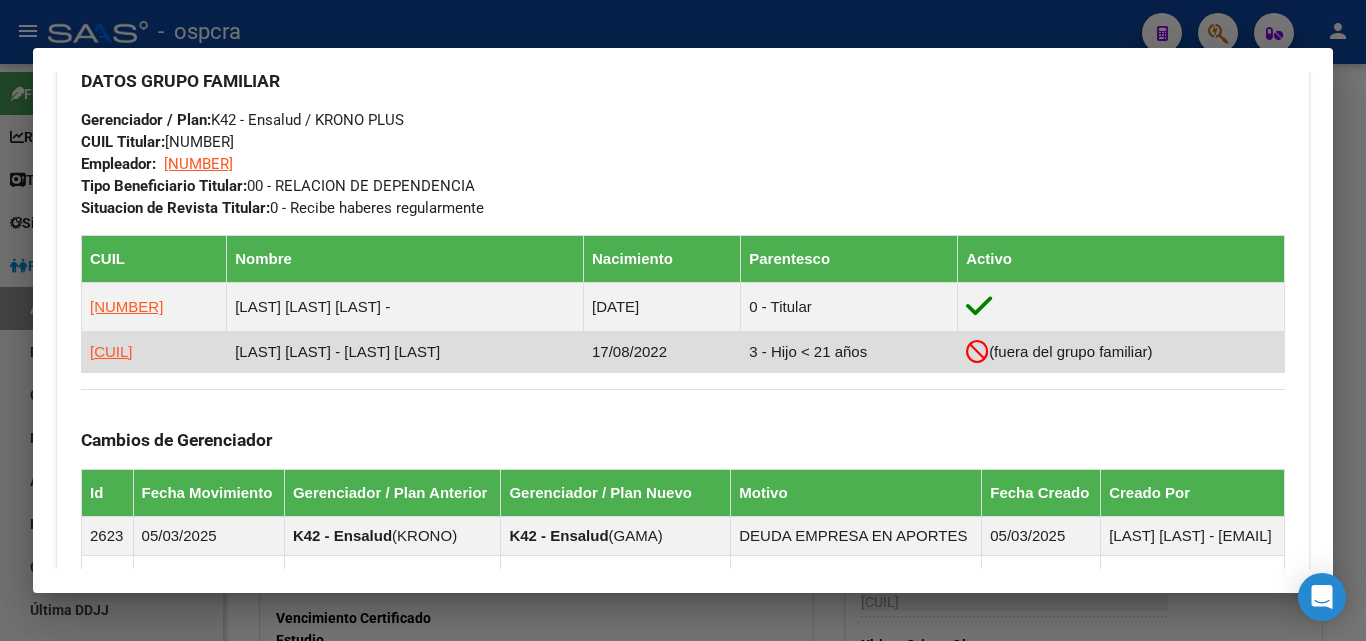 click on "[LAST] [LAST] - [LAST] [LAST]" at bounding box center [405, 352] 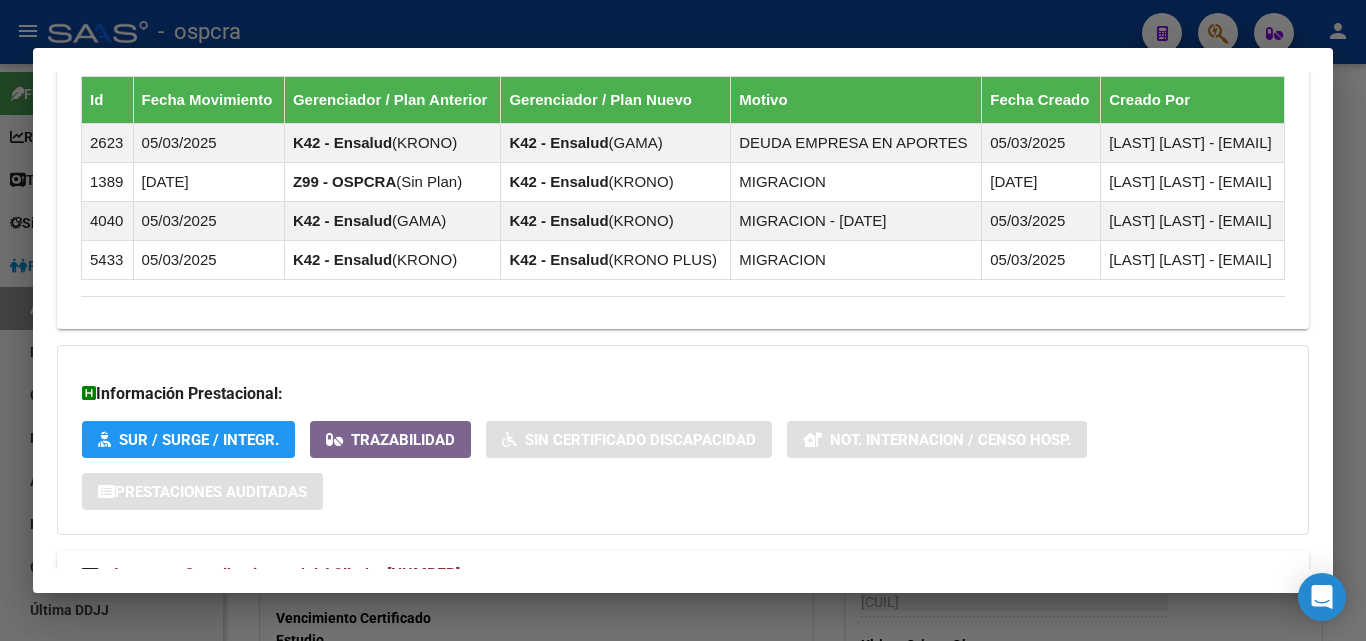 scroll, scrollTop: 1516, scrollLeft: 0, axis: vertical 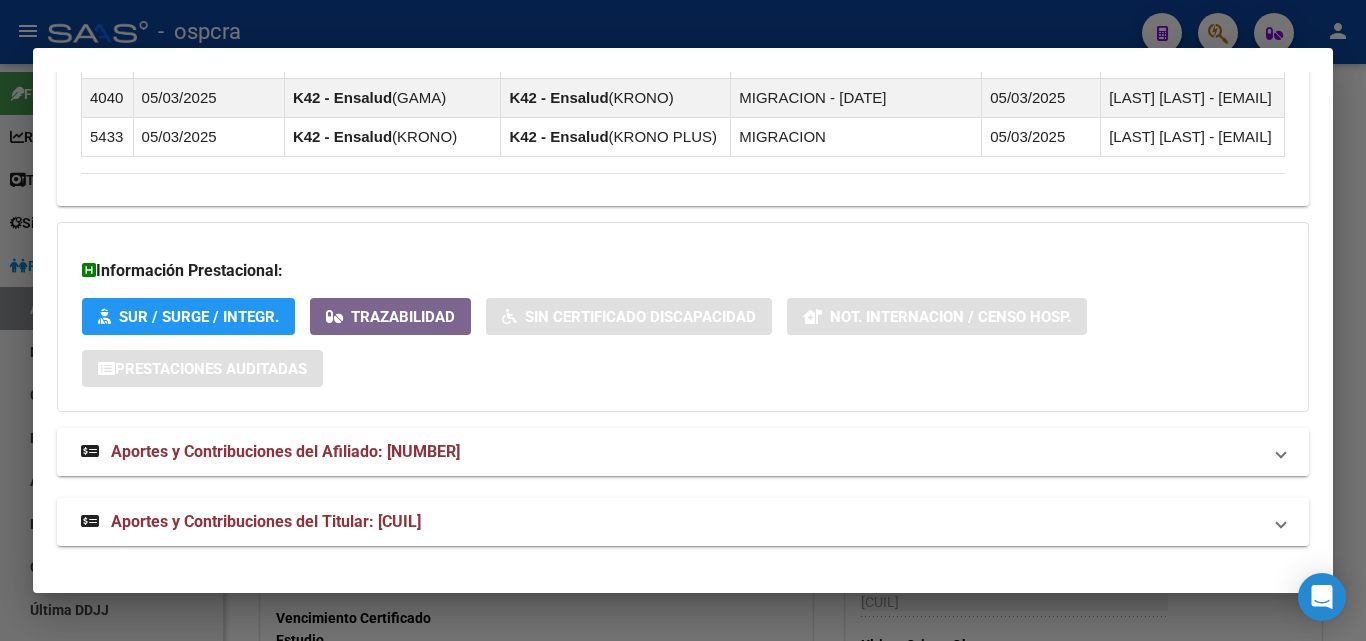 click on "Aportes y Contribuciones del Afiliado: [NUMBER]" at bounding box center (285, 451) 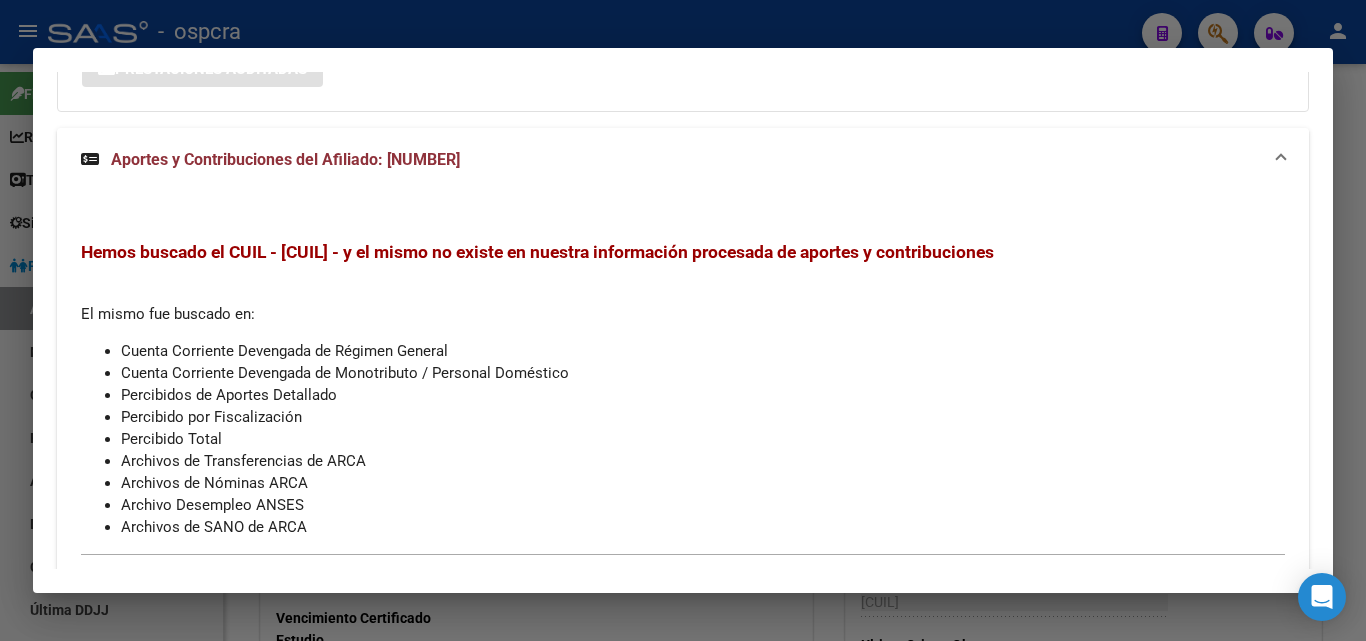 scroll, scrollTop: 1927, scrollLeft: 0, axis: vertical 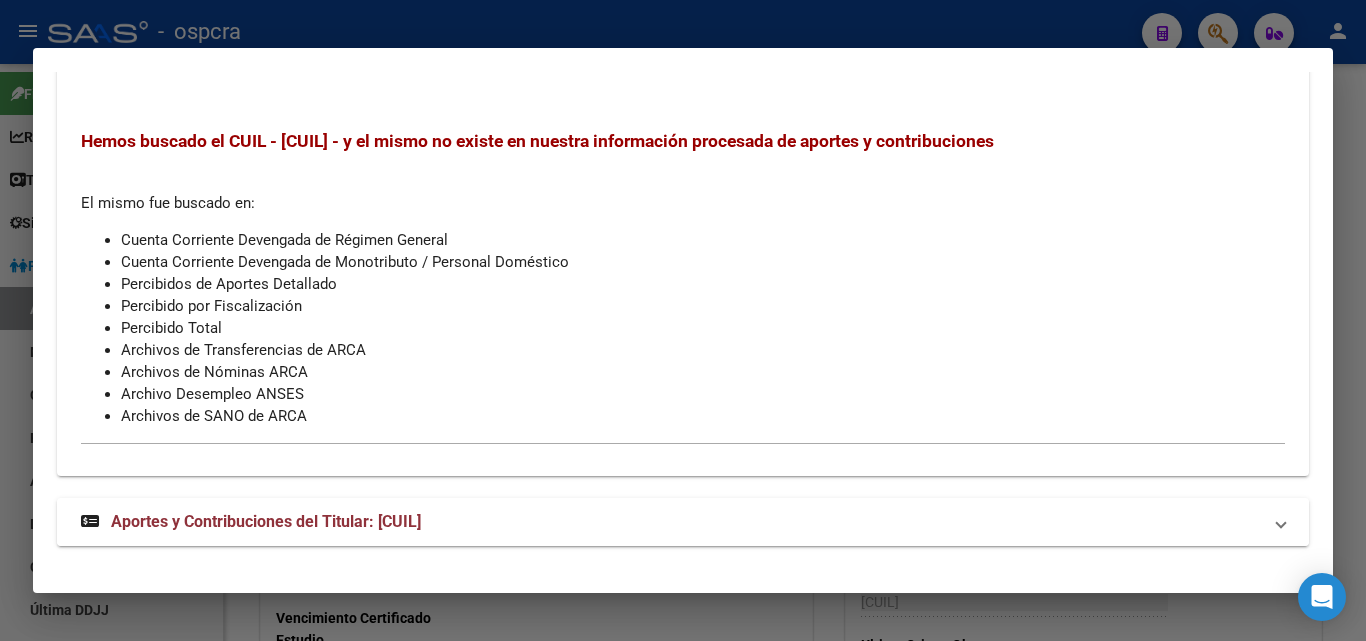 click on "Aportes y Contribuciones del Titular: [CUIL]" at bounding box center [266, 521] 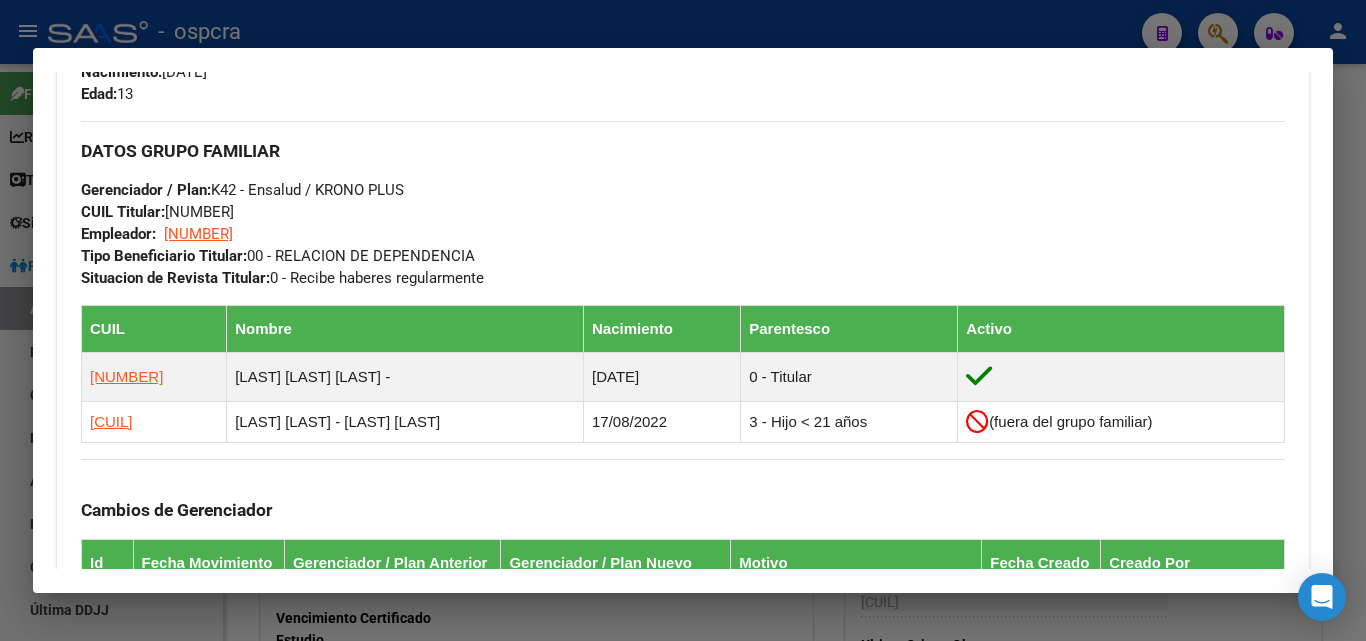 scroll, scrollTop: 929, scrollLeft: 0, axis: vertical 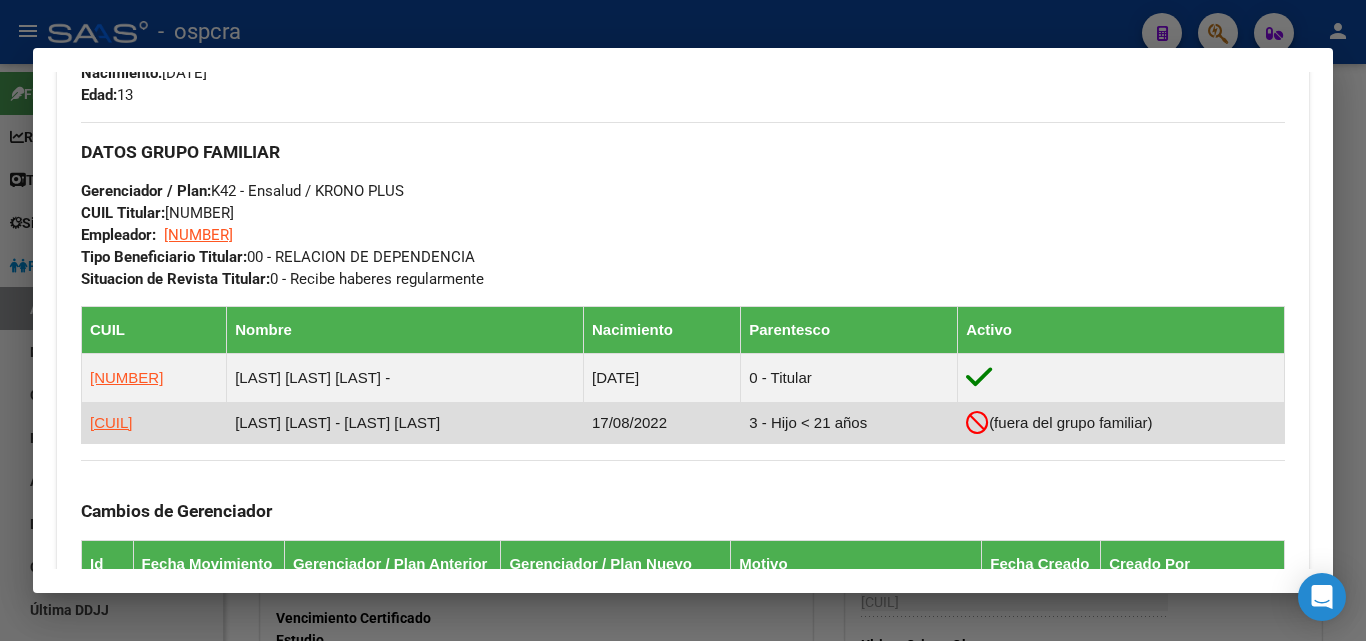 click on "3 - Hijo < 21 años" at bounding box center [849, 423] 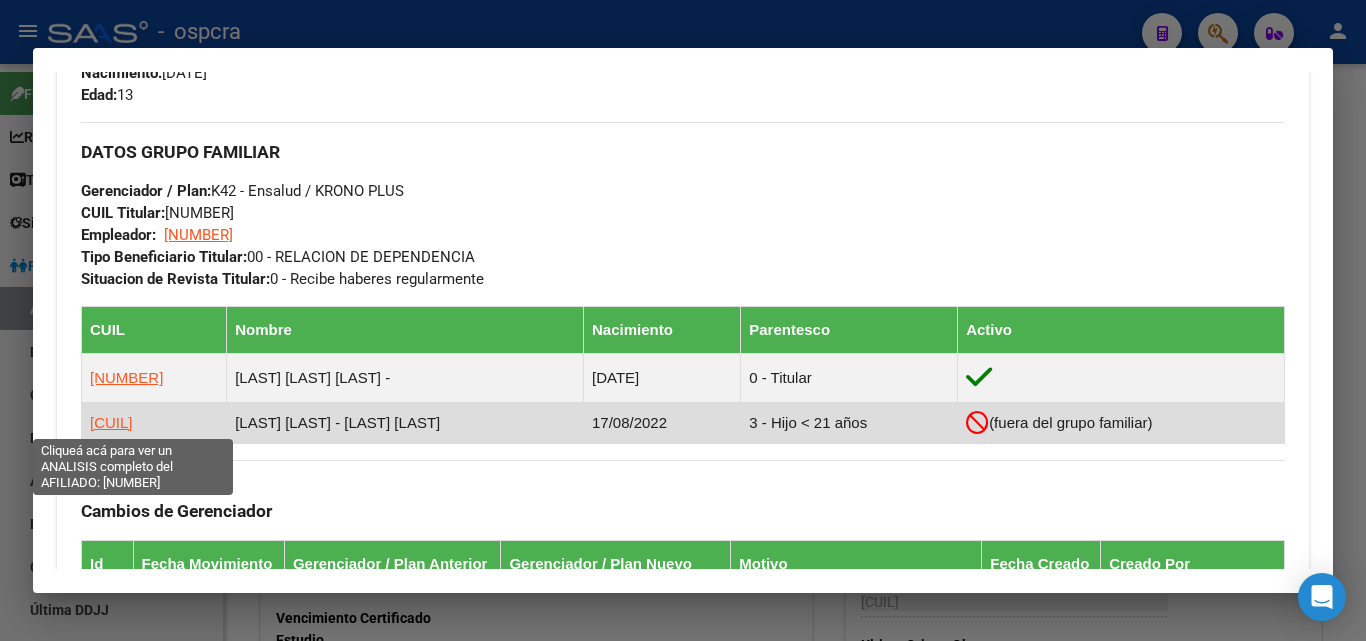 click on "[CUIL]" at bounding box center (111, 422) 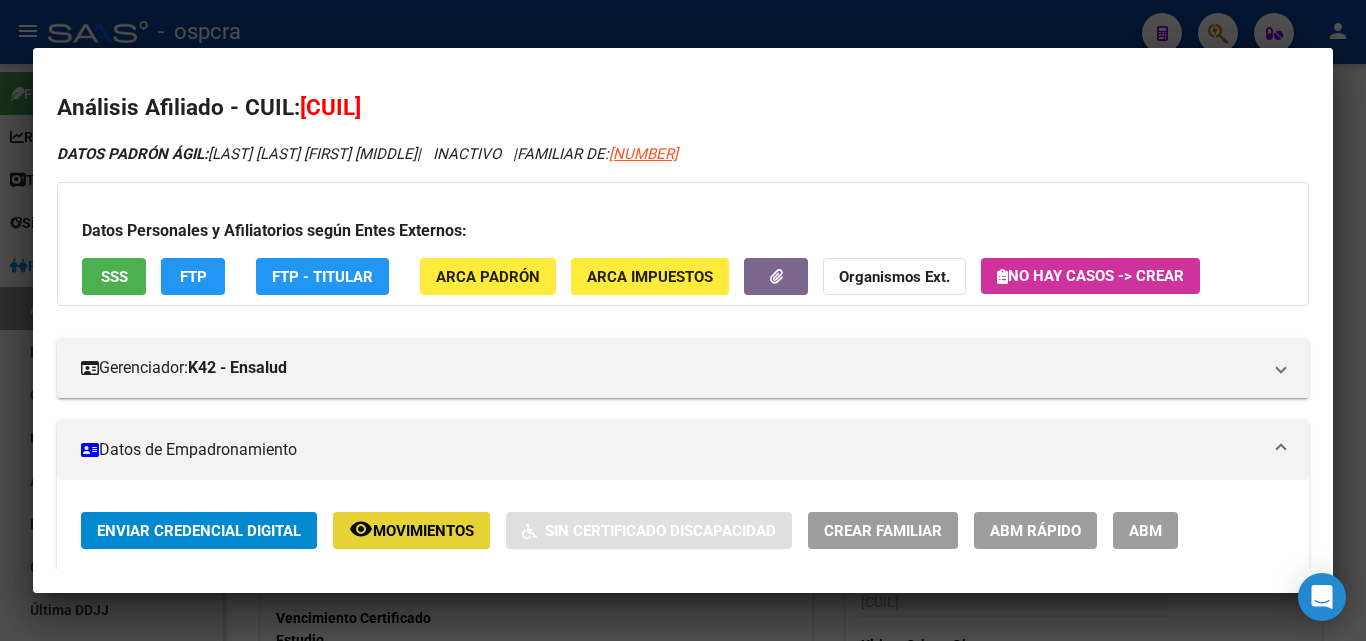 click on "Movimientos" 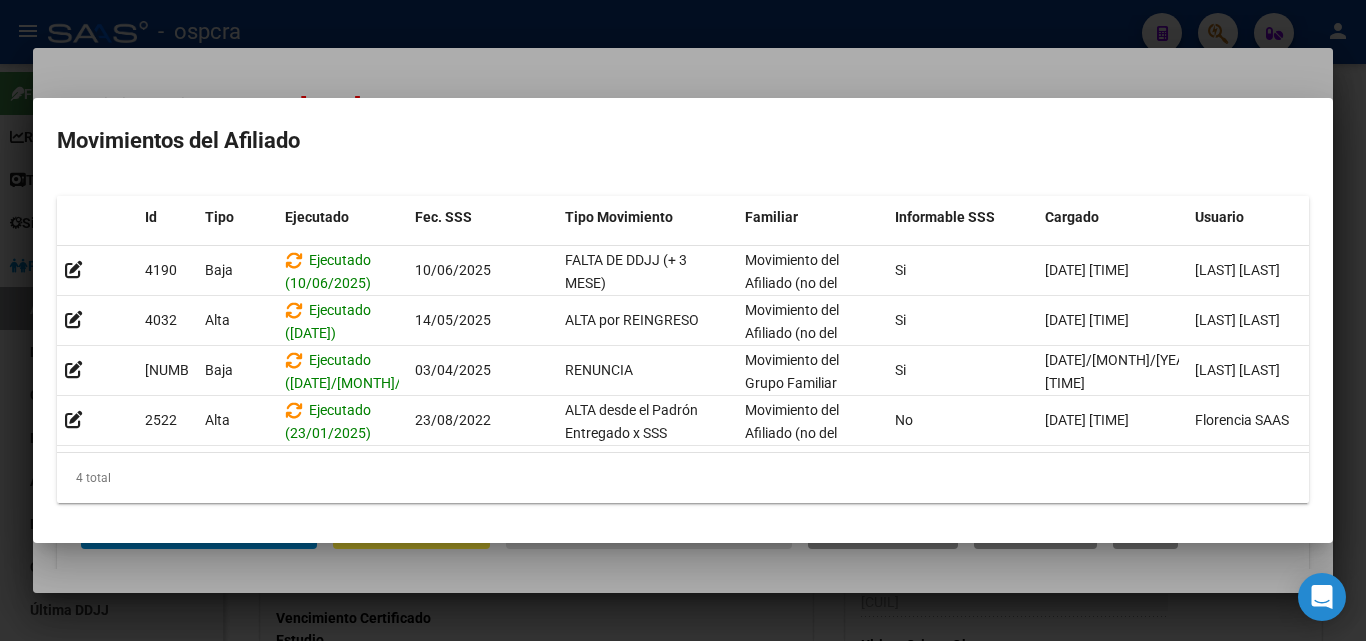 click at bounding box center (683, 320) 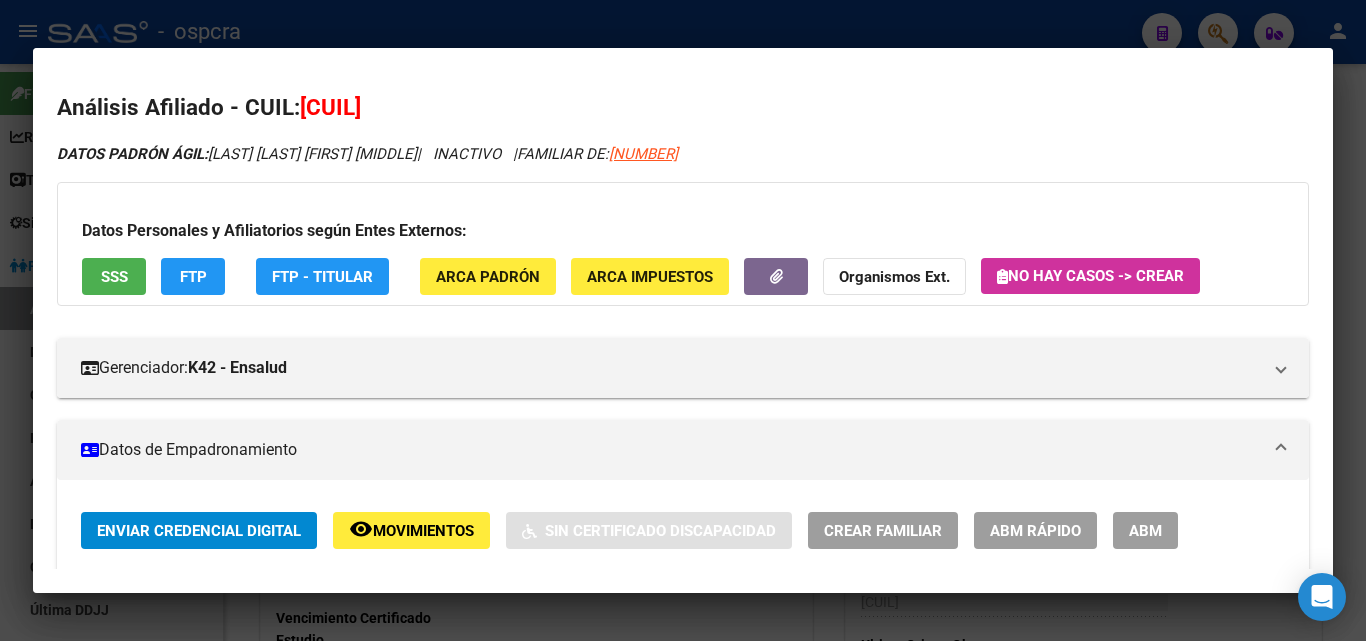 click at bounding box center (683, 320) 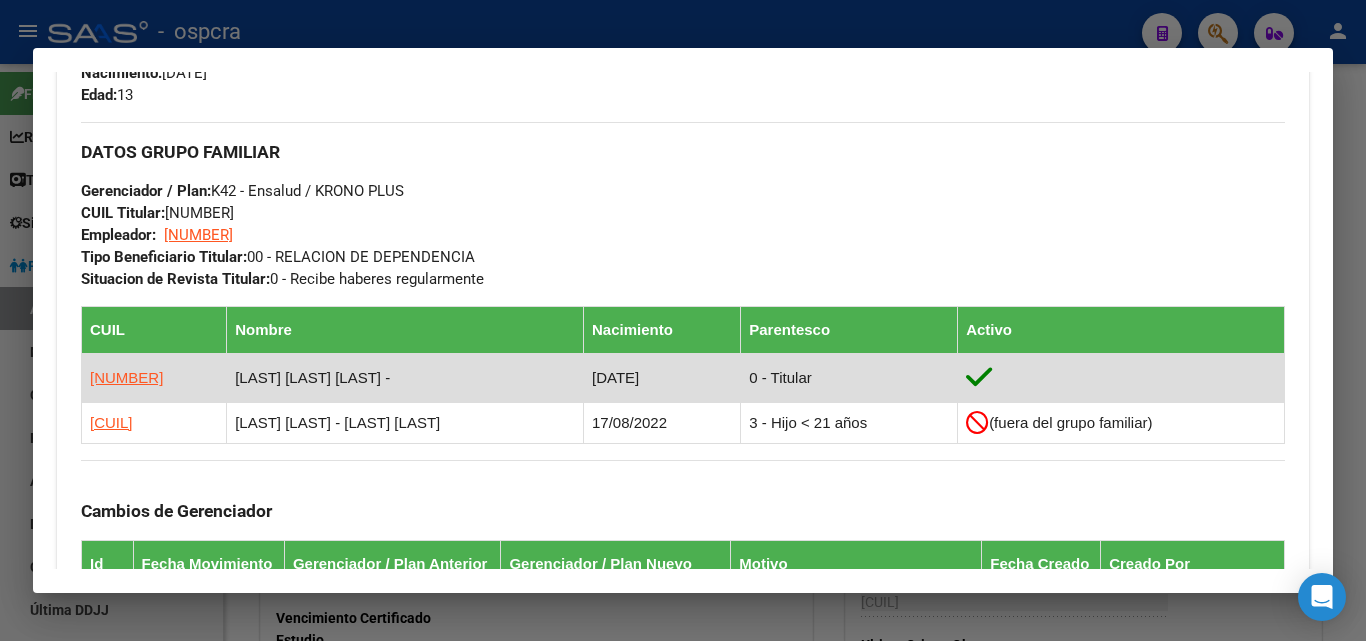 click on "[LAST] [LAST] [LAST] -" at bounding box center [405, 378] 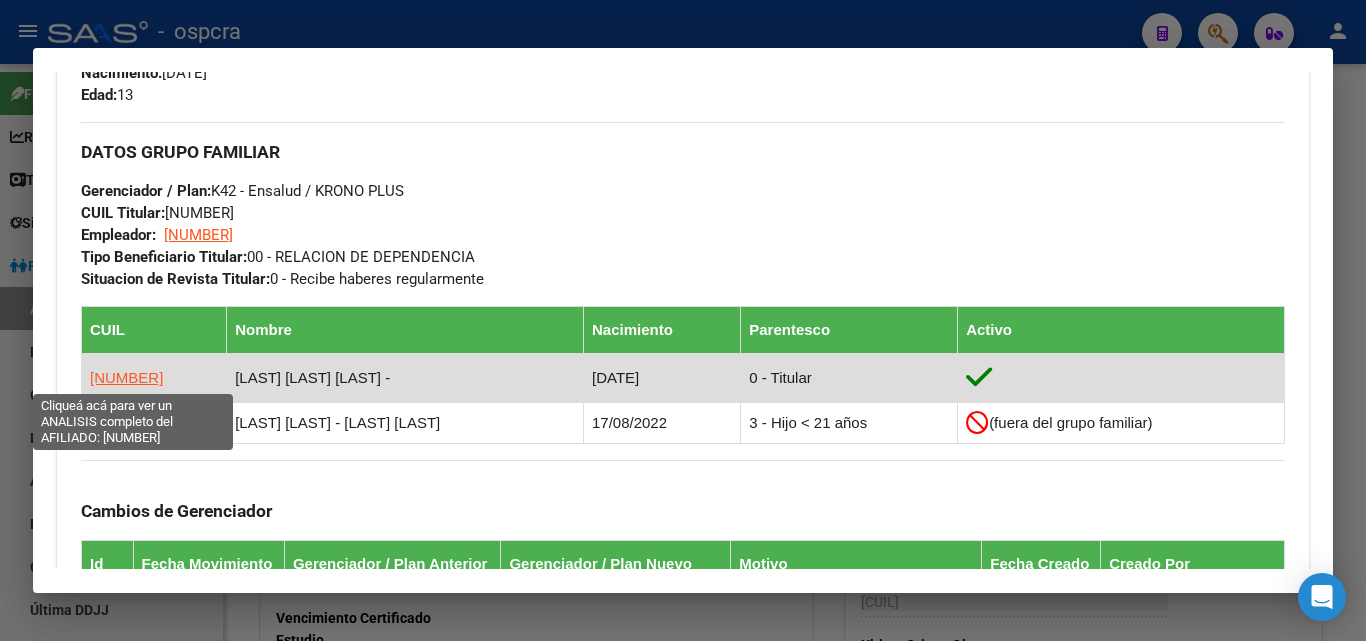 click on "[NUMBER]" at bounding box center [126, 377] 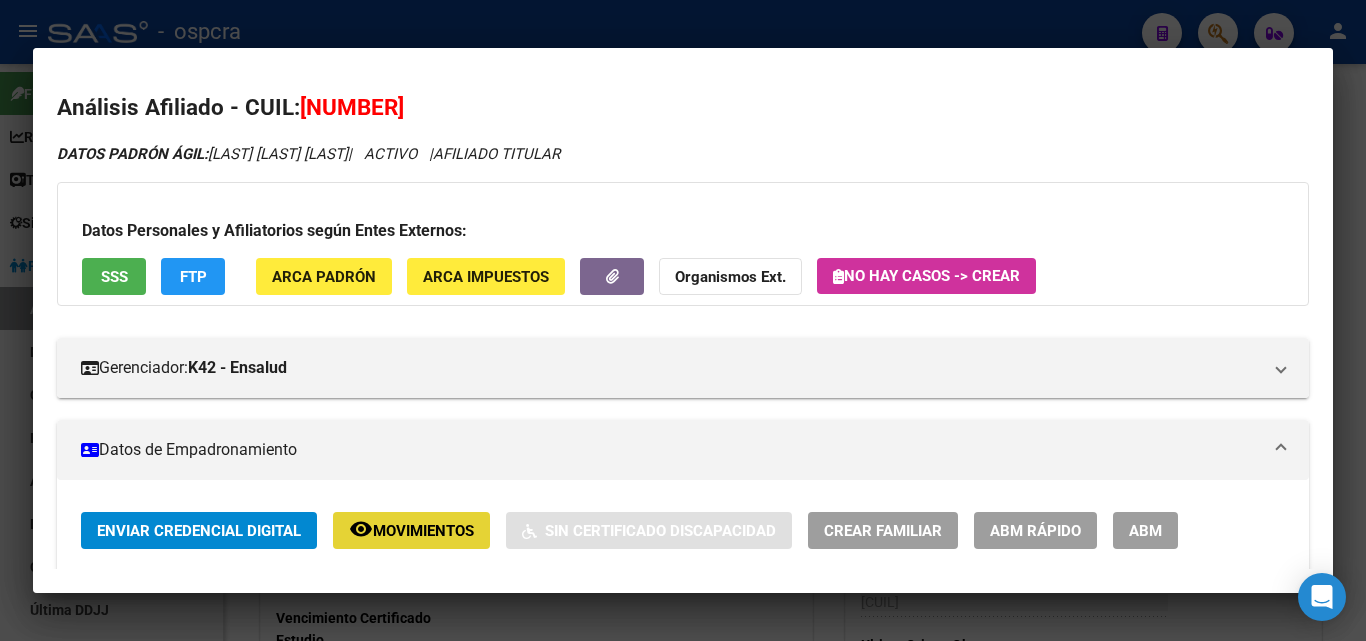 click on "Movimientos" 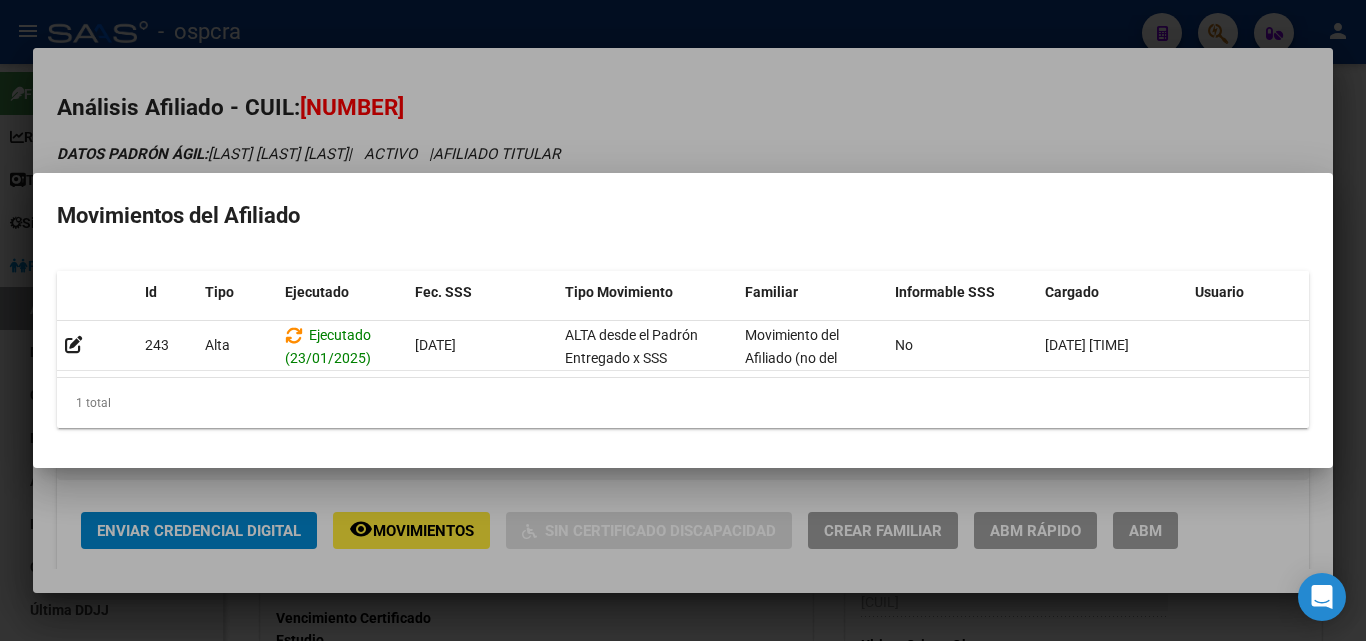 click at bounding box center (683, 320) 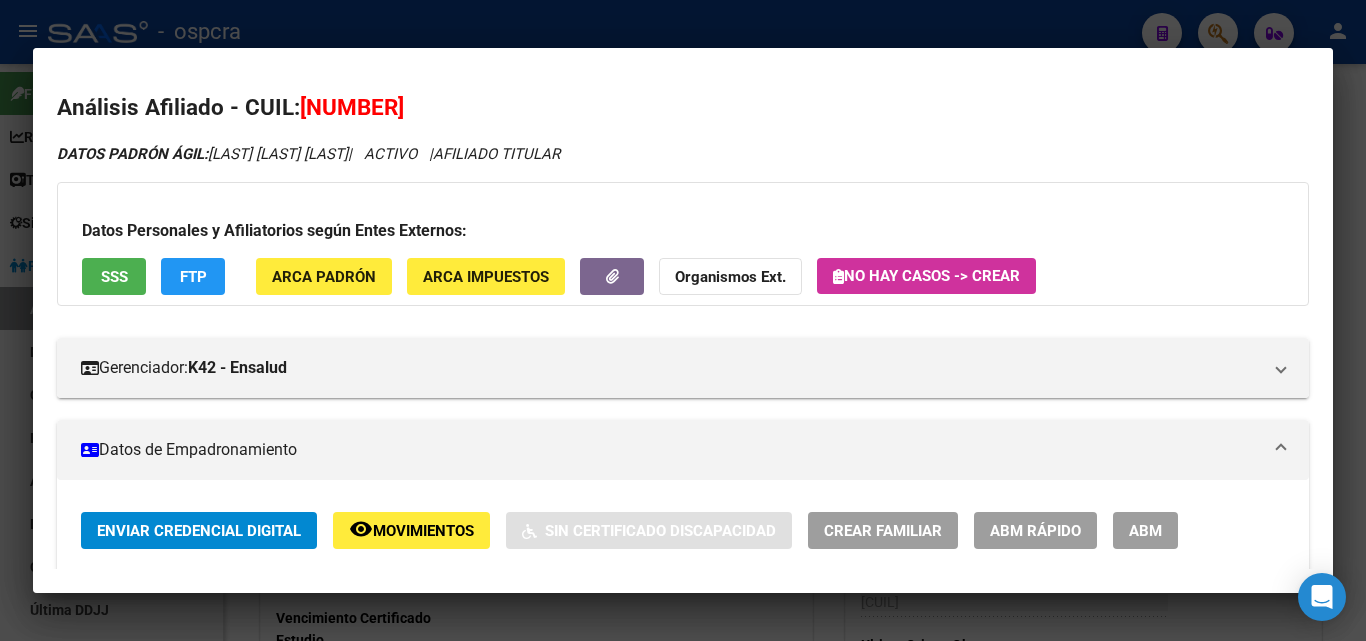 click on "SSS" at bounding box center [114, 277] 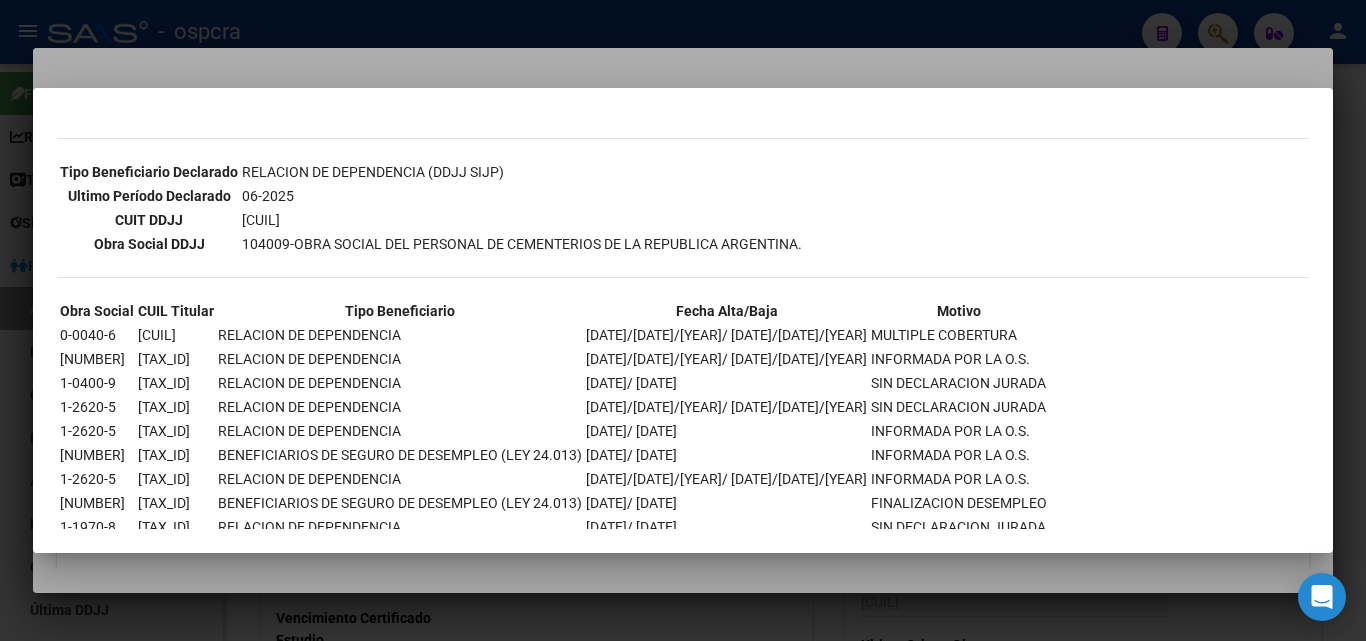 scroll, scrollTop: 552, scrollLeft: 0, axis: vertical 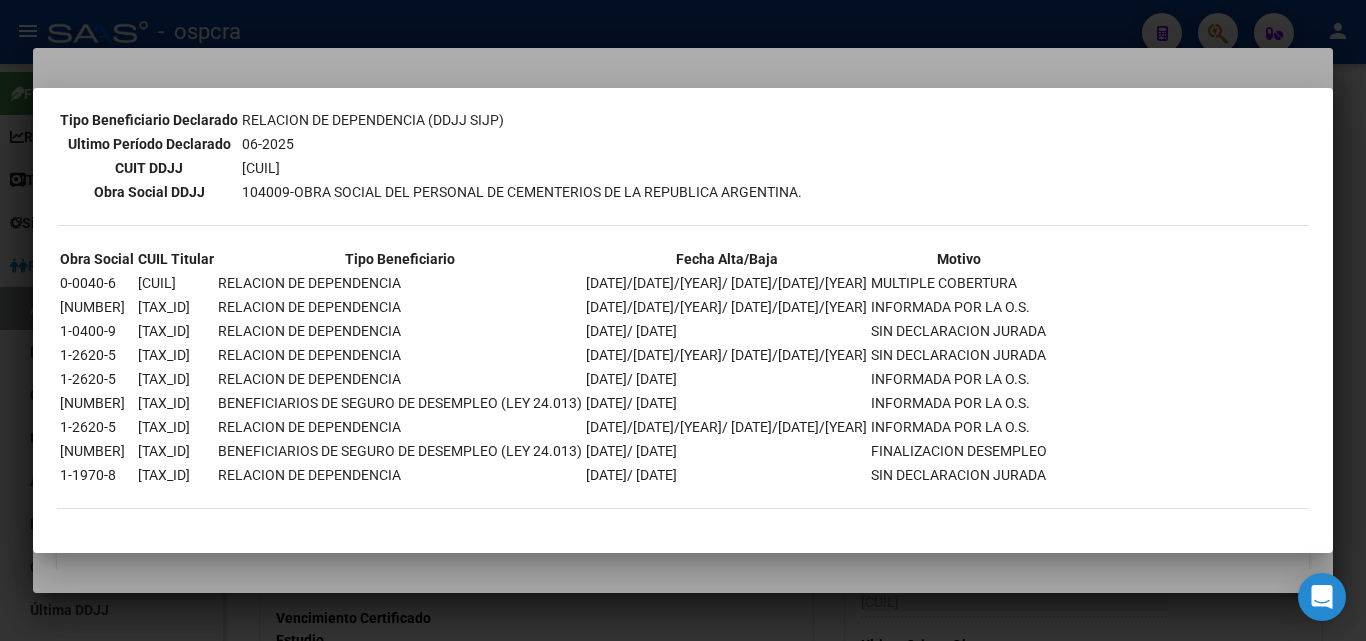 click at bounding box center (683, 320) 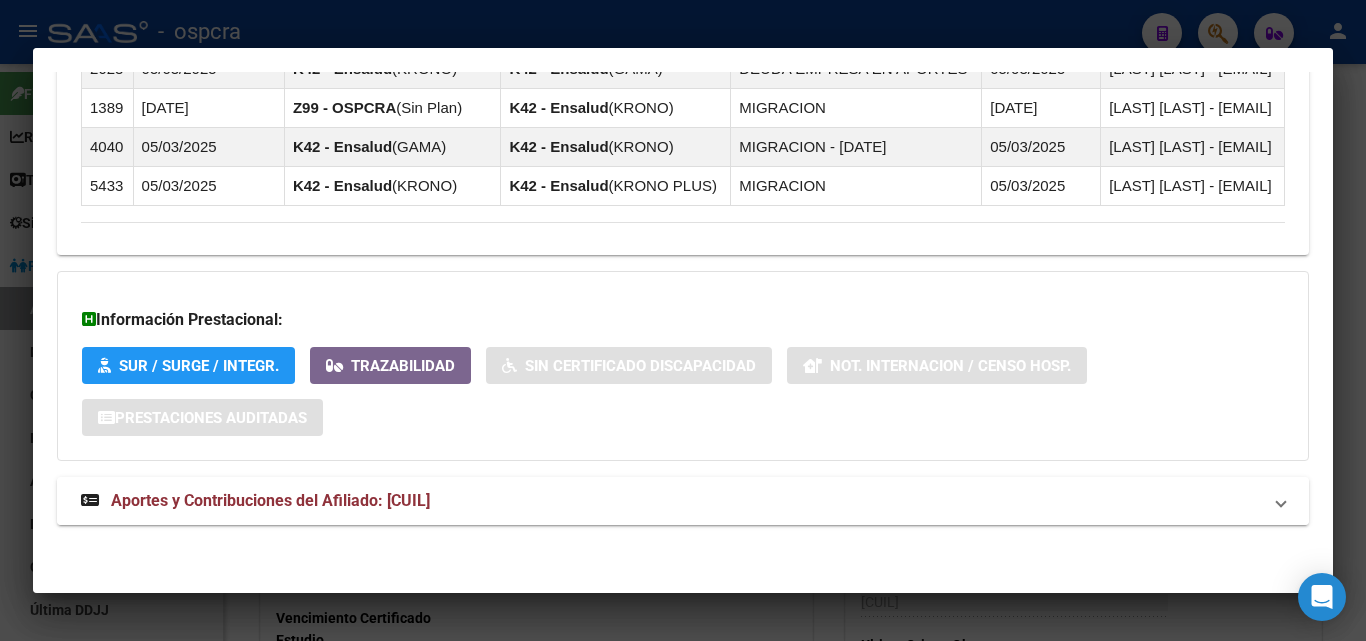scroll, scrollTop: 1415, scrollLeft: 0, axis: vertical 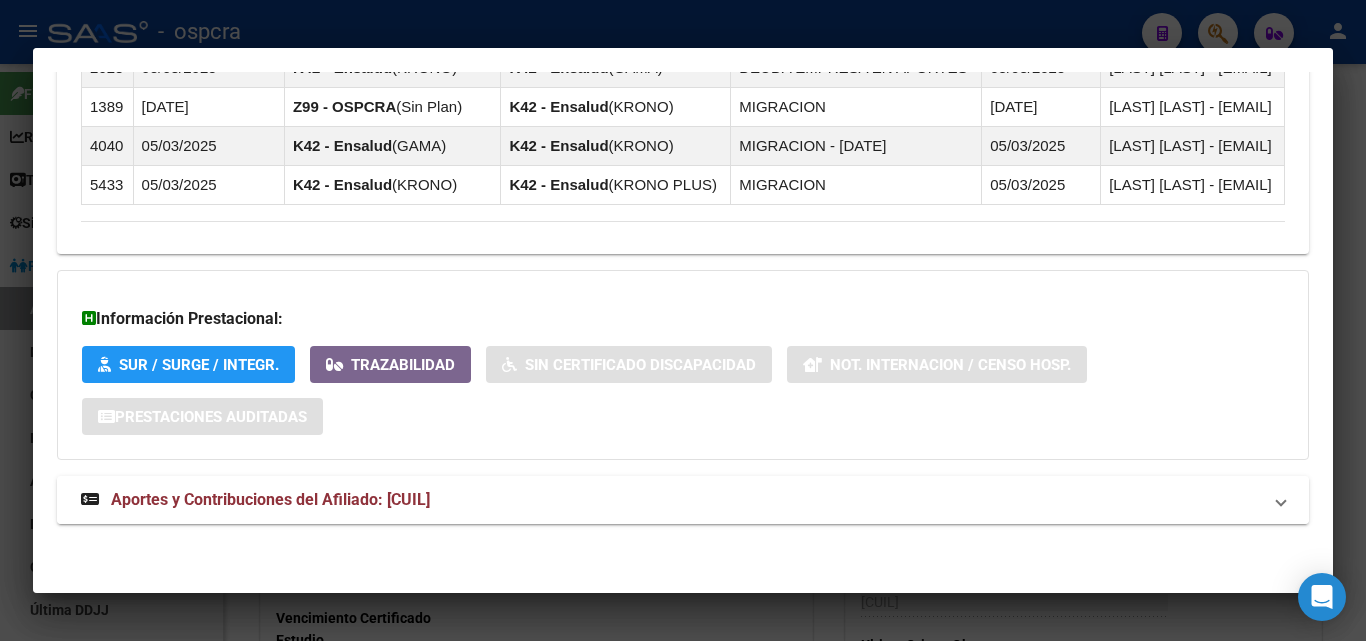 click on "Aportes y Contribuciones del Afiliado: [CUIL]" at bounding box center [270, 499] 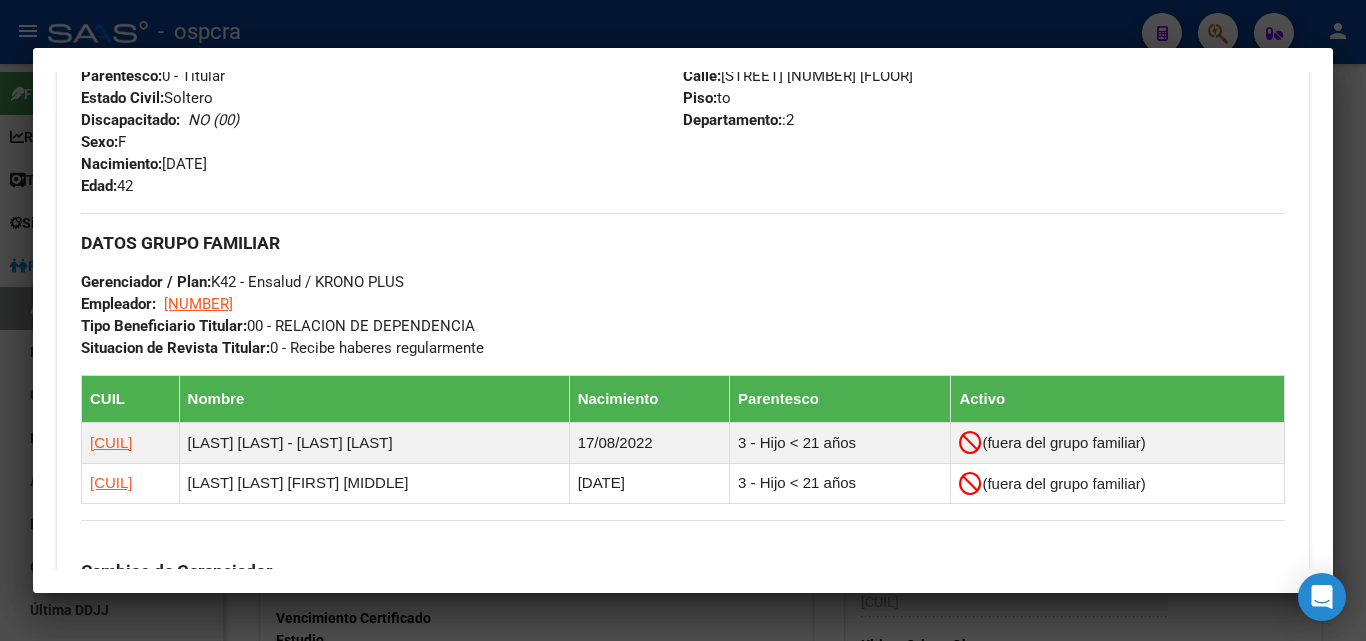 scroll, scrollTop: 800, scrollLeft: 0, axis: vertical 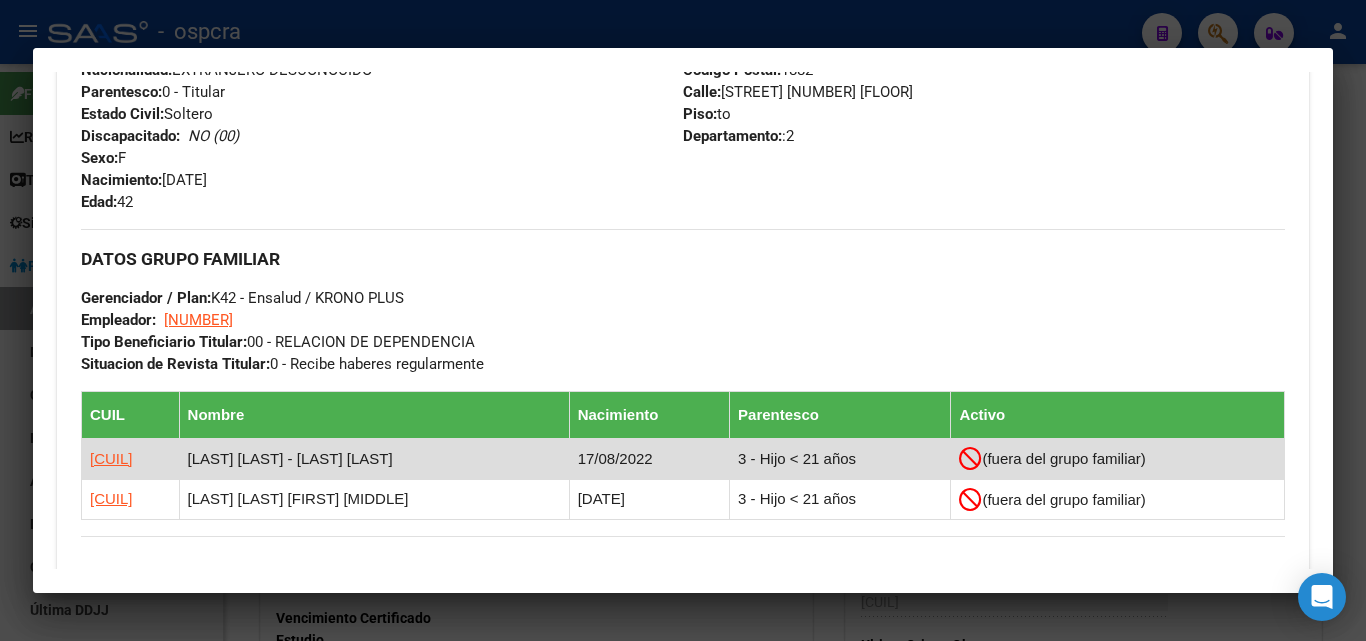 click on "(fuera del grupo familiar)" at bounding box center (1063, 459) 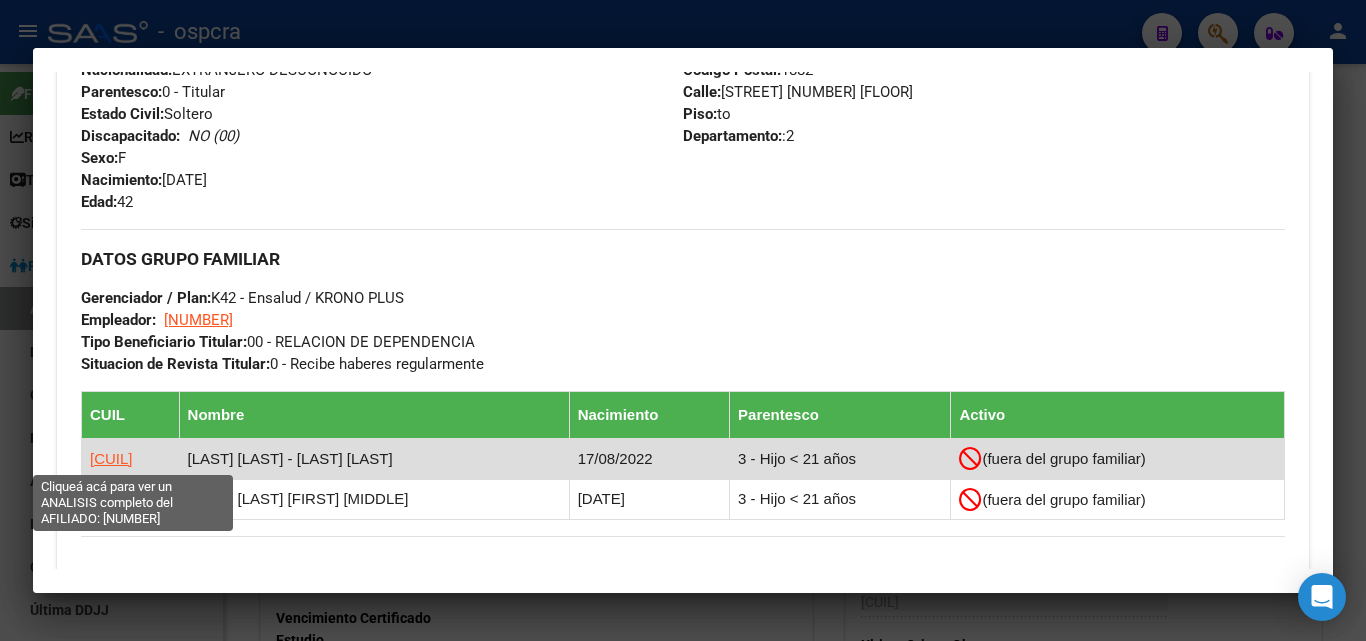 click on "[CUIL]" at bounding box center [111, 458] 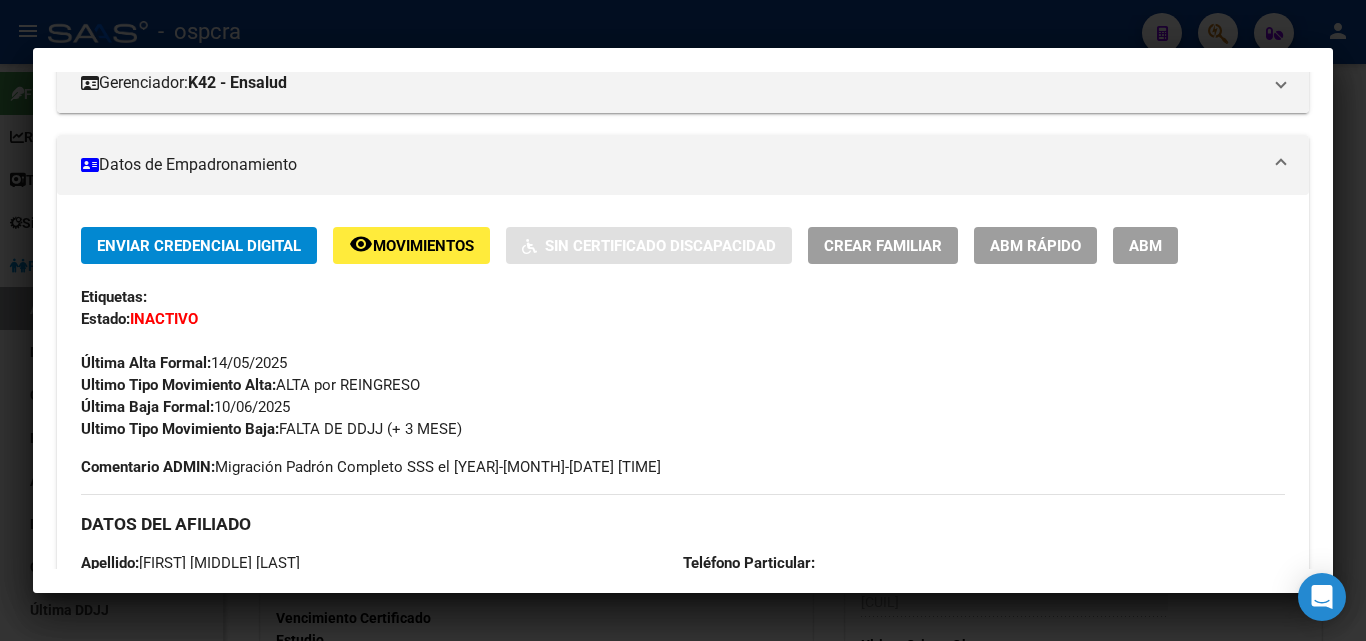 scroll, scrollTop: 0, scrollLeft: 0, axis: both 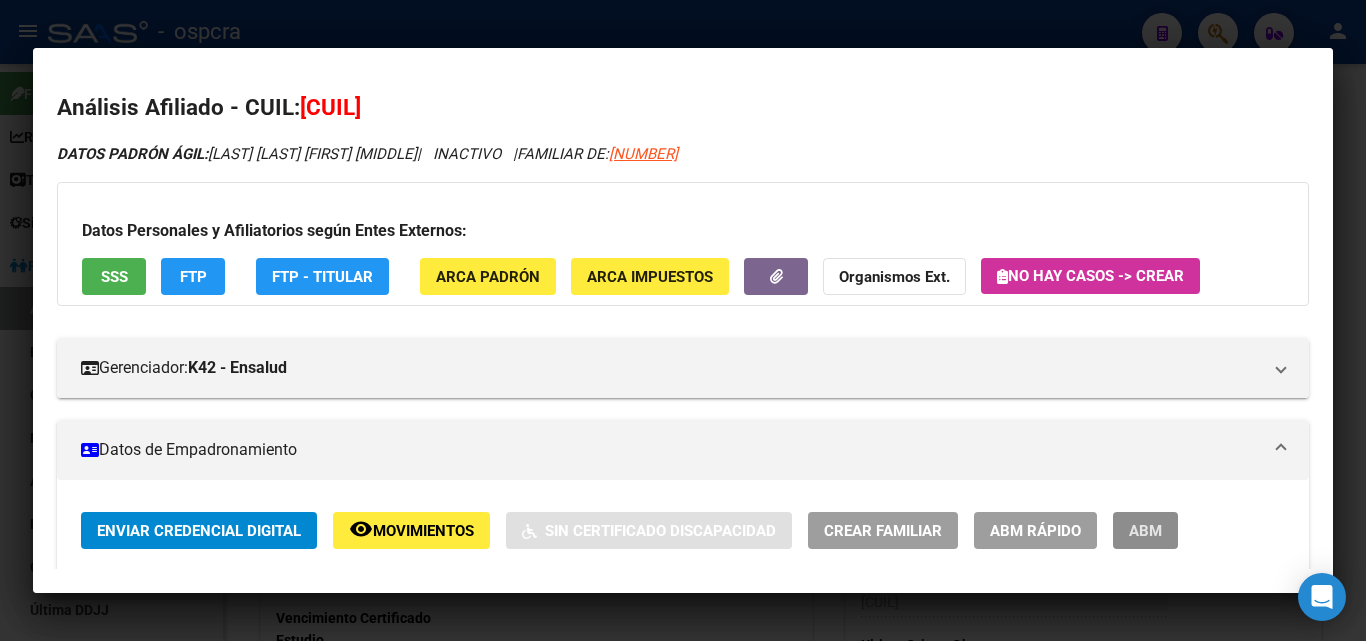 click on "ABM" at bounding box center (1145, 531) 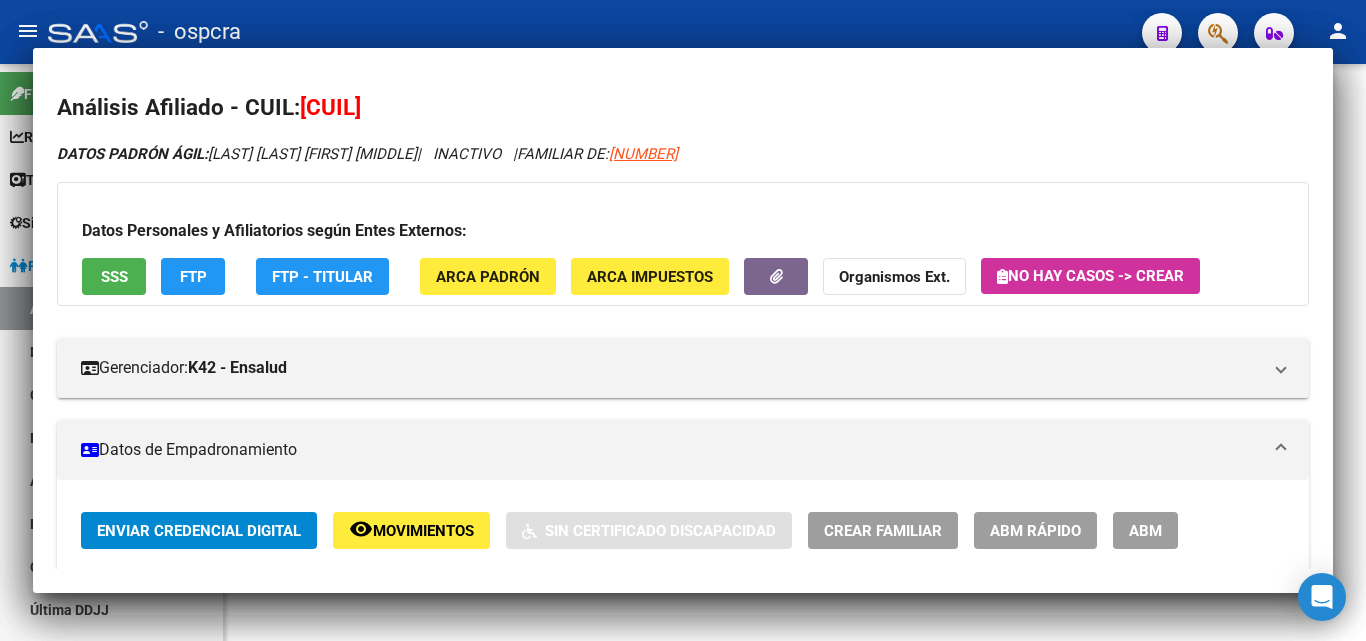 scroll, scrollTop: 0, scrollLeft: 0, axis: both 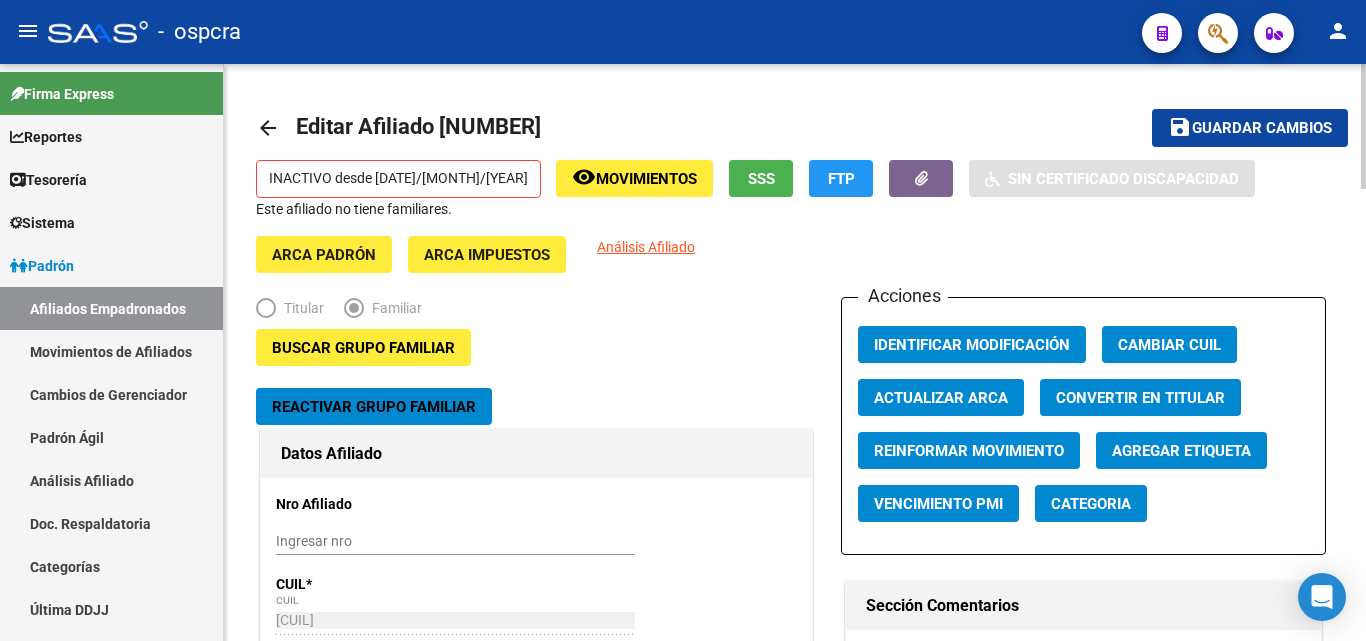 click on "Reactivar Grupo Familiar" 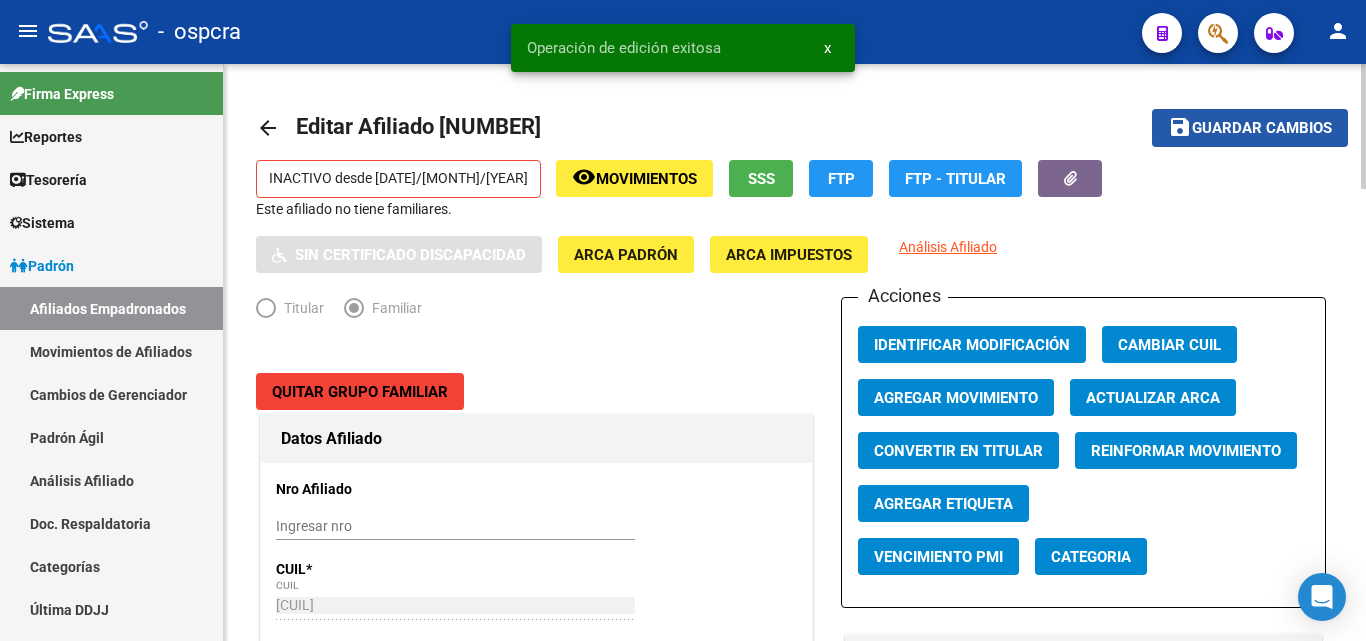 click on "save Guardar cambios" 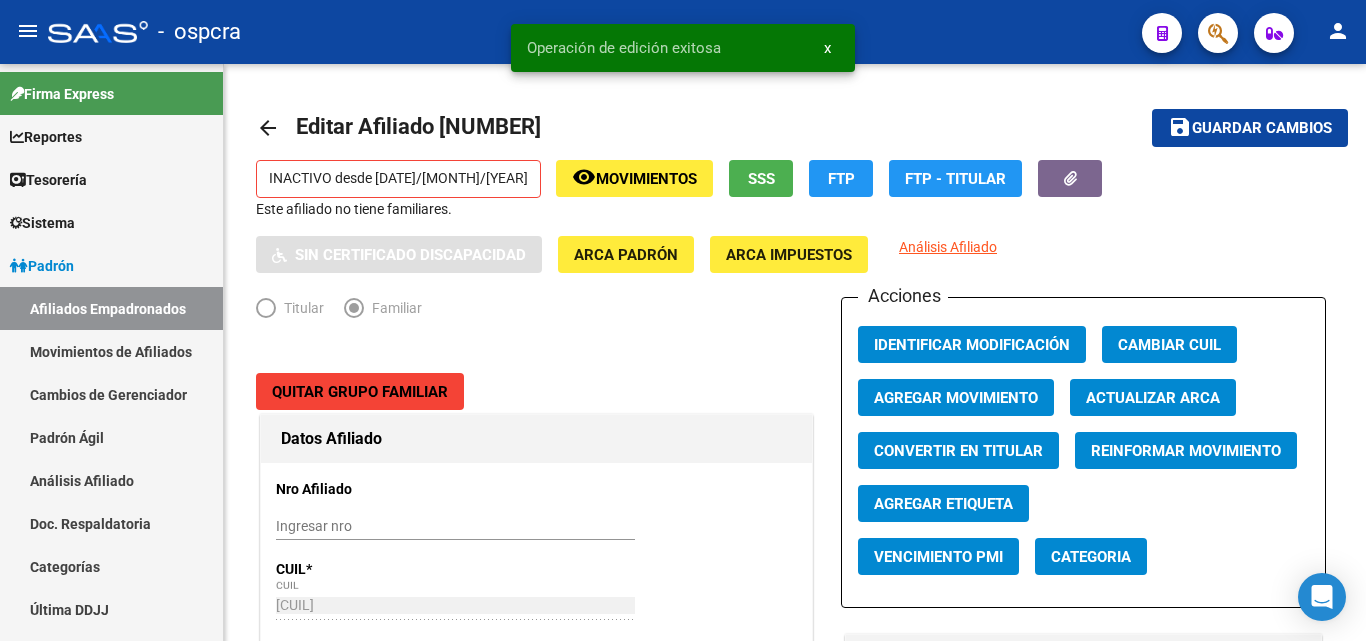 click on "Agregar Movimiento" 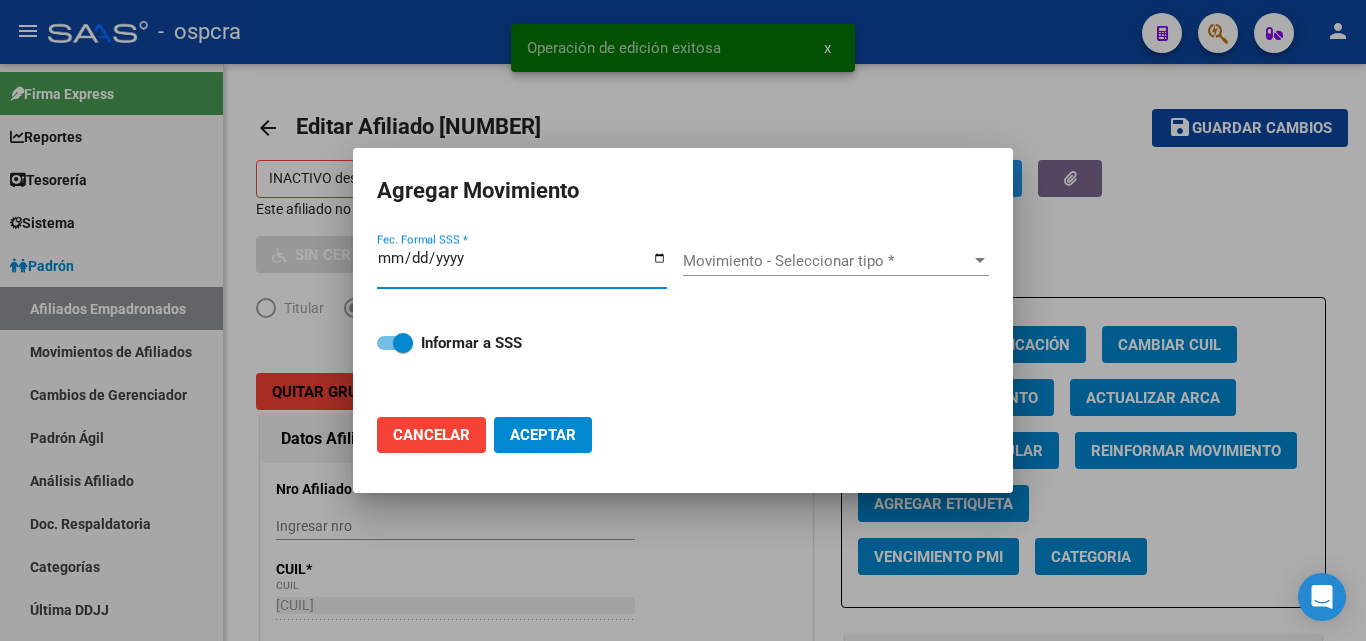 click on "Fec. Formal SSS *" at bounding box center (530, 268) 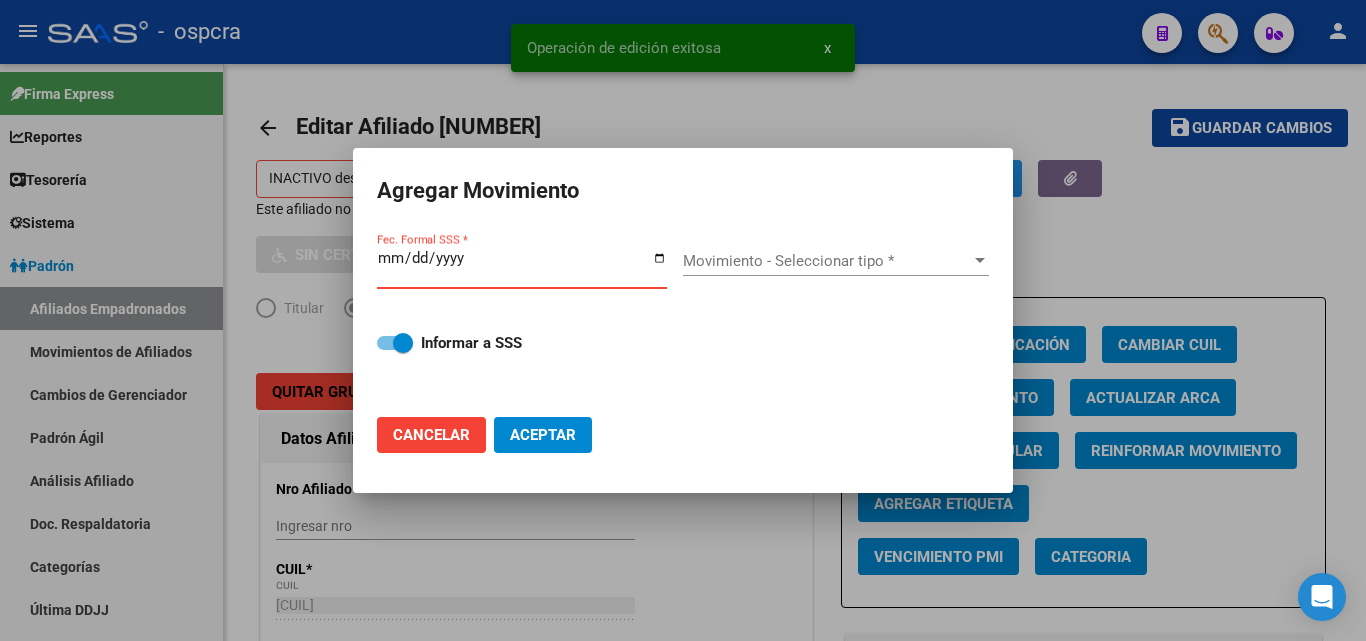 click on "Fec. Formal SSS *" at bounding box center [522, 266] 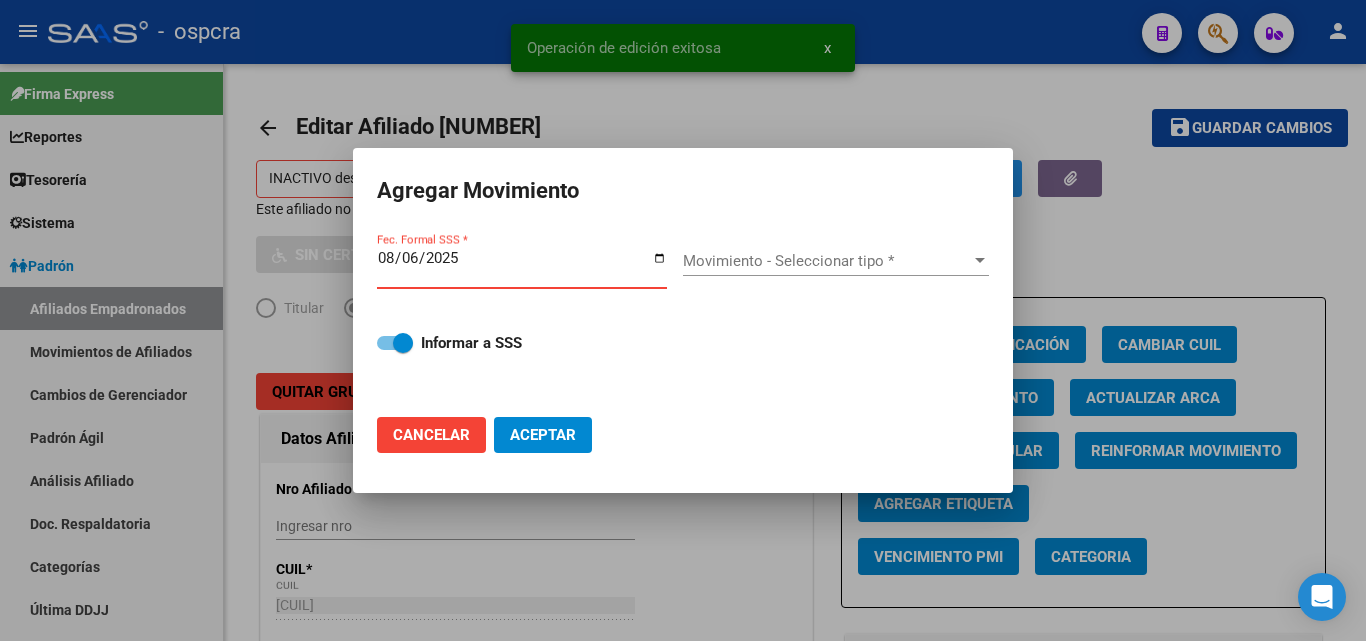type on "2025-08-06" 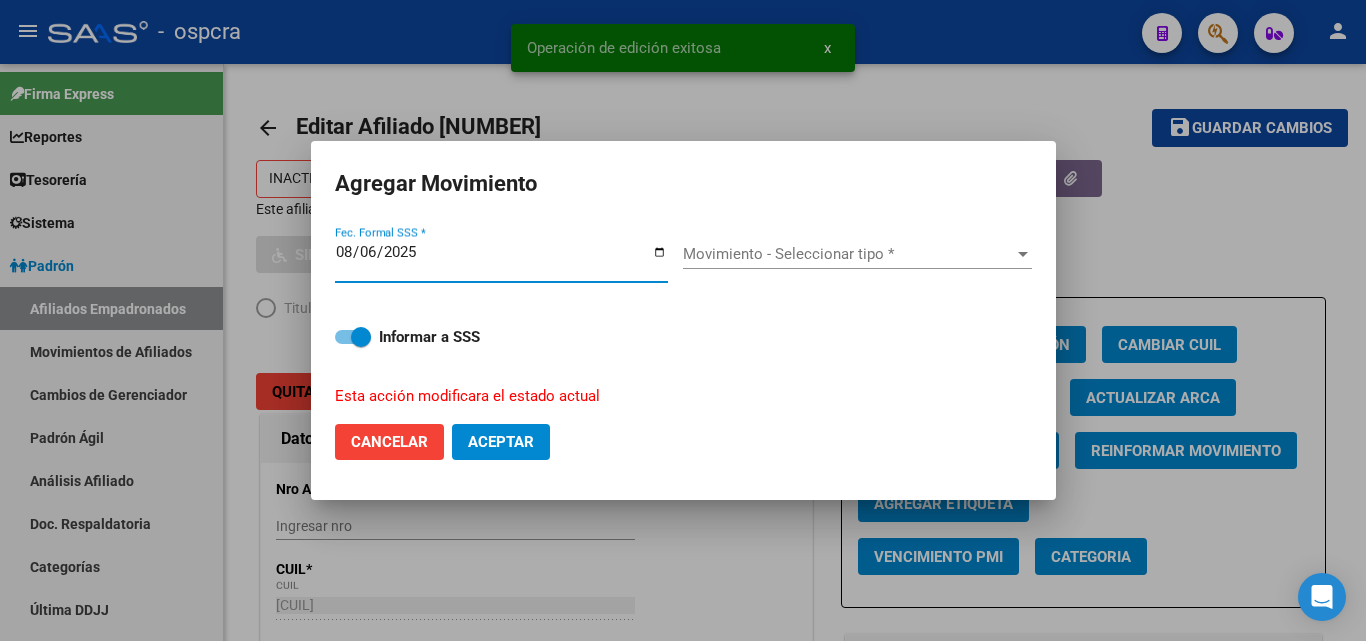 click on "Movimiento - Seleccionar tipo *" at bounding box center (848, 254) 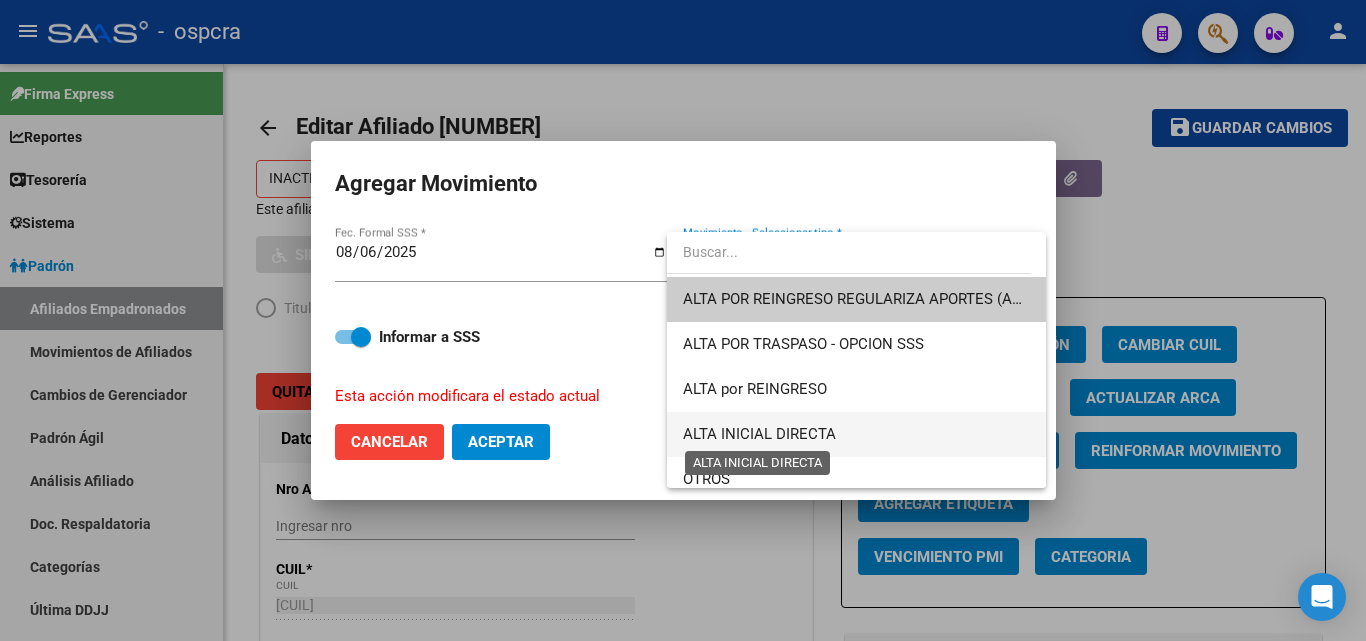 drag, startPoint x: 785, startPoint y: 436, endPoint x: 752, endPoint y: 436, distance: 33 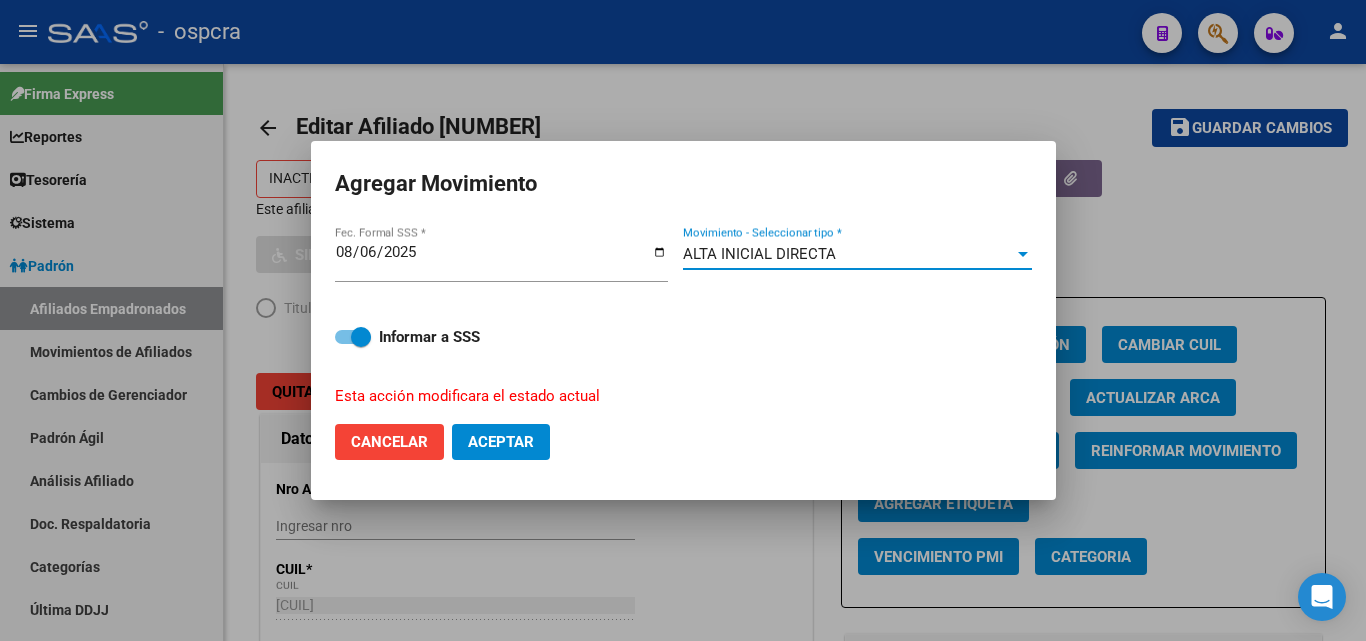 click on "ALTA INICIAL DIRECTA" at bounding box center [759, 254] 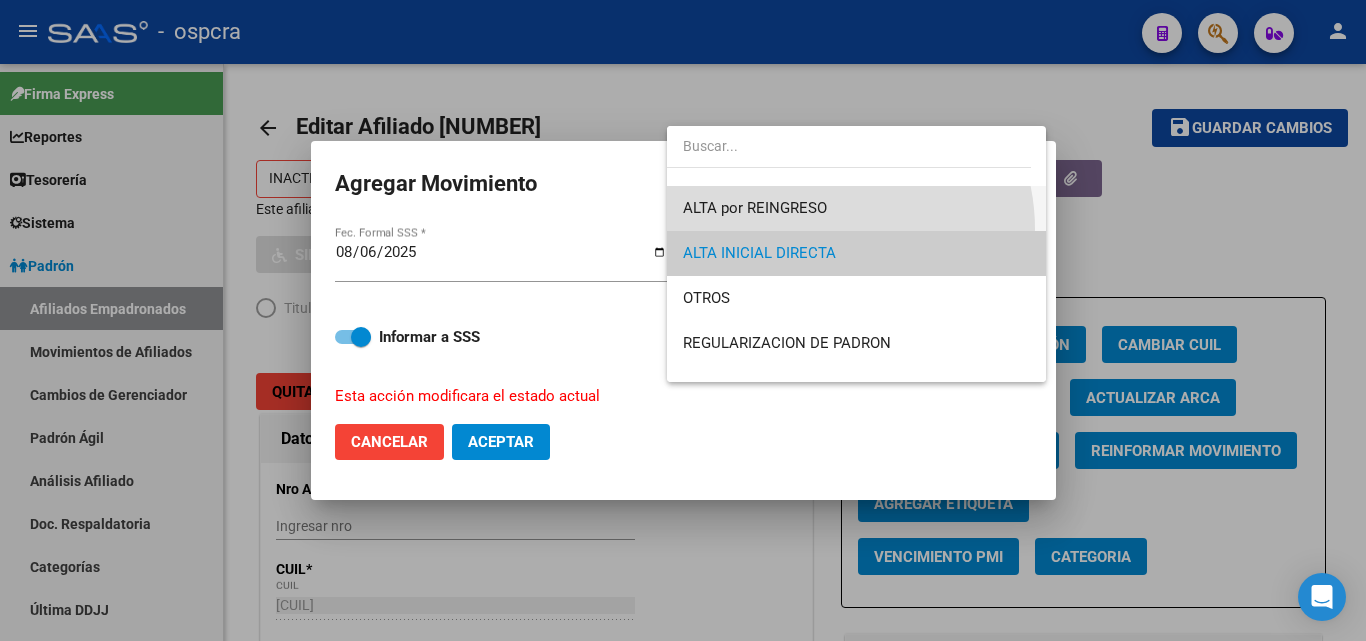 click on "ALTA por REINGRESO" at bounding box center [856, 208] 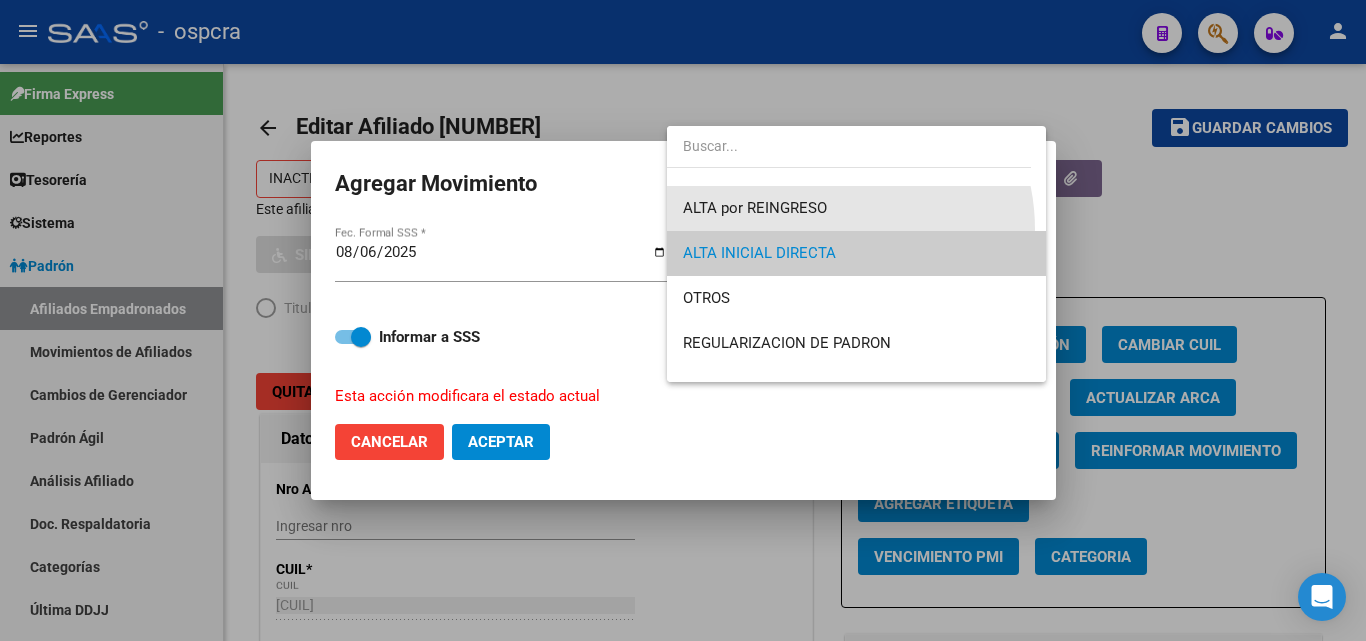 scroll, scrollTop: 90, scrollLeft: 0, axis: vertical 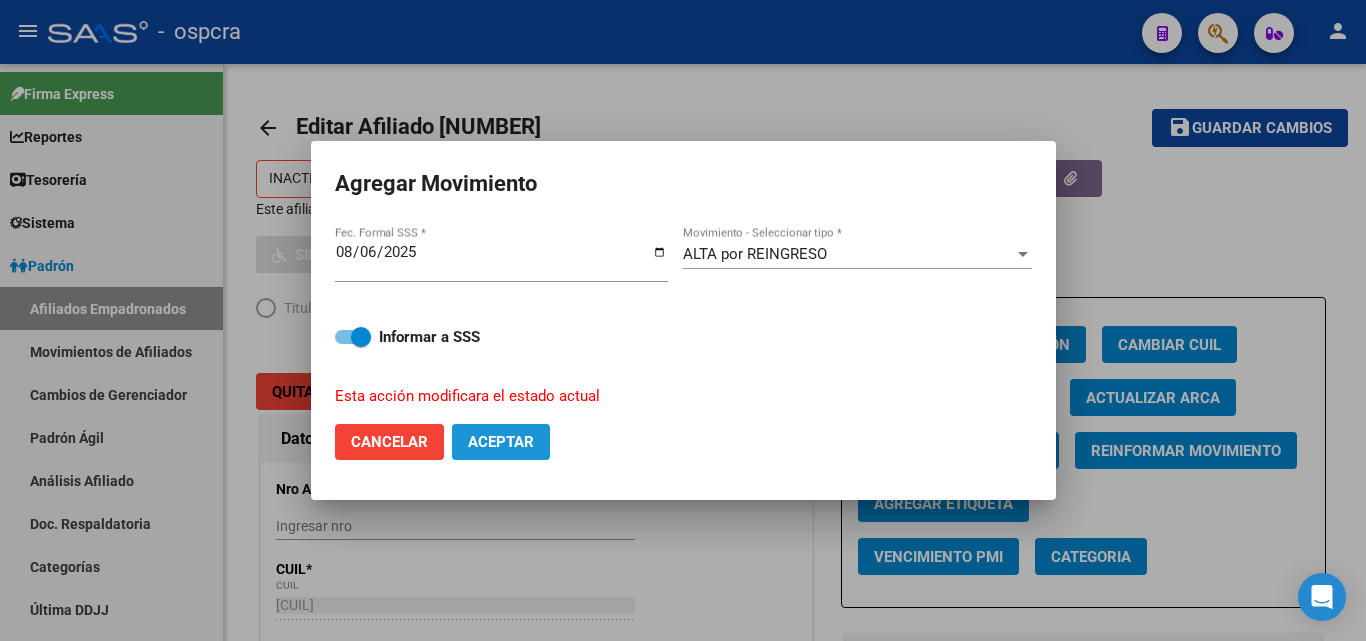 click on "Aceptar" 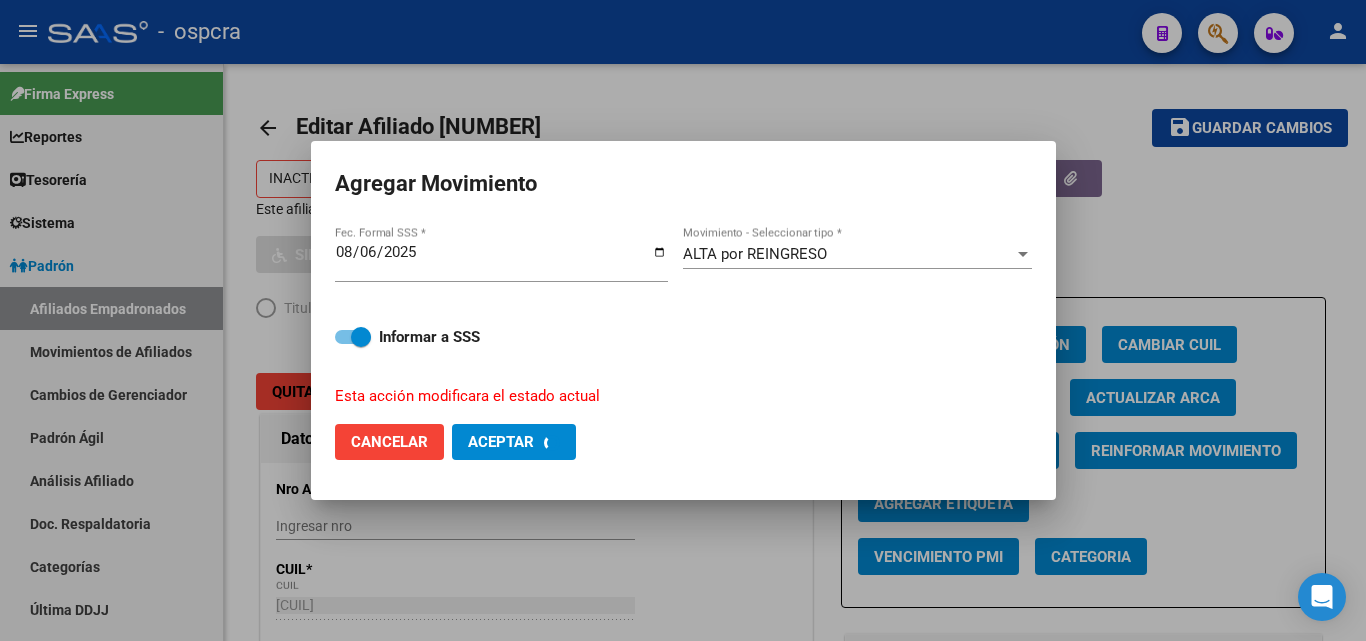 checkbox on "false" 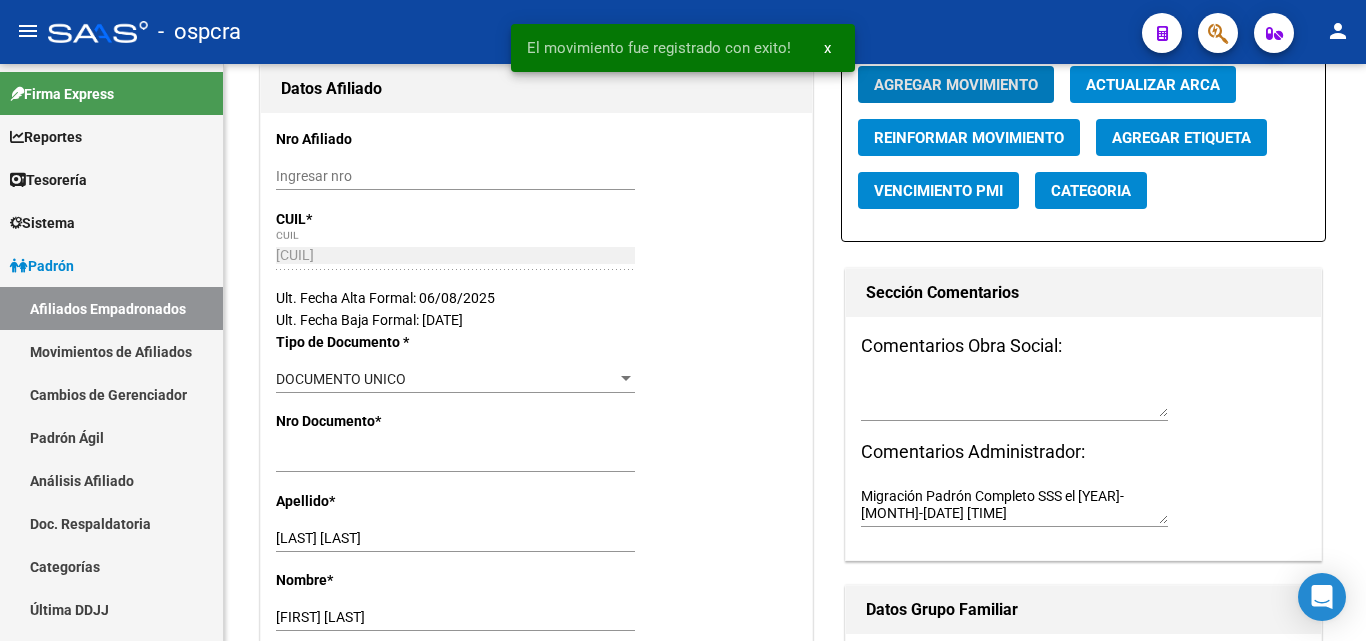 scroll, scrollTop: 0, scrollLeft: 0, axis: both 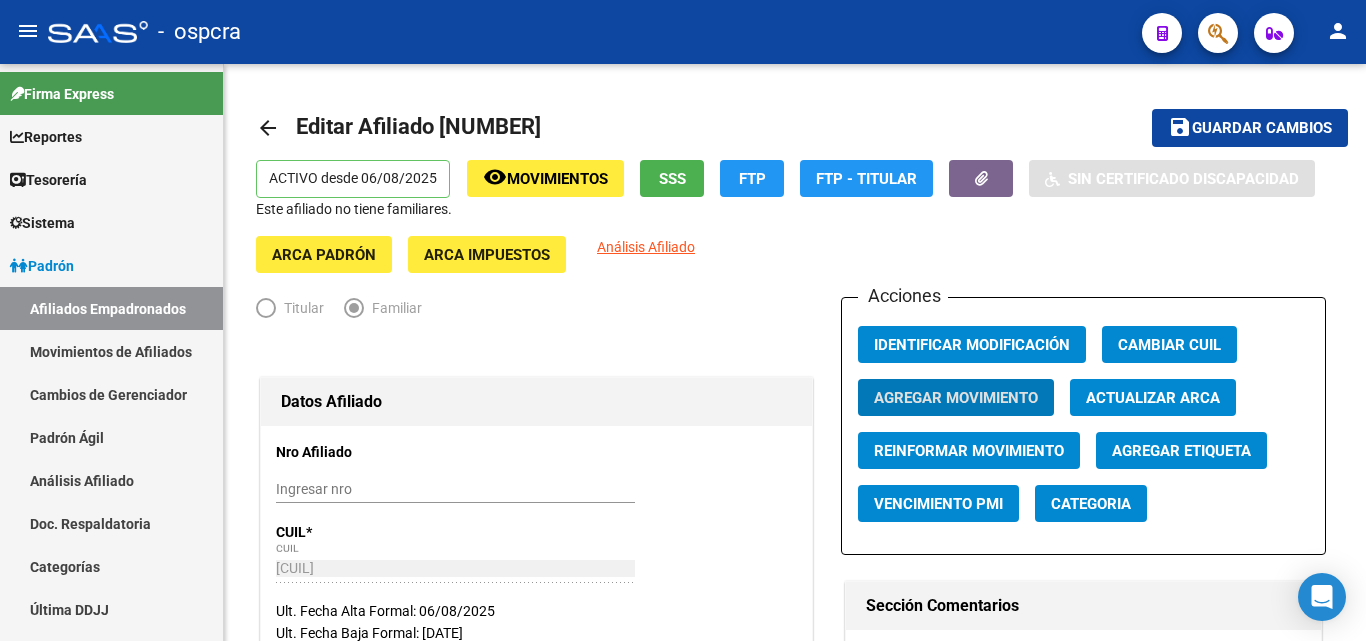 click 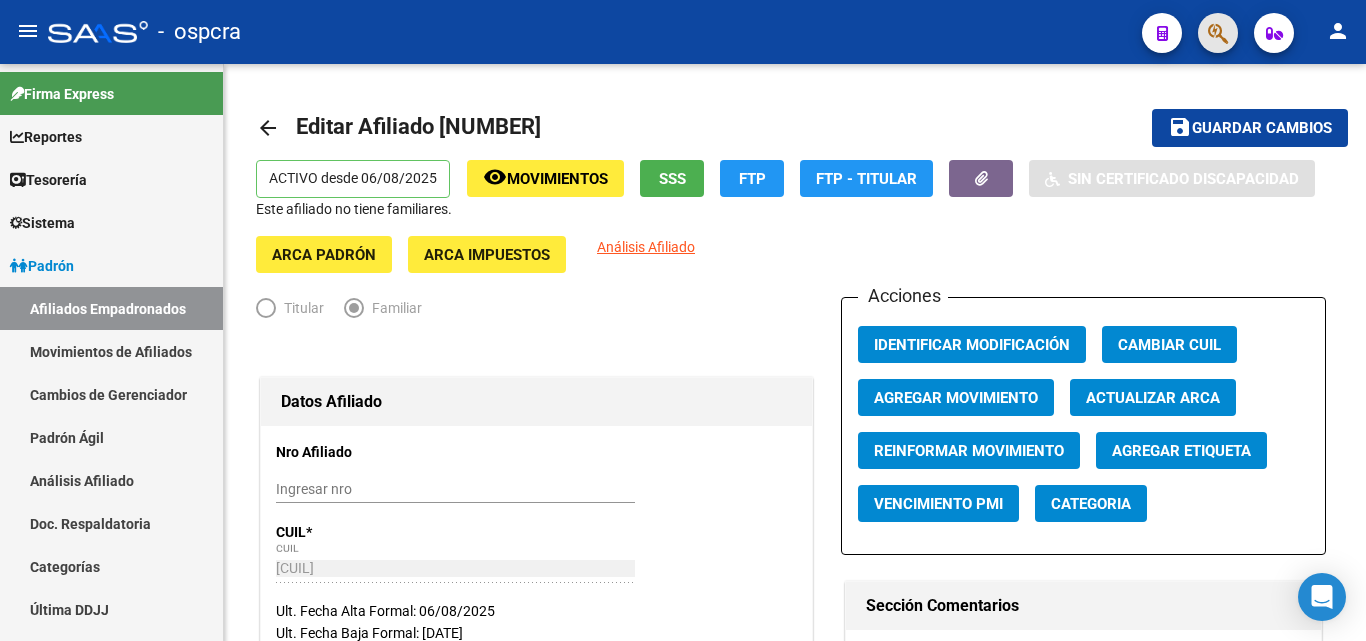 click 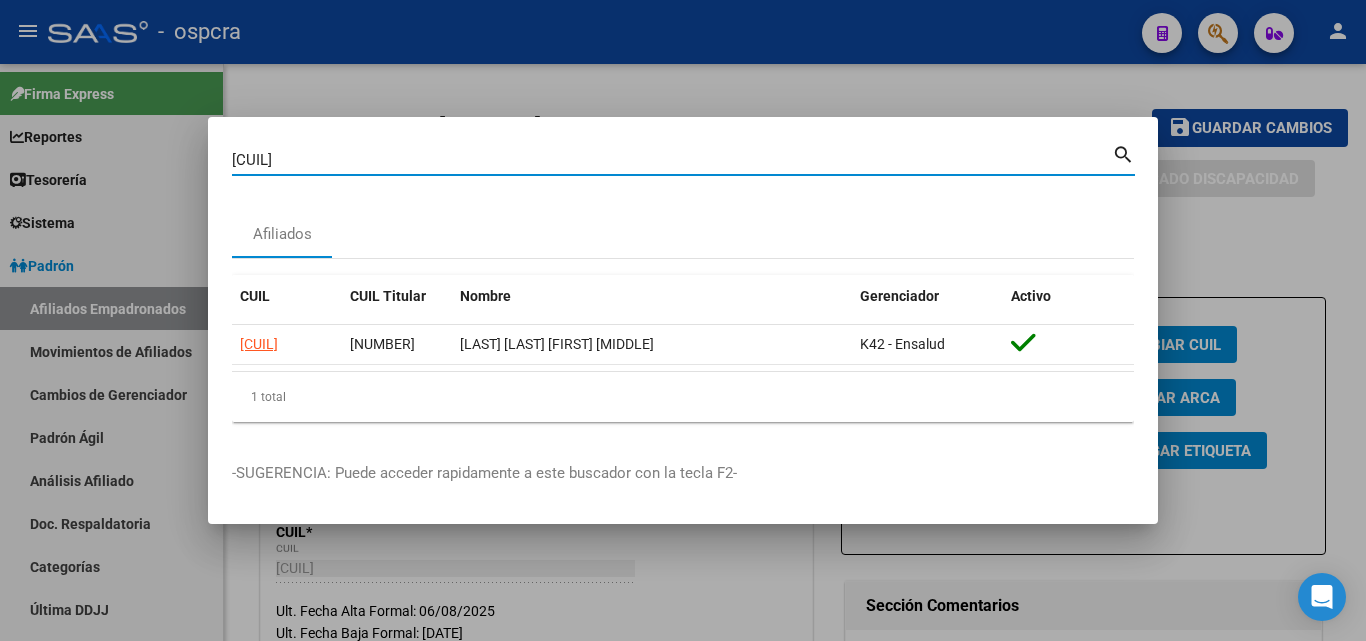 drag, startPoint x: 337, startPoint y: 162, endPoint x: 179, endPoint y: 158, distance: 158.05063 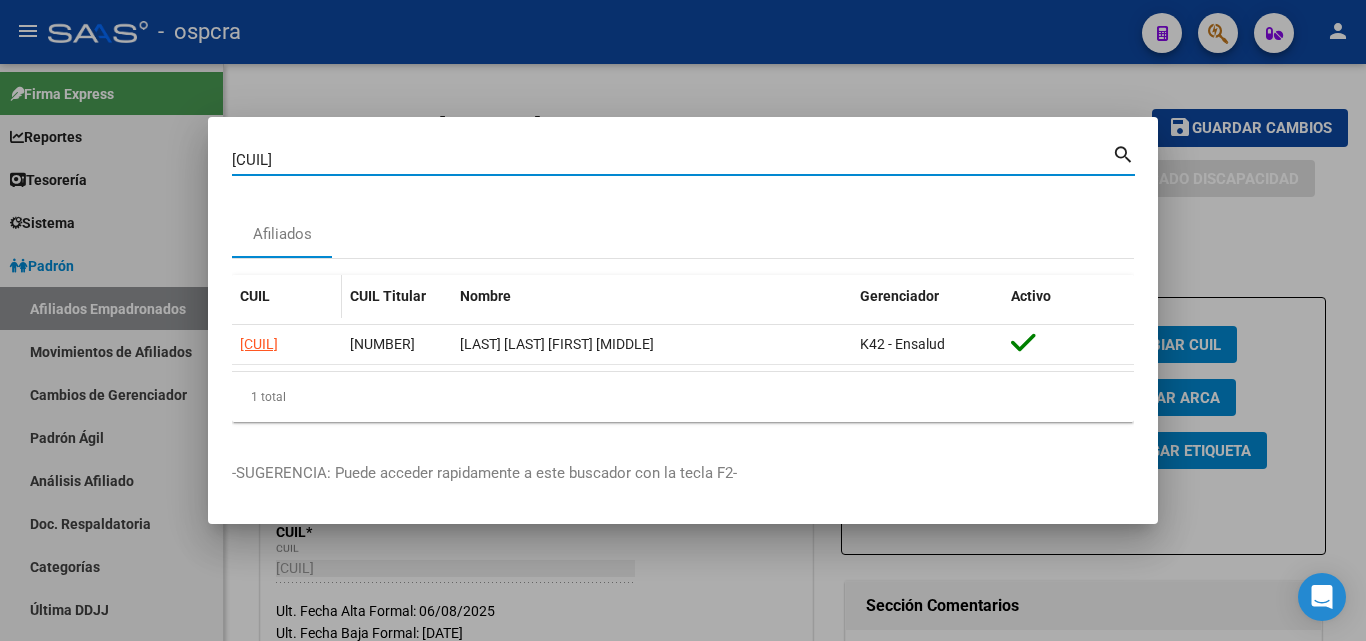 type on "[CUIL]" 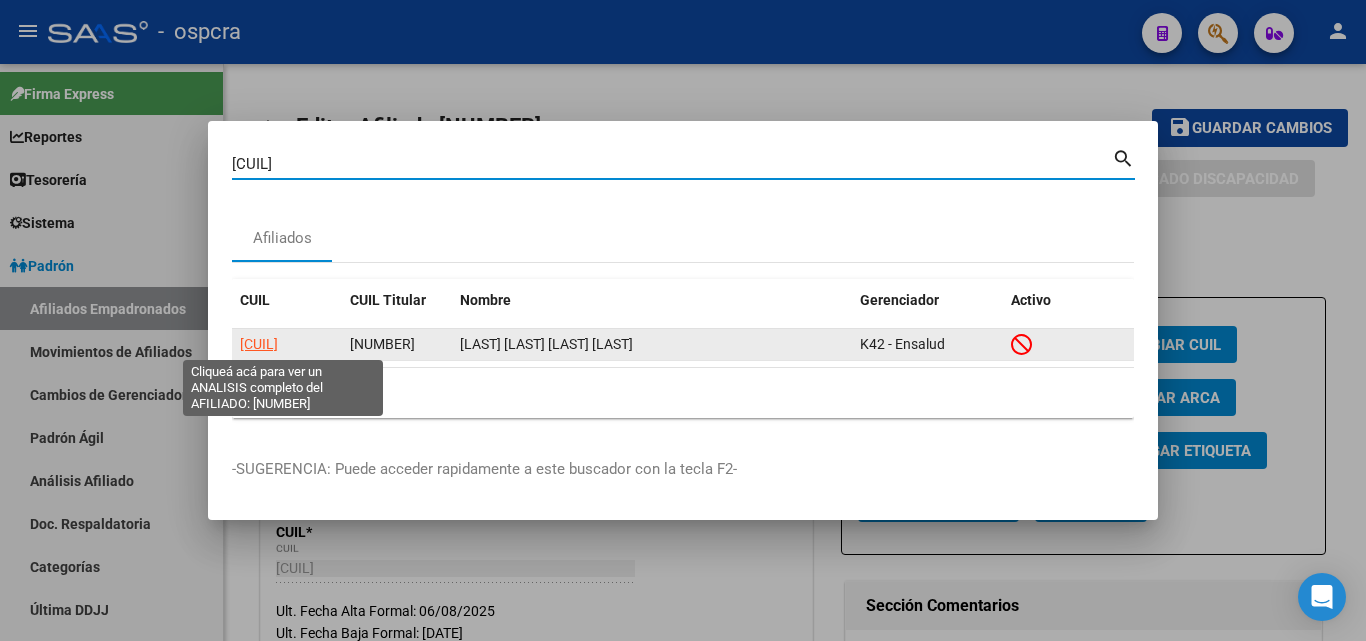 click on "[CUIL]" 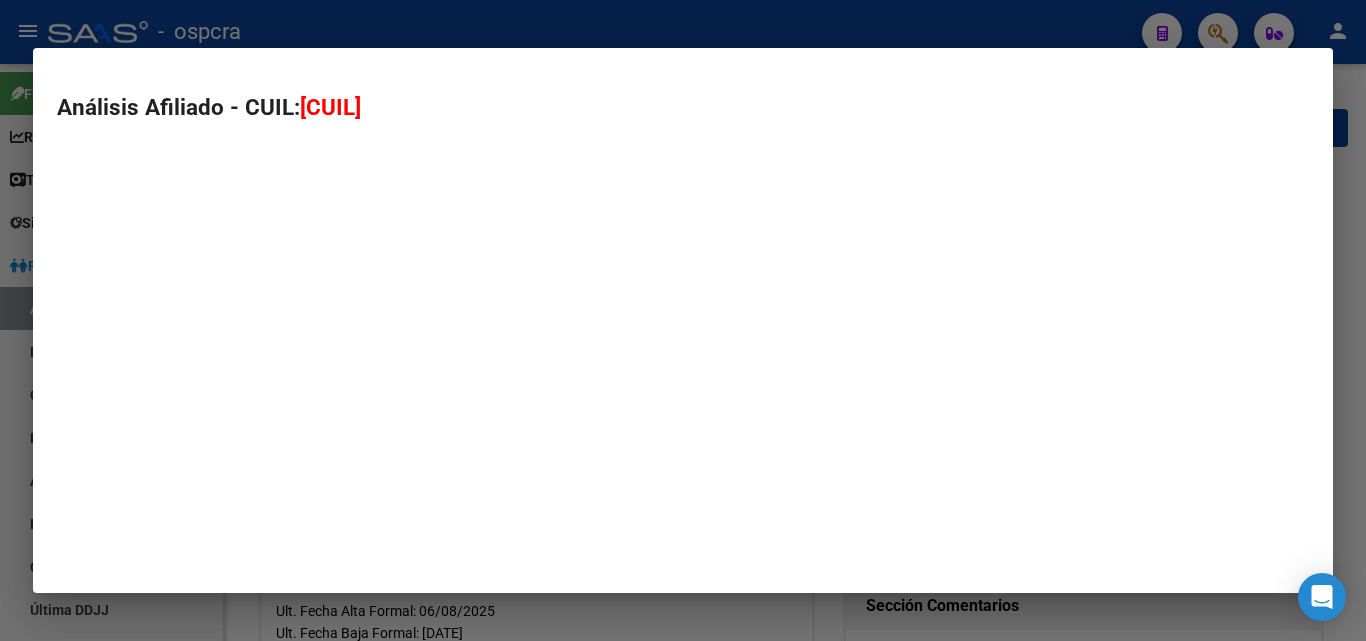 type on "[CUIL]" 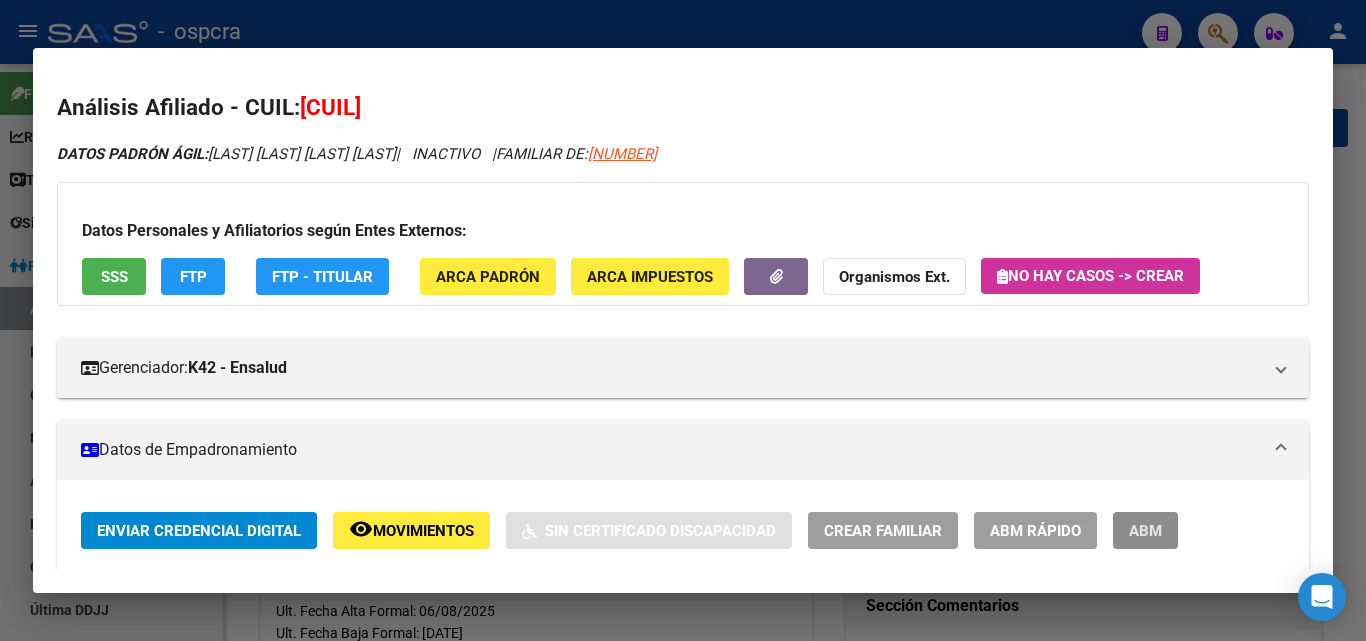 click on "ABM" at bounding box center [1145, 531] 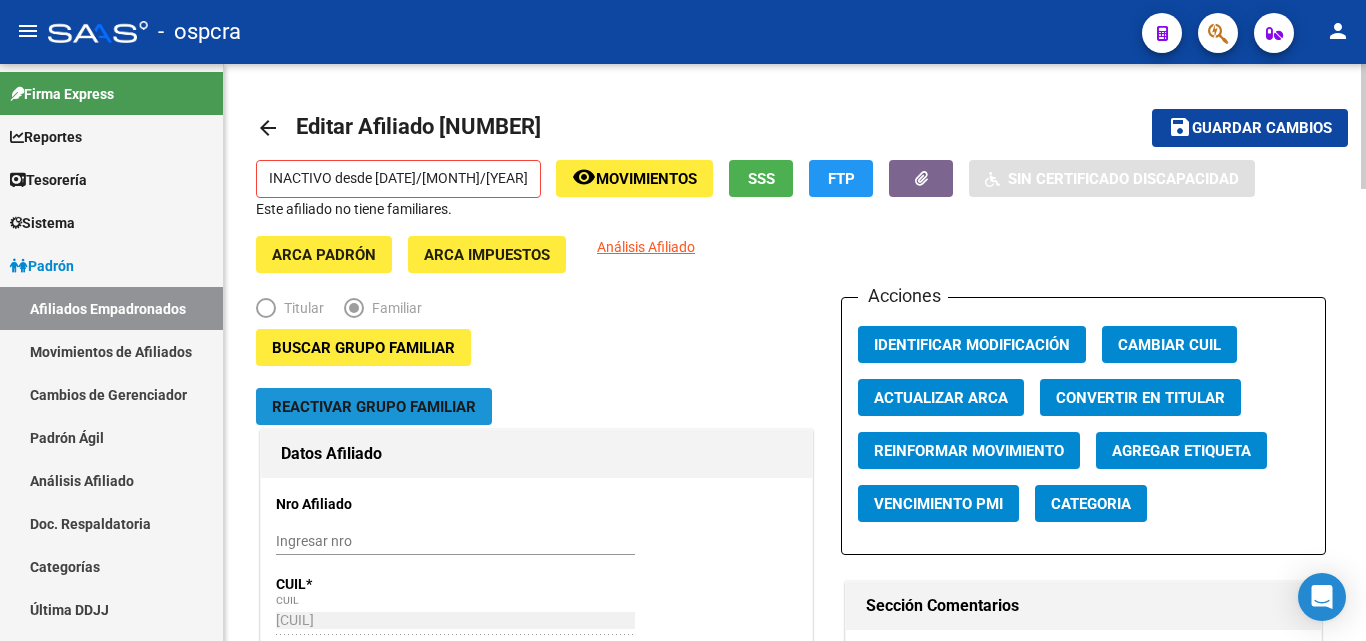 click on "Reactivar Grupo Familiar" 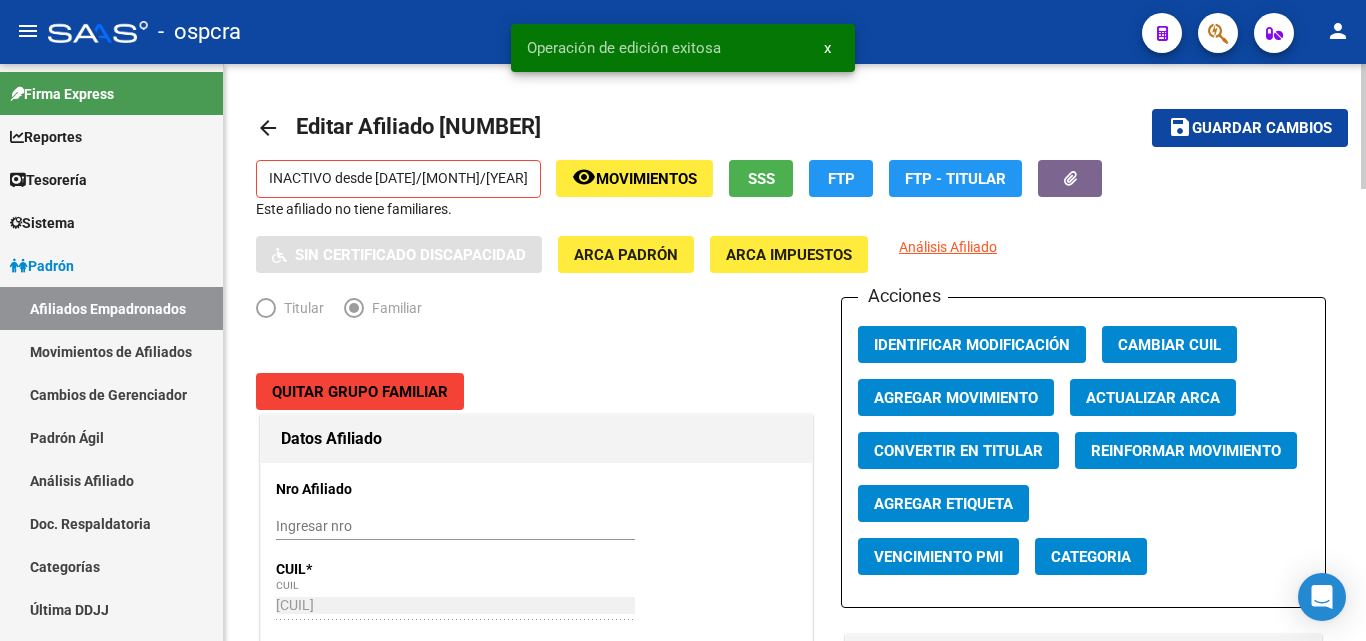 click on "Agregar Movimiento" 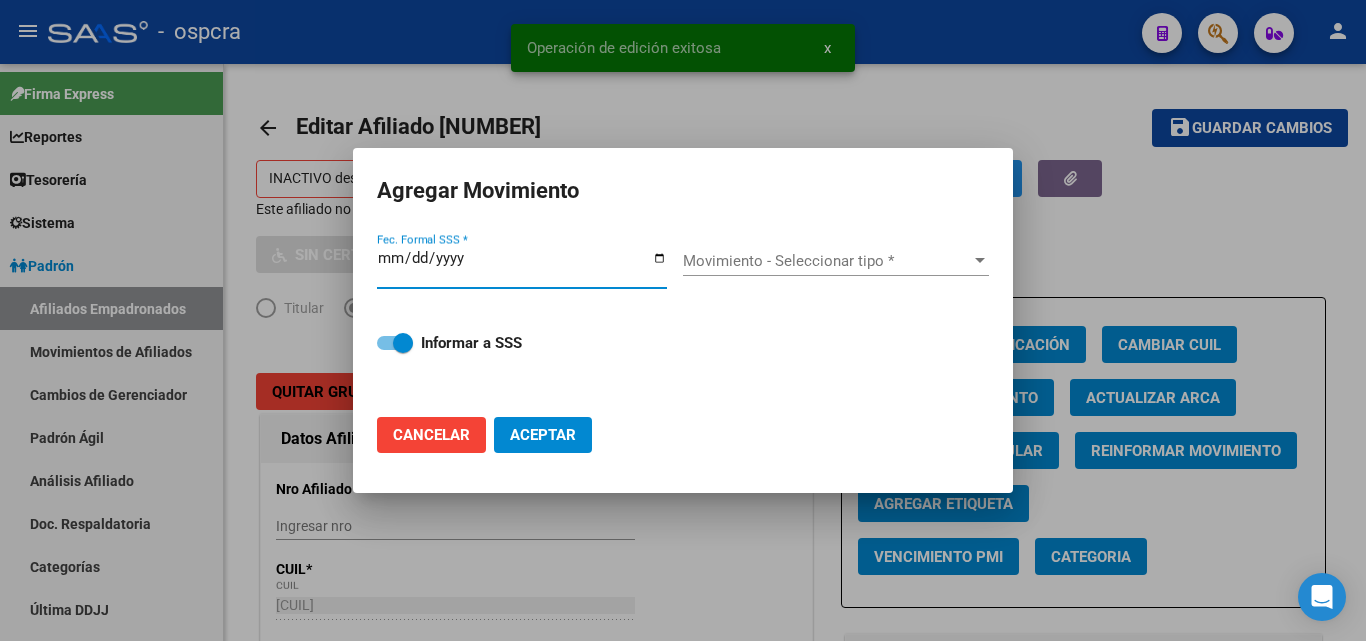 click on "Fec. Formal SSS *" at bounding box center [522, 266] 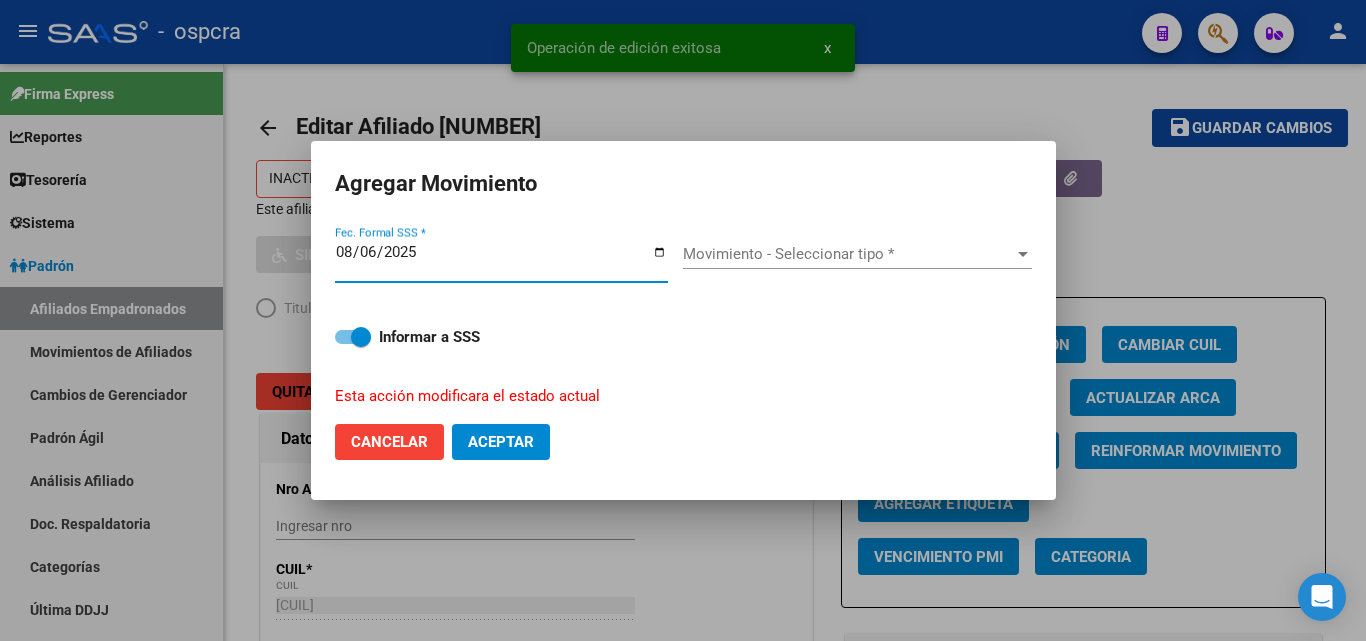 type on "2025-08-06" 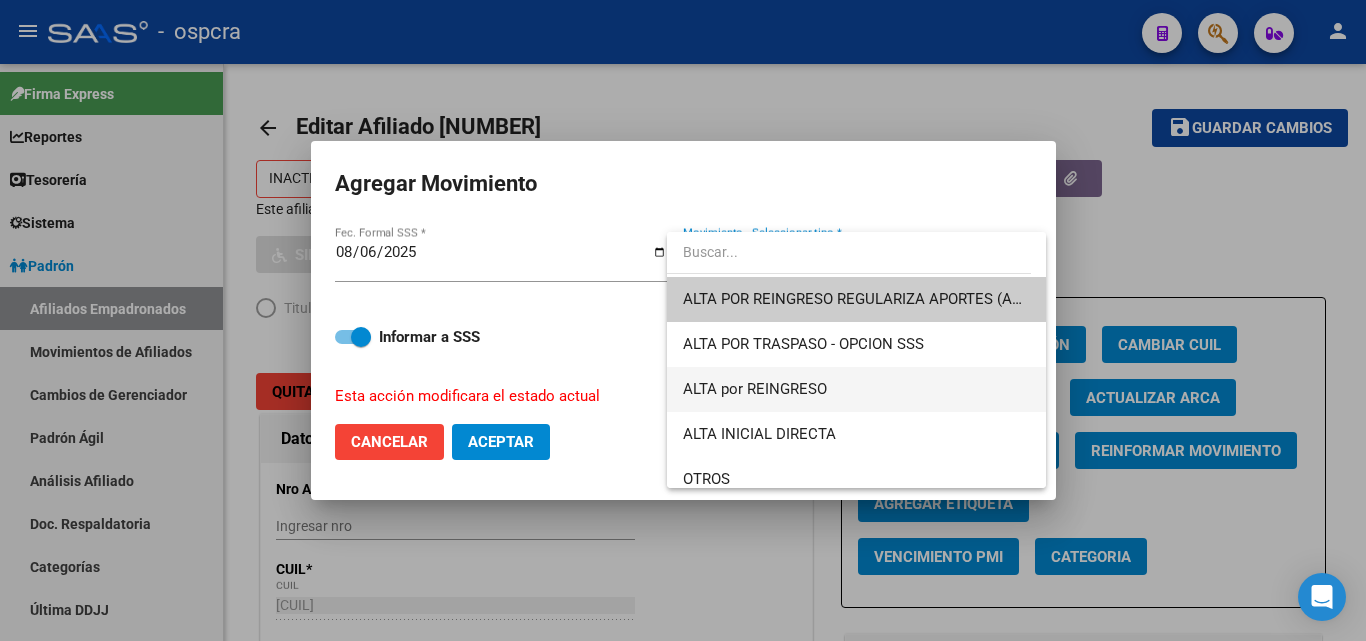 click on "ALTA por REINGRESO" at bounding box center (856, 389) 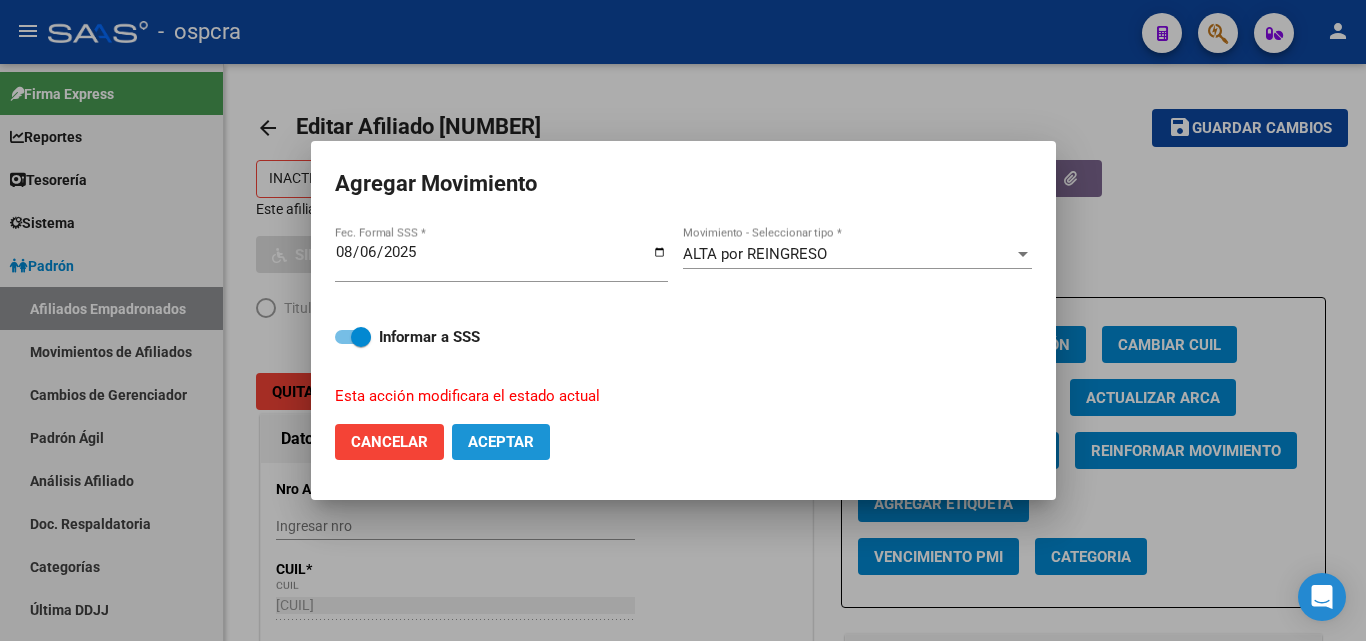 click on "Aceptar" 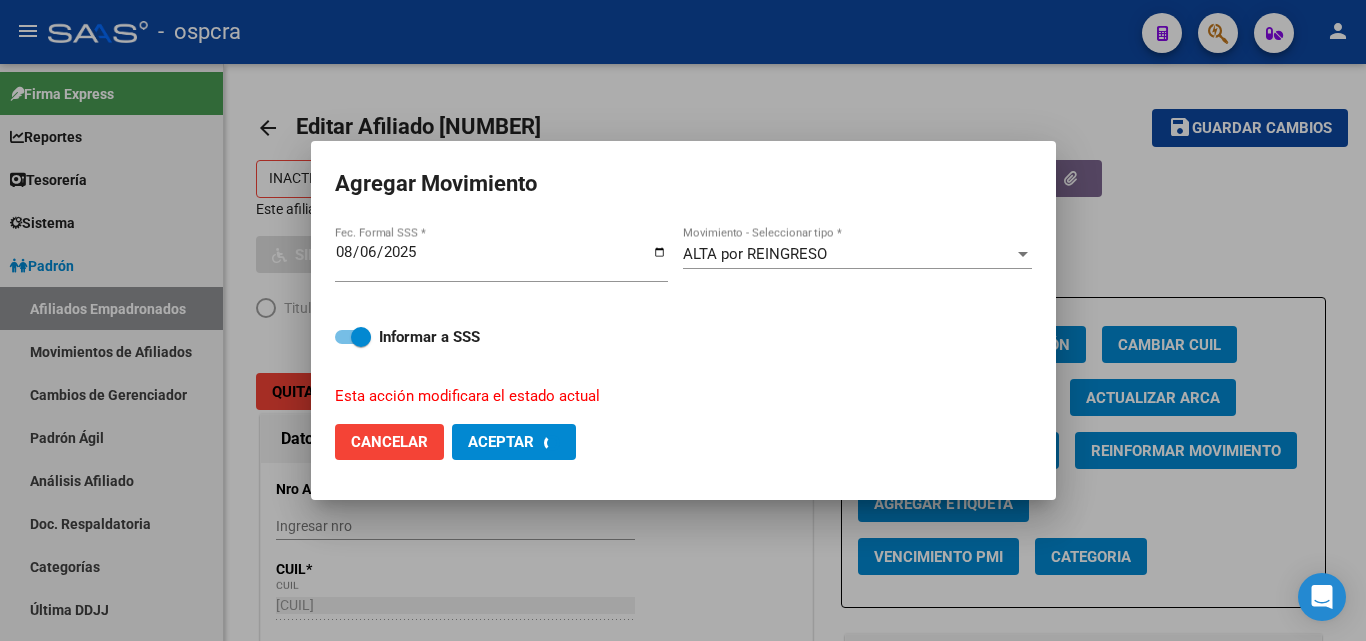 checkbox on "false" 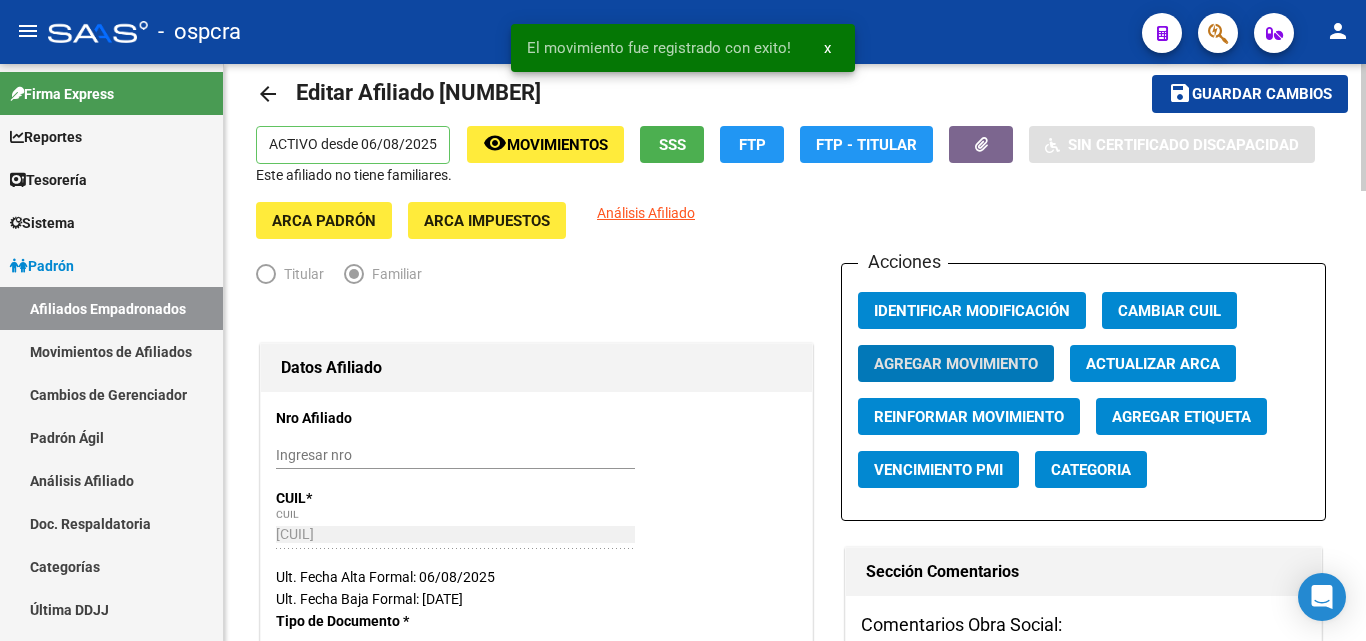 scroll, scrollTop: 0, scrollLeft: 0, axis: both 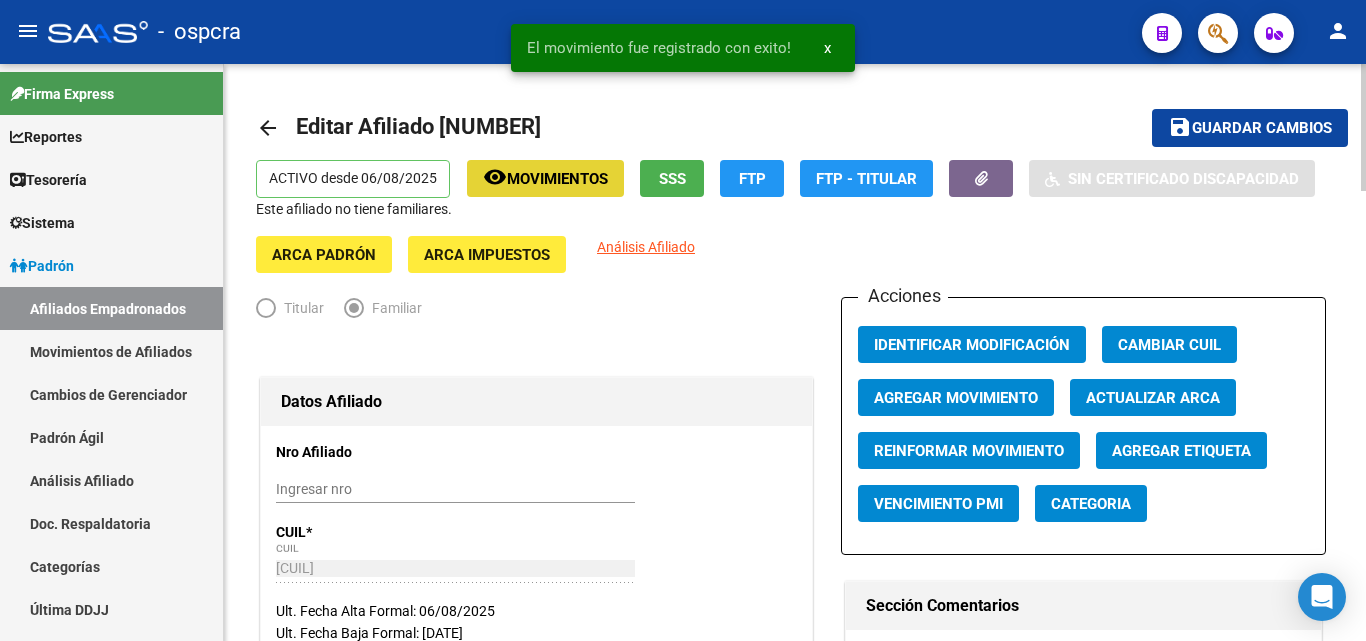 click on "Movimientos" 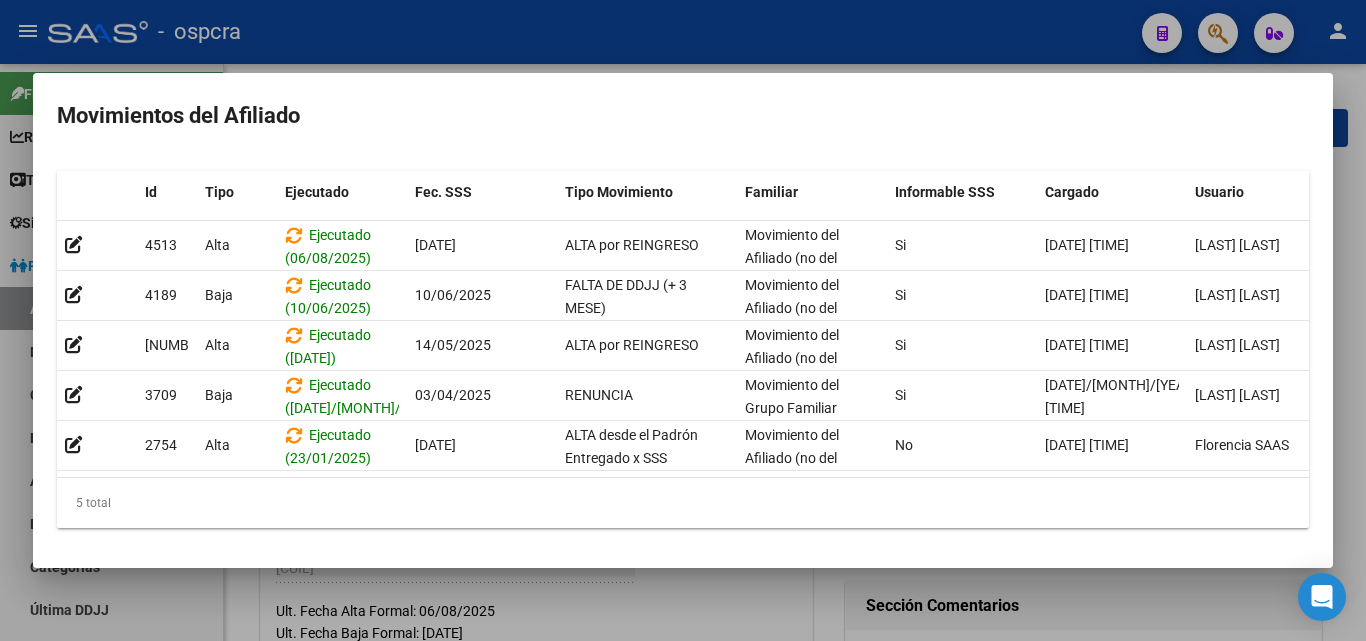 click at bounding box center [683, 320] 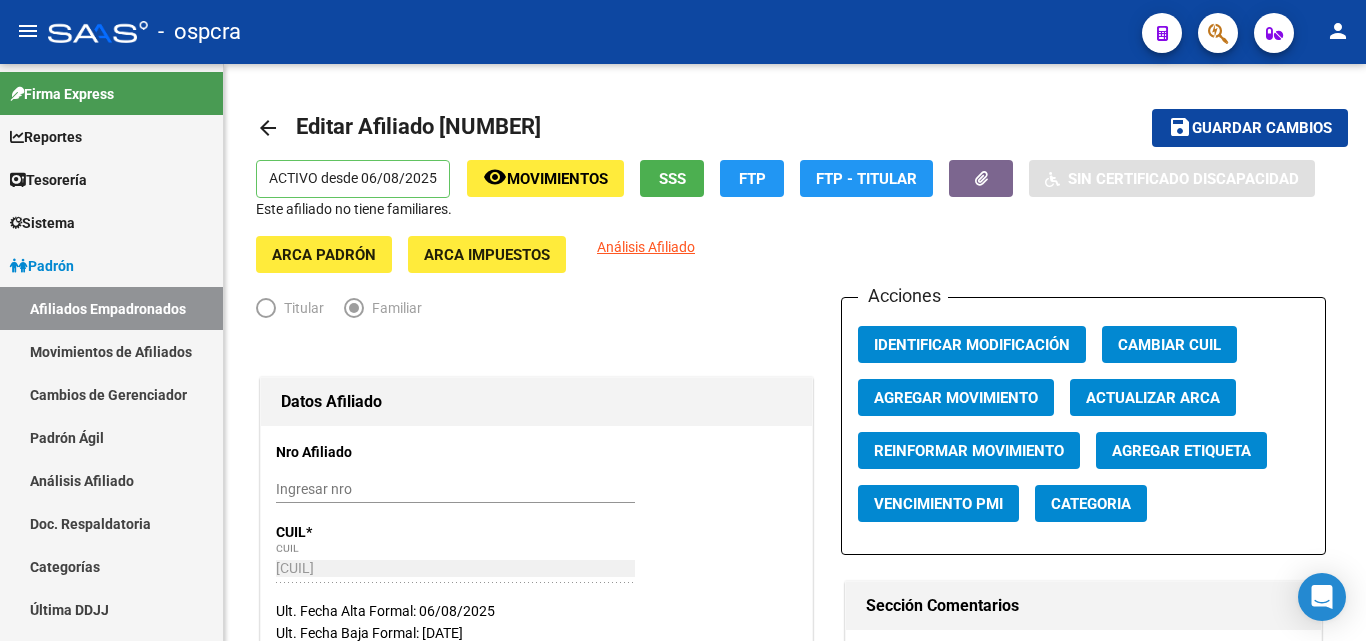 click on "Guardar cambios" 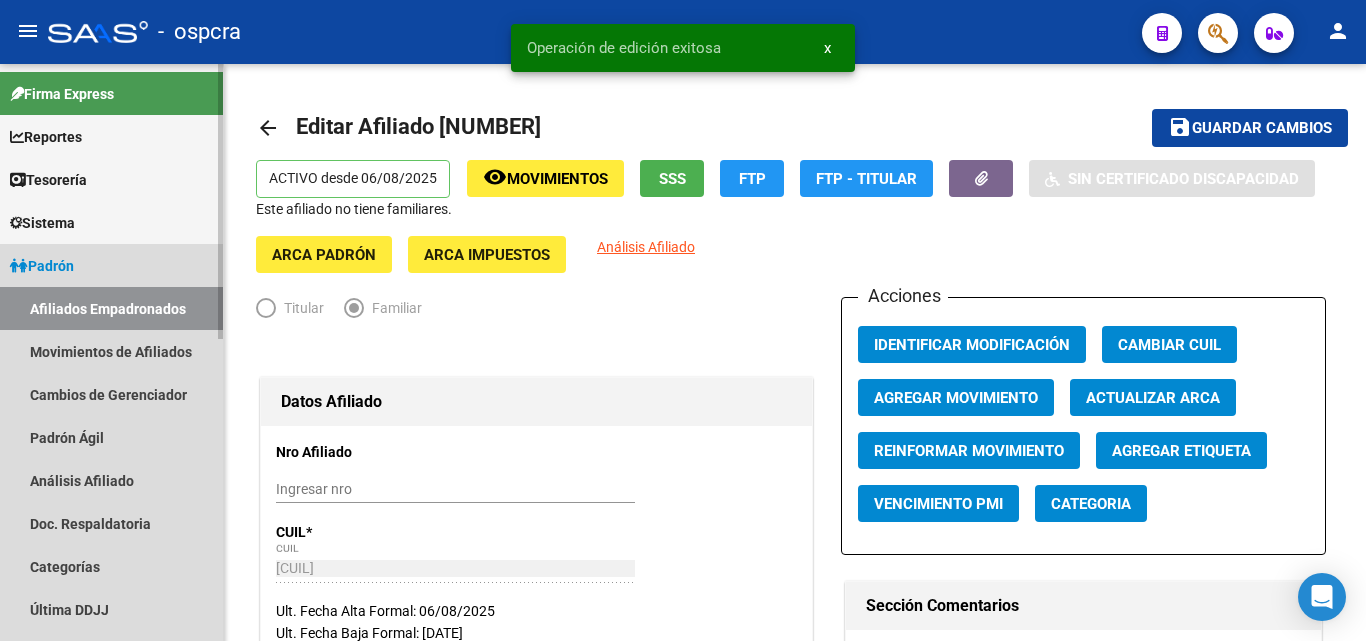 click on "Afiliados Empadronados" at bounding box center (111, 308) 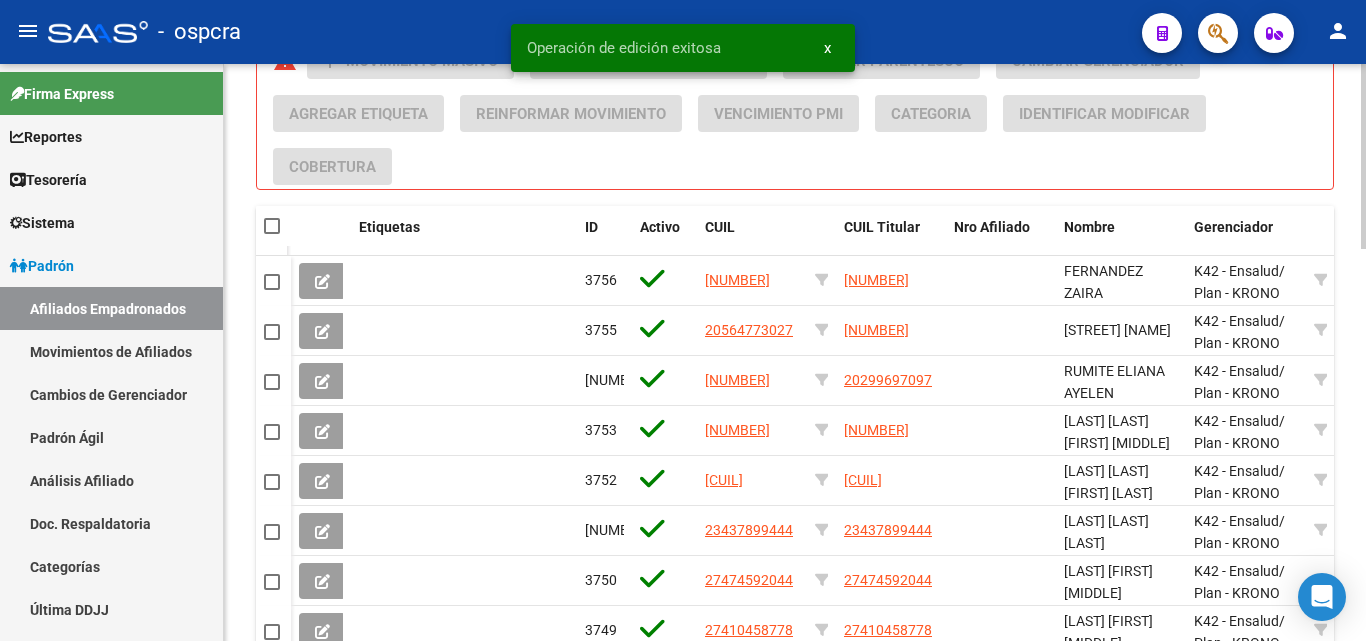 scroll, scrollTop: 1000, scrollLeft: 0, axis: vertical 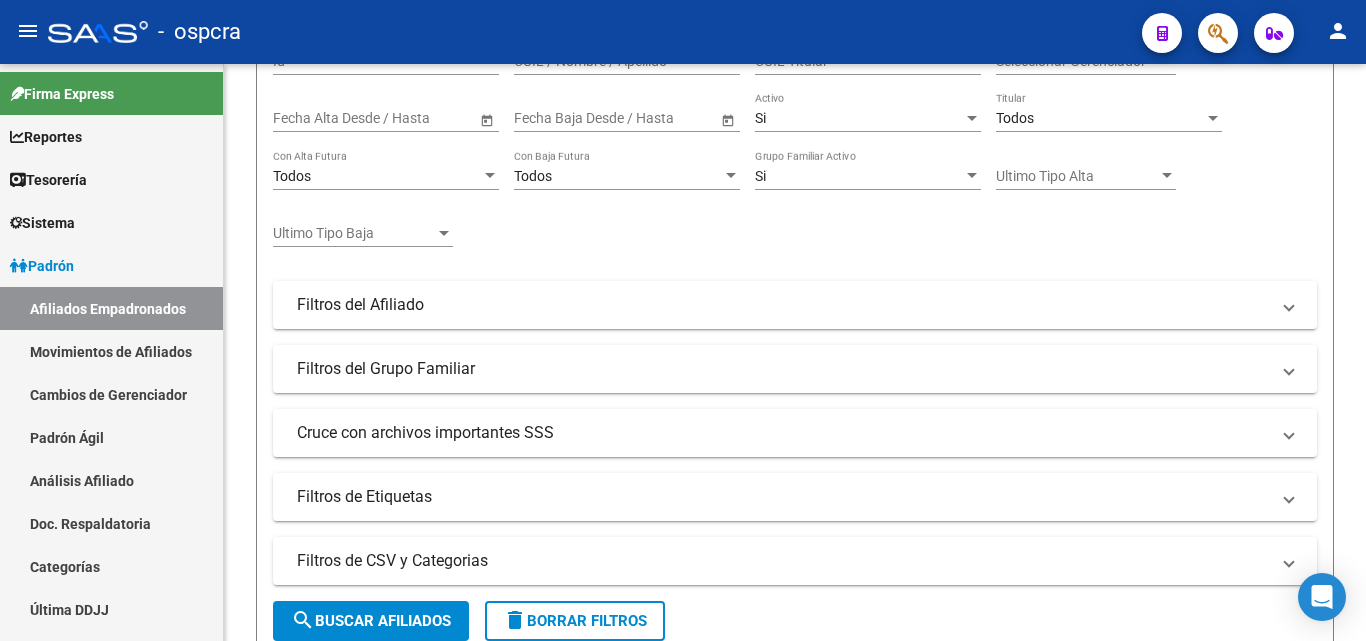 click 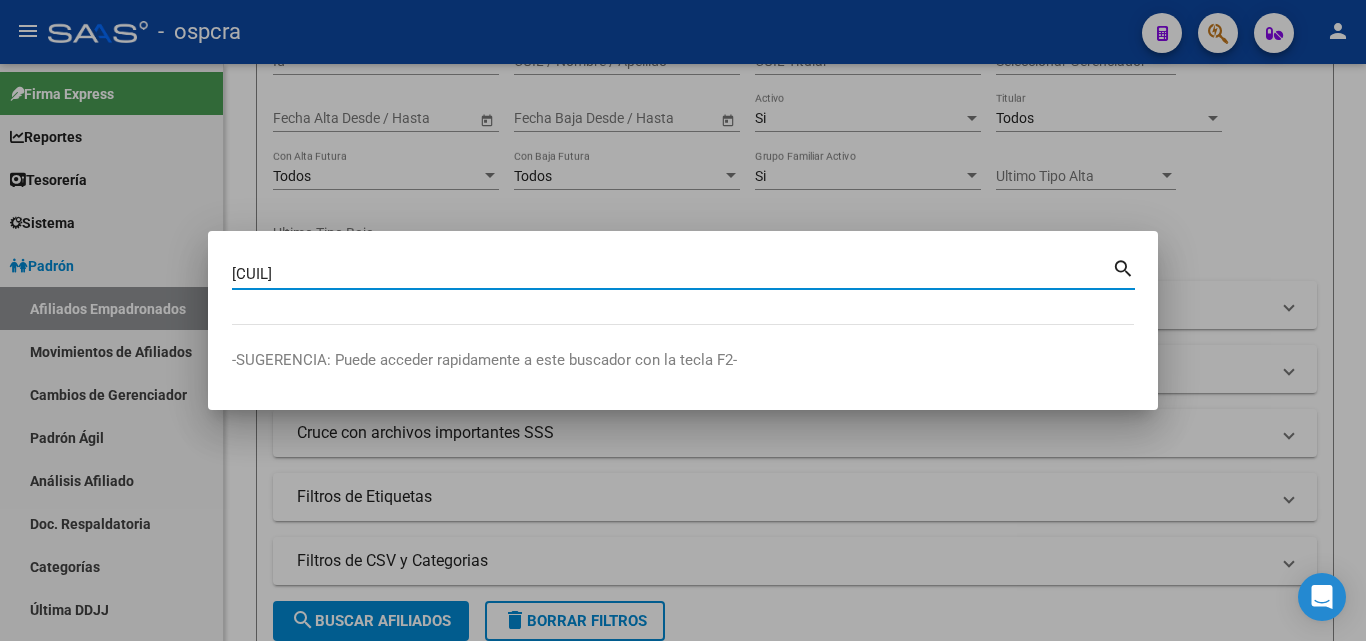 type on "[CUIL]" 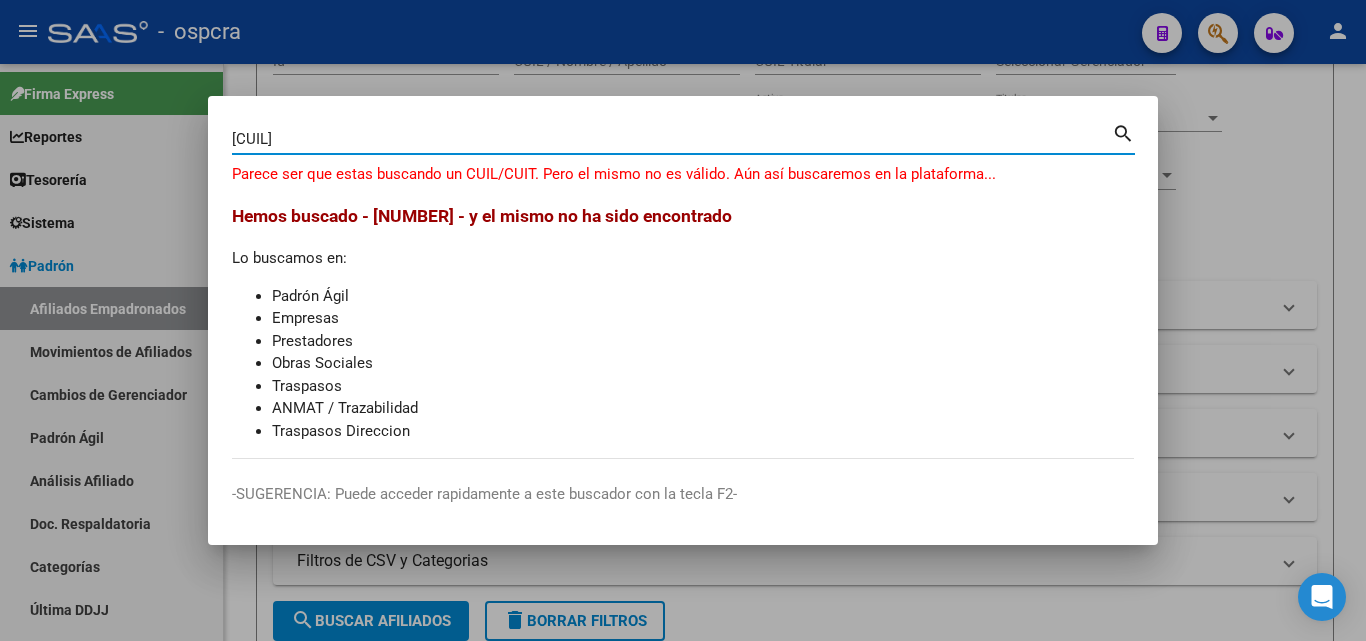 click on "[CUIL]" at bounding box center [672, 139] 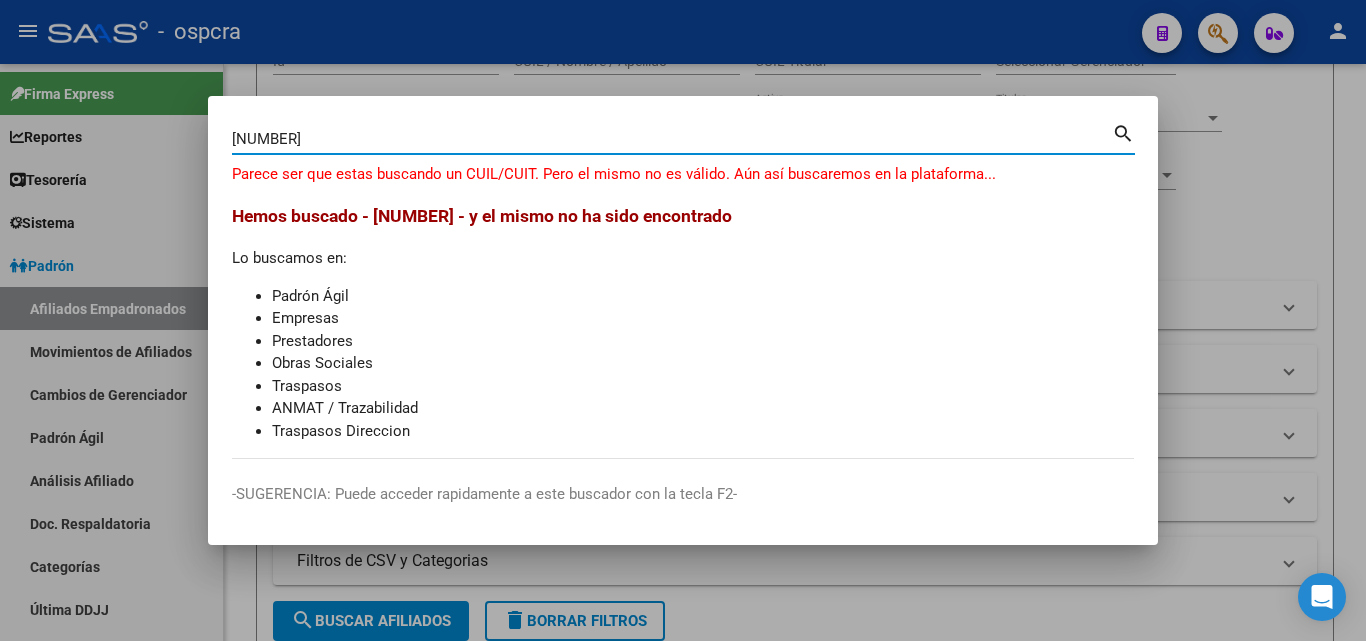 type on "[NUMBER]" 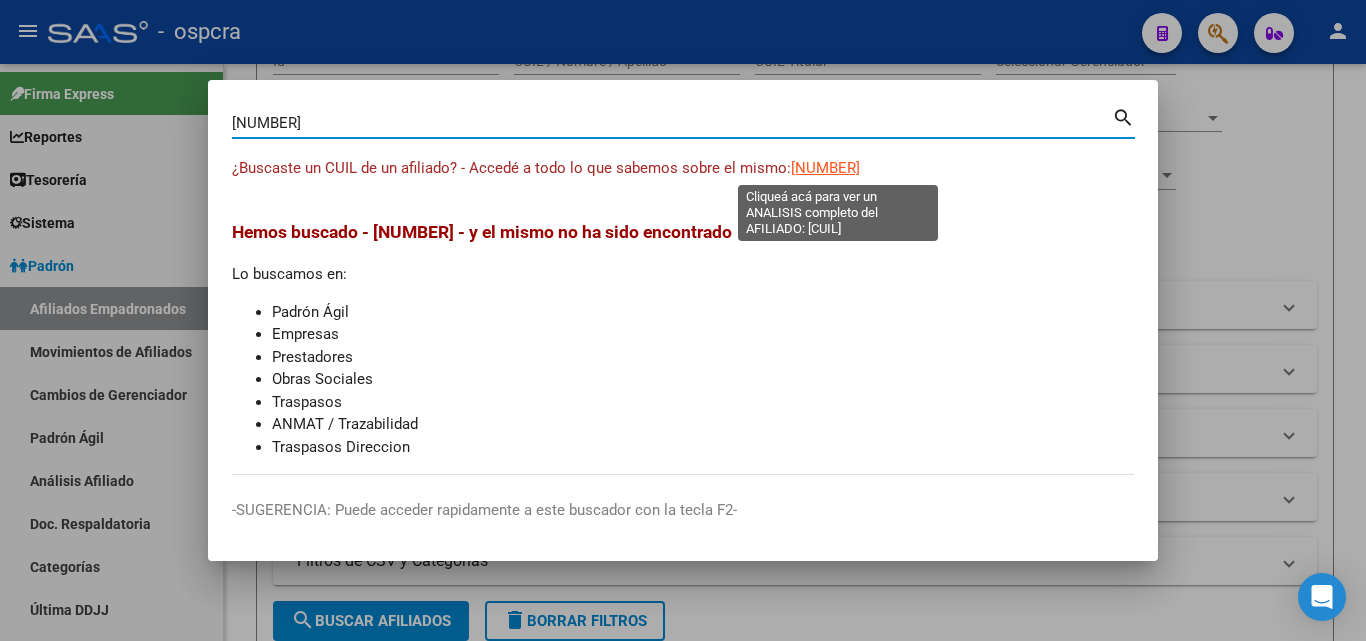 click on "[NUMBER]" at bounding box center [825, 168] 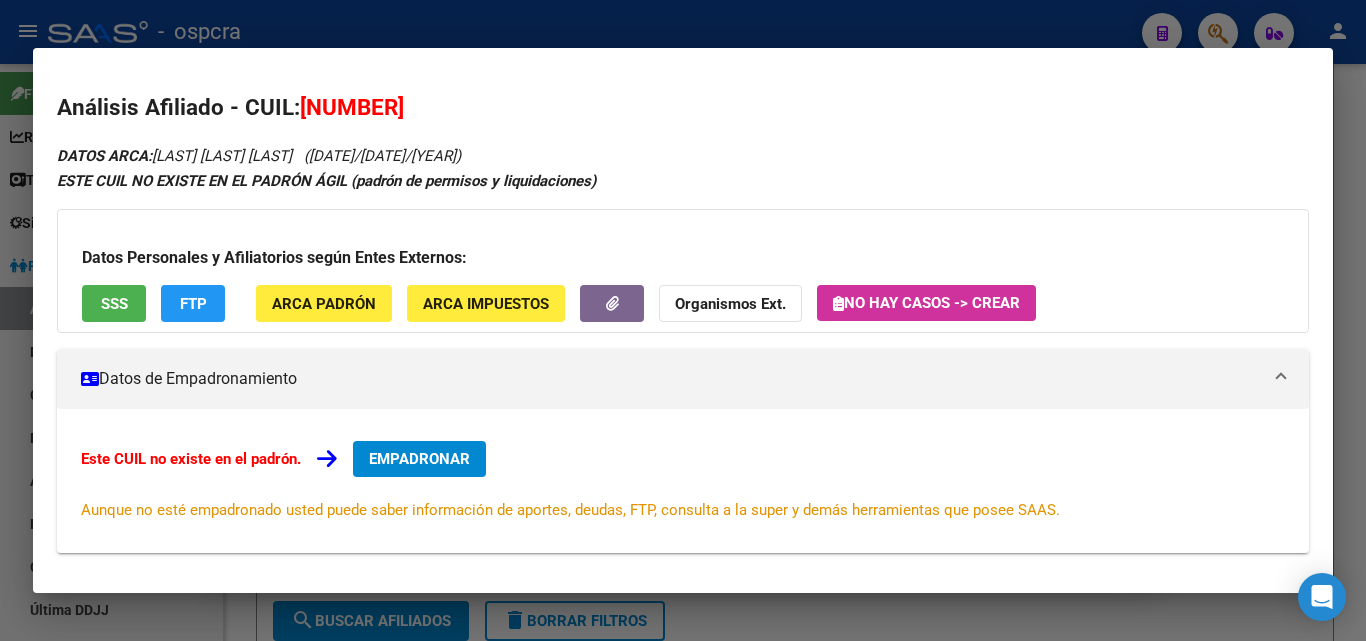click on "SSS" at bounding box center [114, 304] 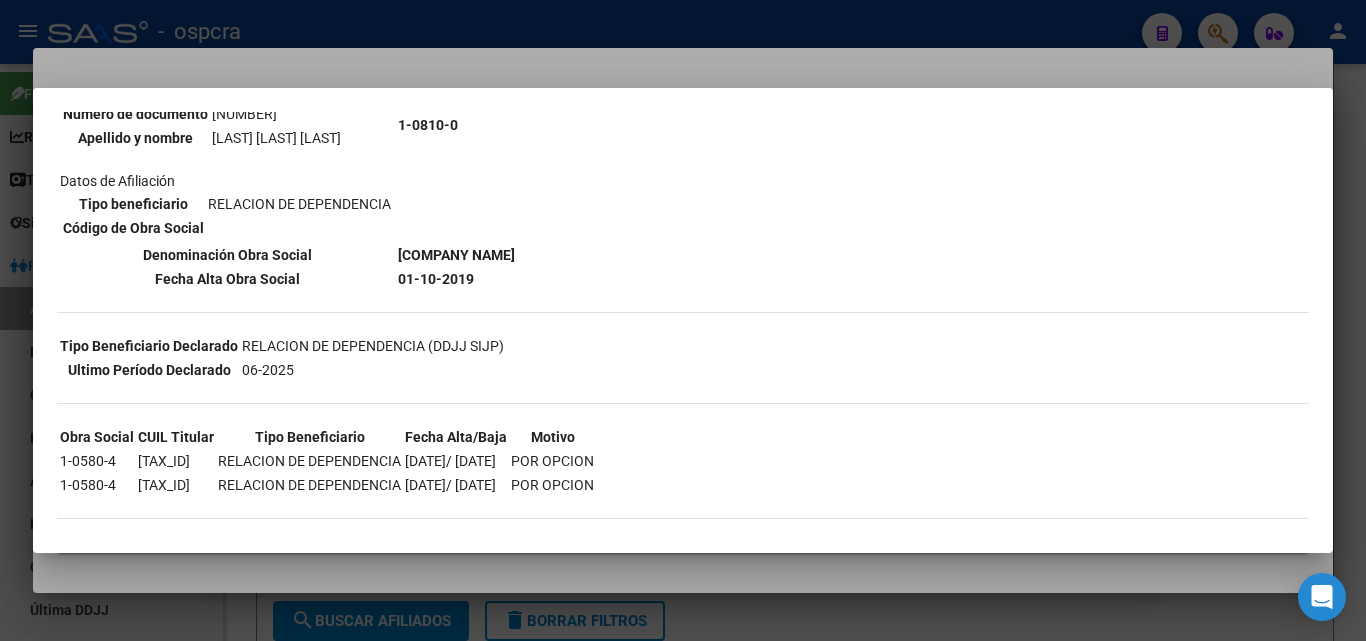 scroll, scrollTop: 253, scrollLeft: 0, axis: vertical 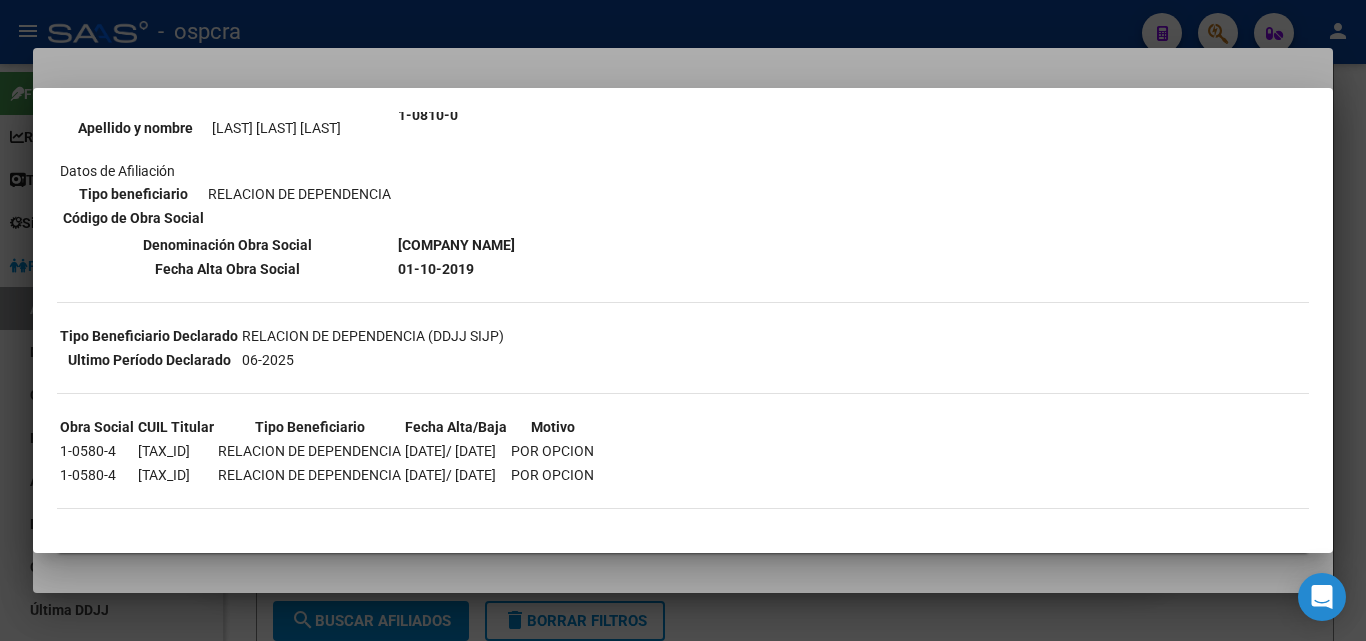 click at bounding box center [683, 320] 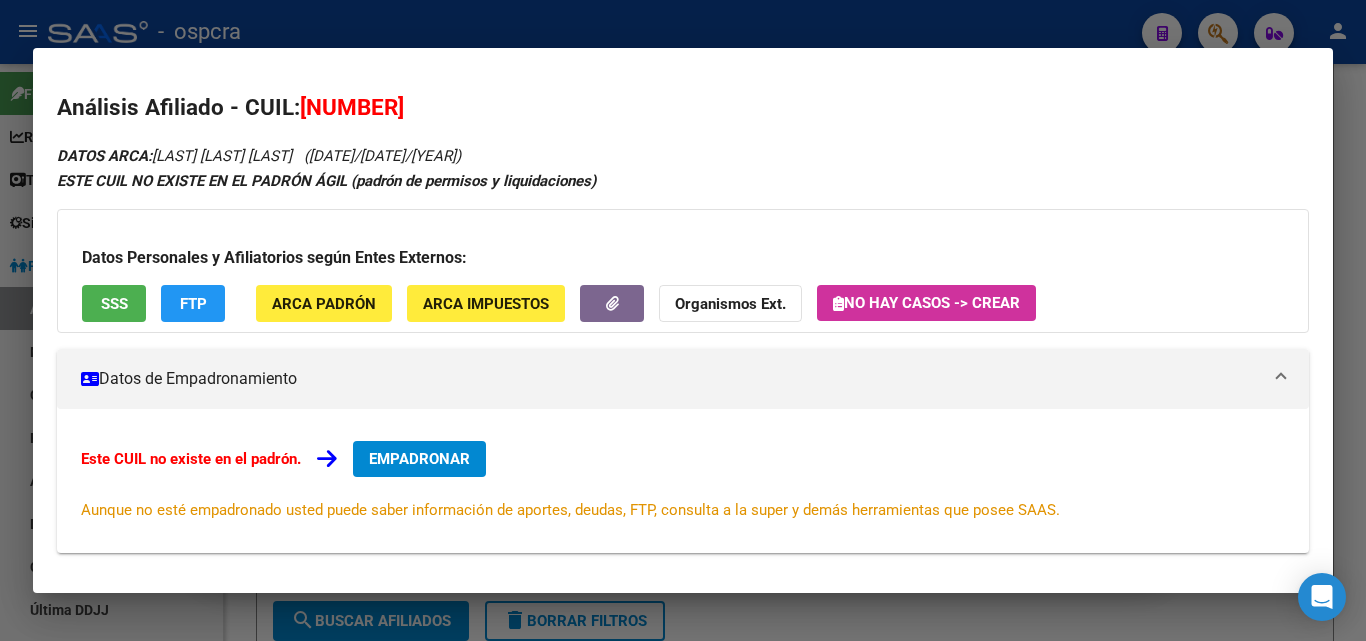 click at bounding box center (683, 320) 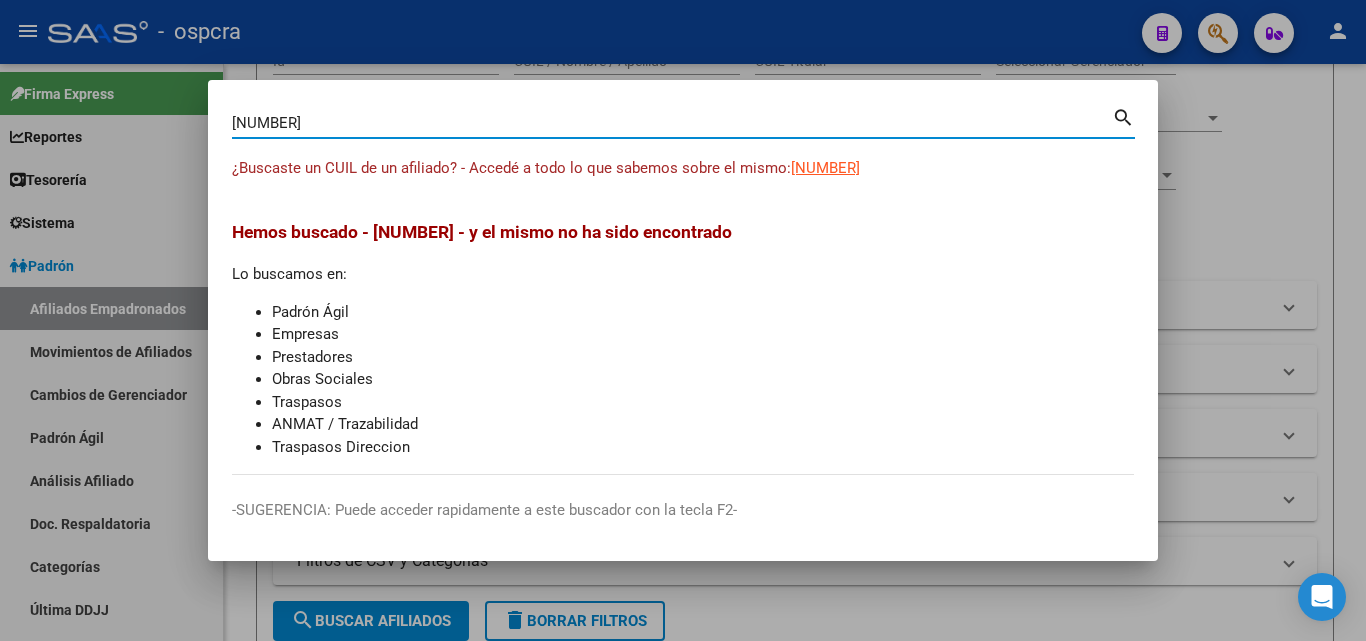 drag, startPoint x: 331, startPoint y: 120, endPoint x: 130, endPoint y: 151, distance: 203.3765 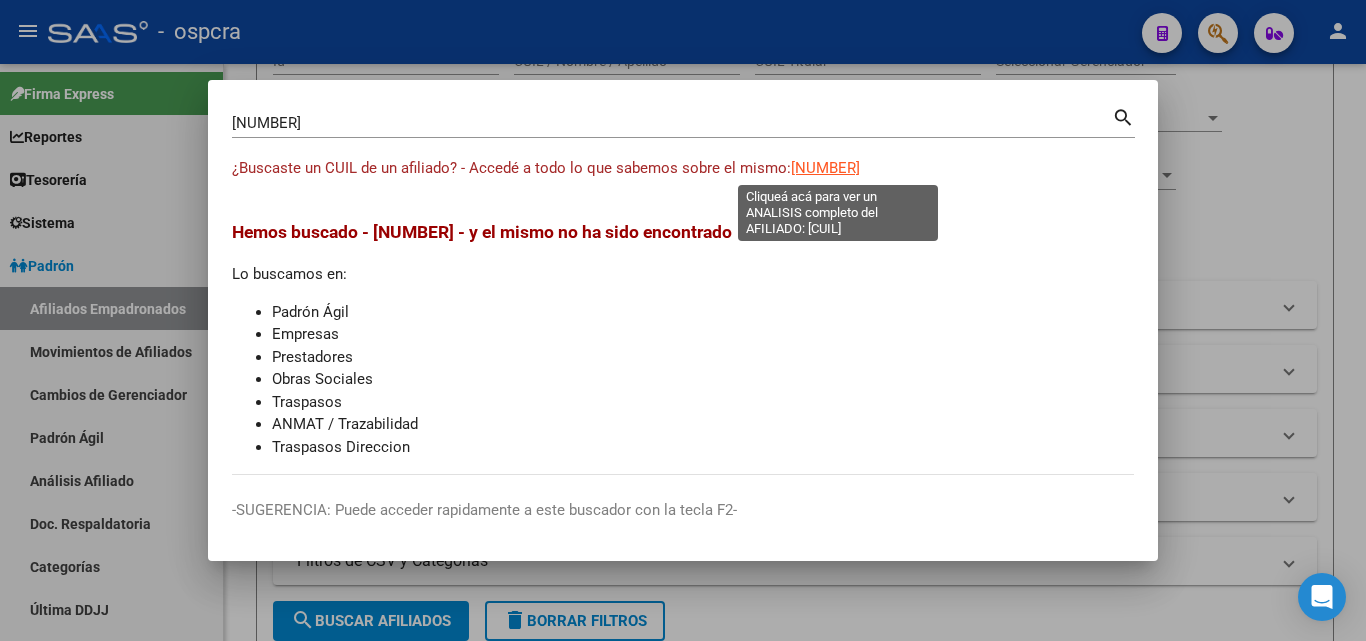 click on "[NUMBER]" at bounding box center (825, 168) 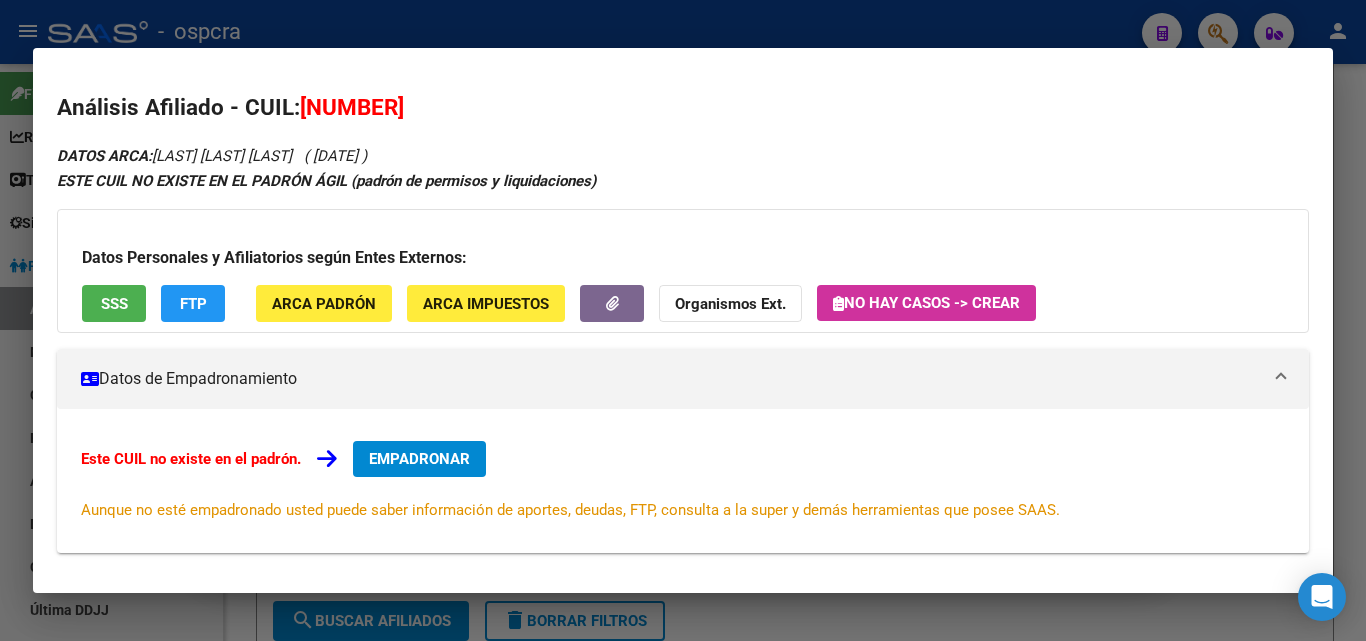 click on "SSS" at bounding box center (114, 303) 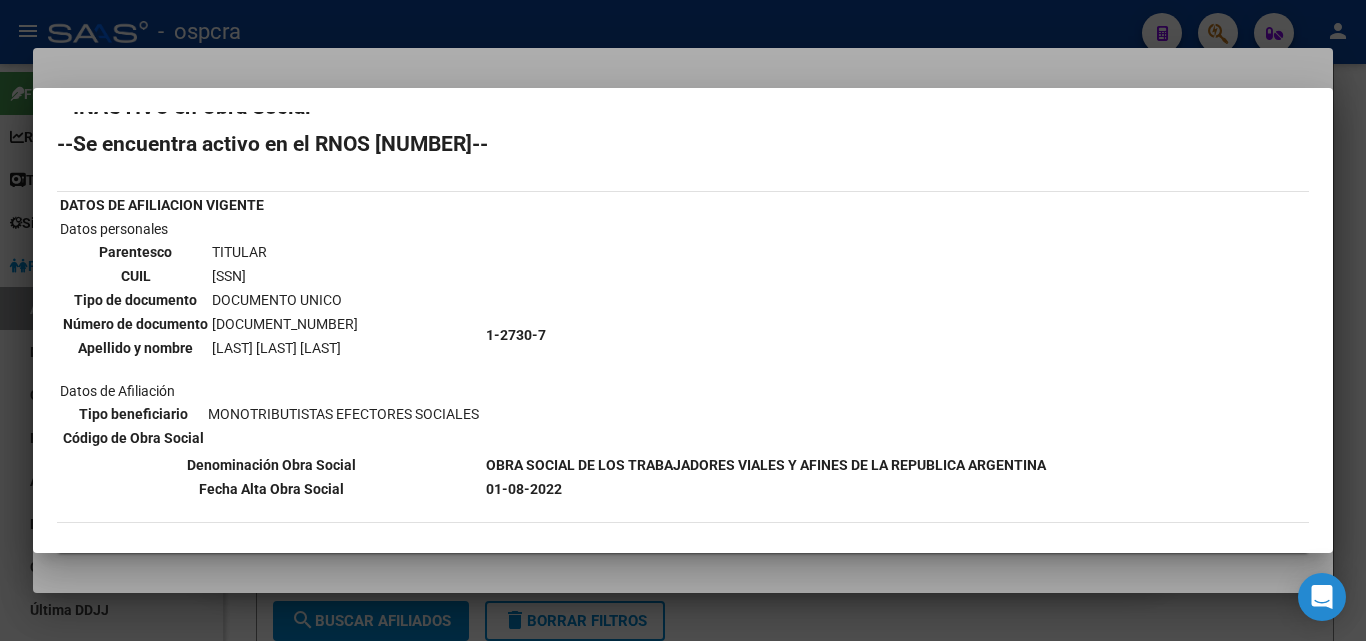 scroll, scrollTop: 47, scrollLeft: 0, axis: vertical 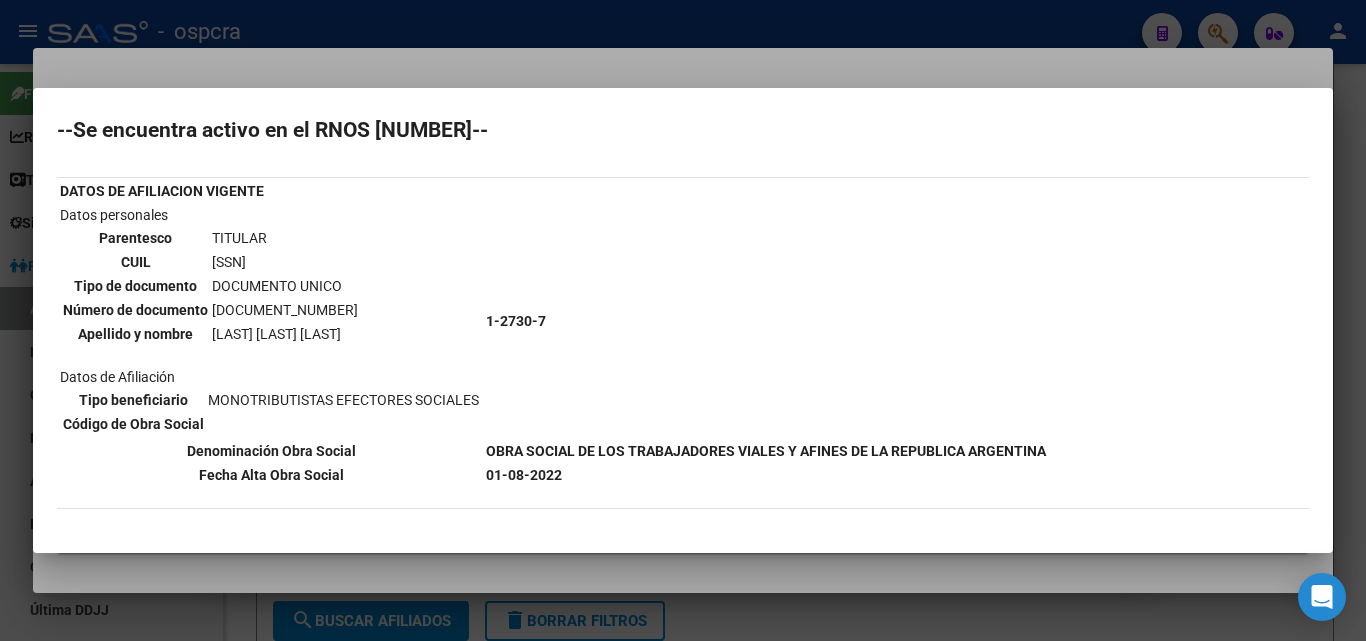 click at bounding box center (683, 320) 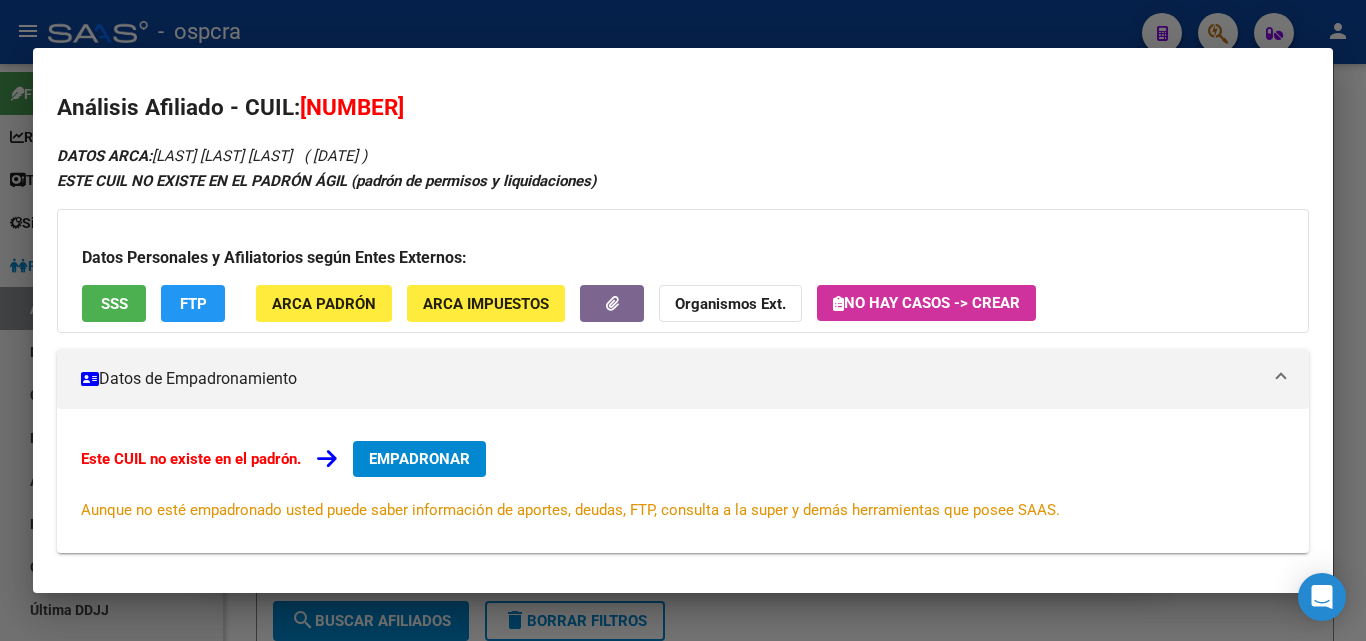 click at bounding box center [683, 320] 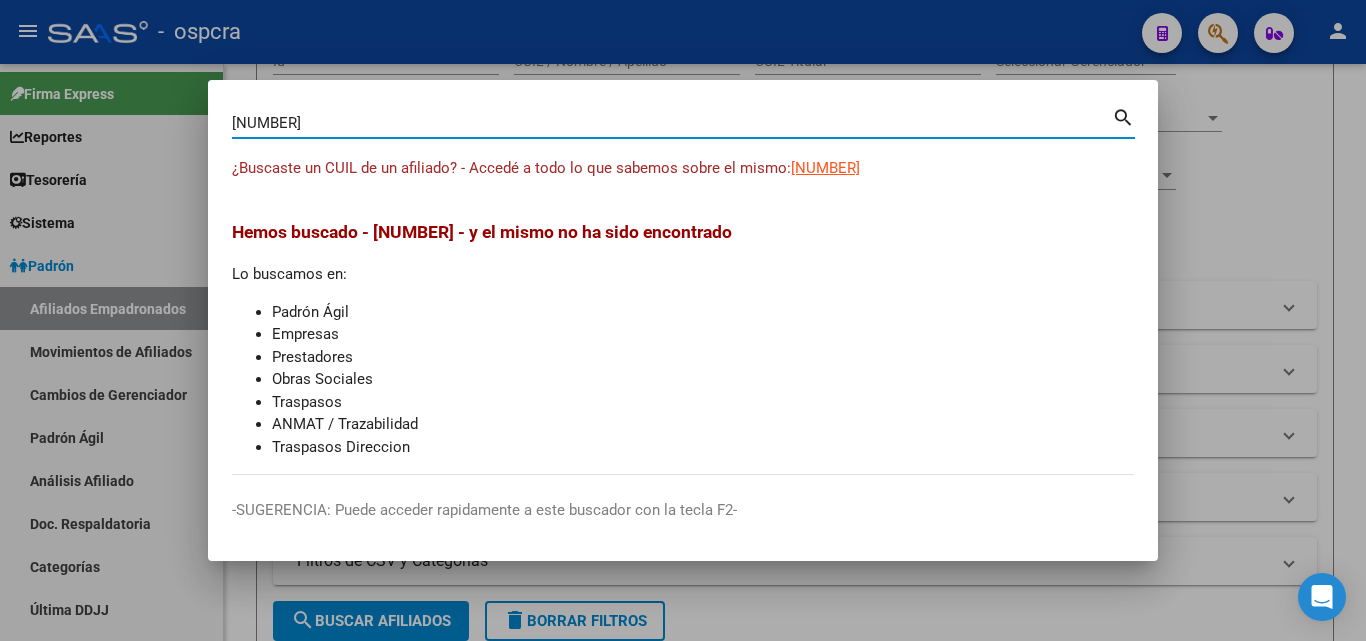drag, startPoint x: 269, startPoint y: 130, endPoint x: 201, endPoint y: 146, distance: 69.856995 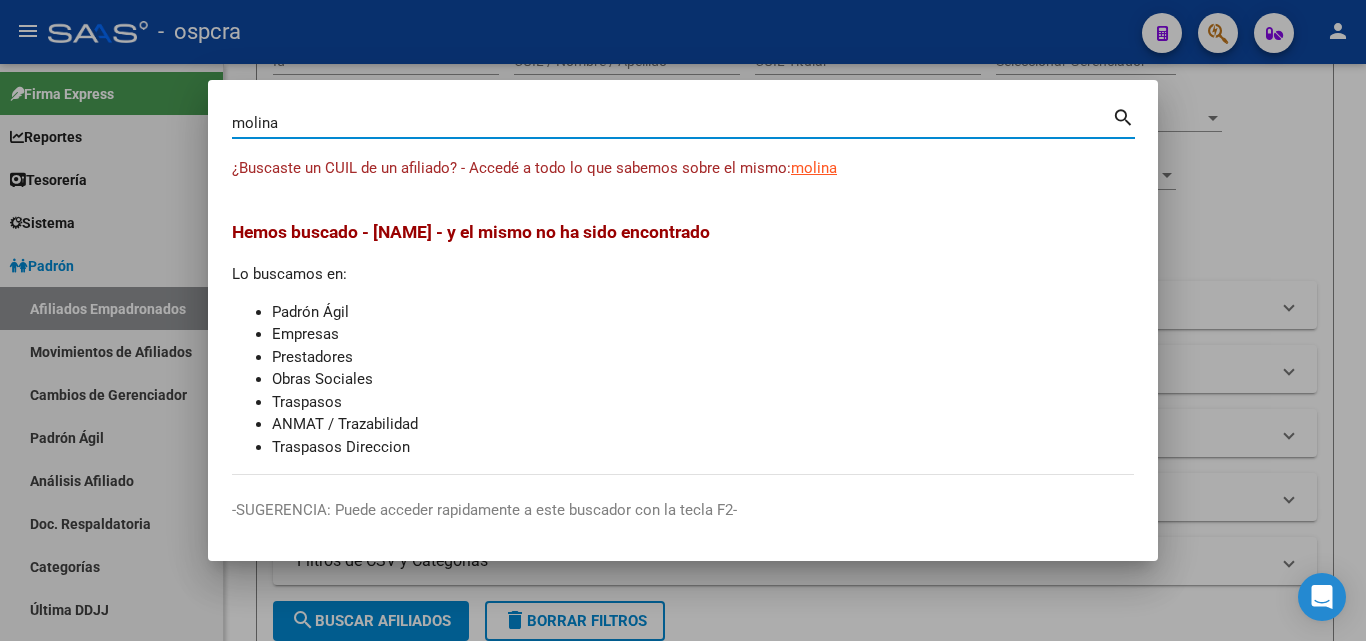 type on "molina" 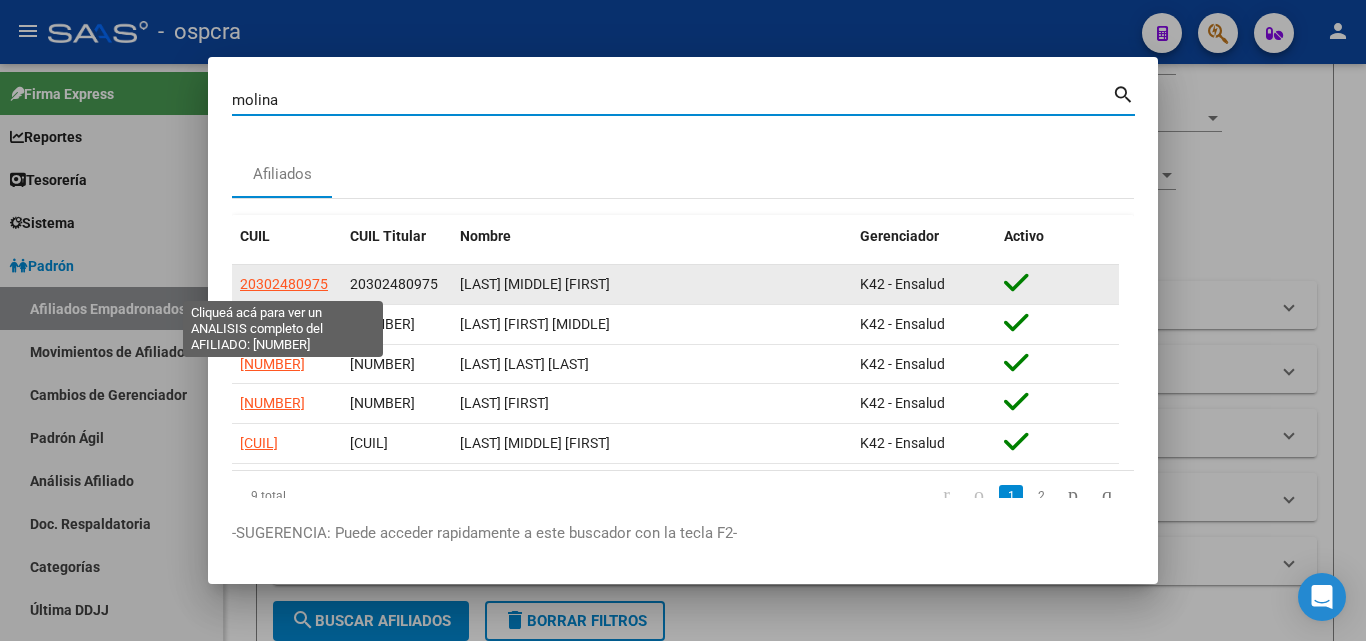 click on "20302480975" 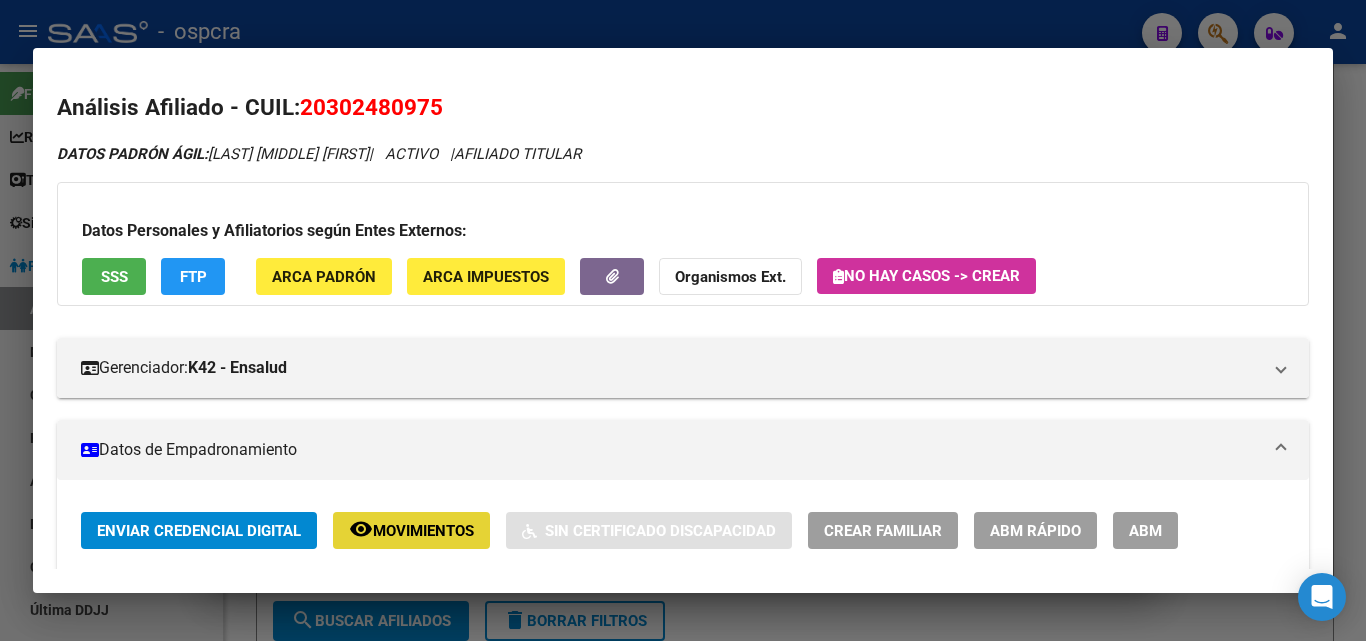 click on "Movimientos" 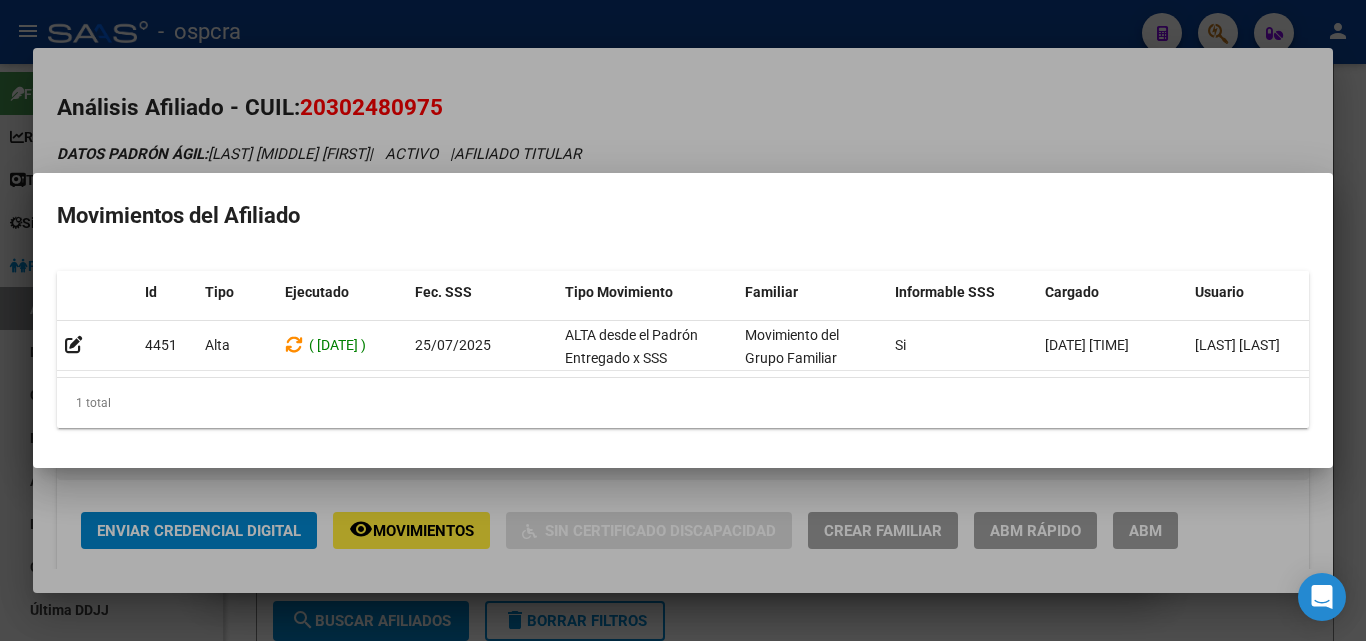 click at bounding box center (683, 320) 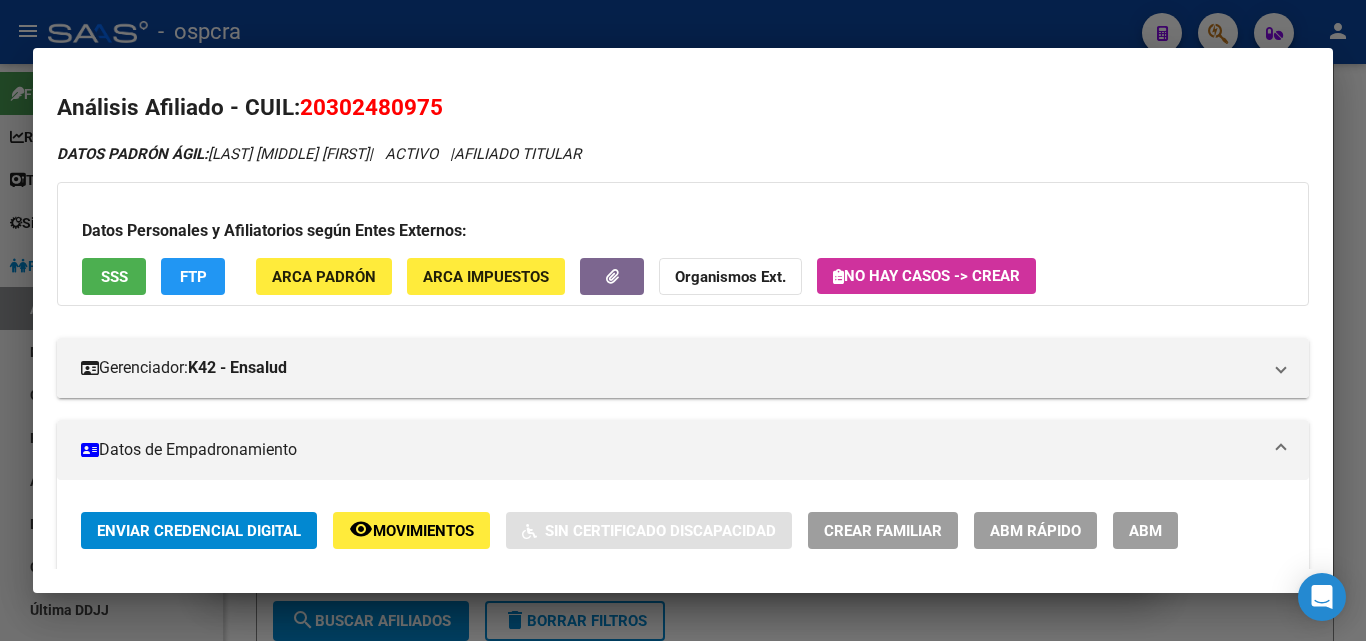 click on "ABM" at bounding box center (1145, 530) 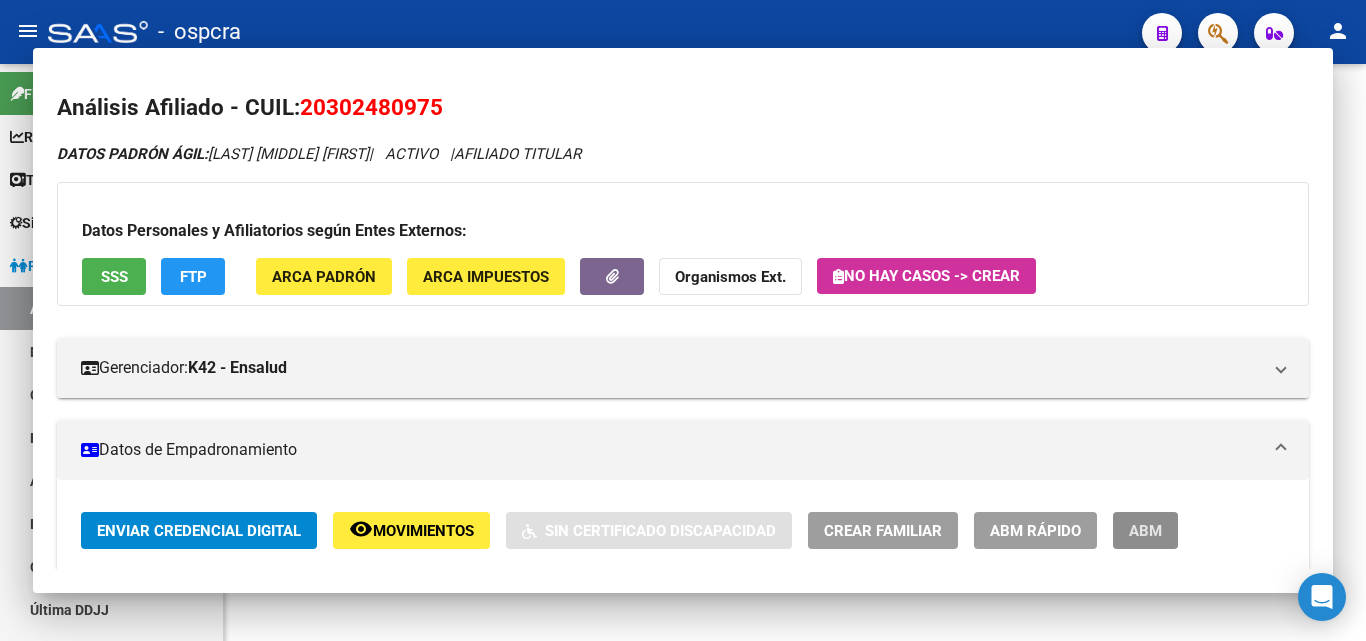 scroll, scrollTop: 0, scrollLeft: 0, axis: both 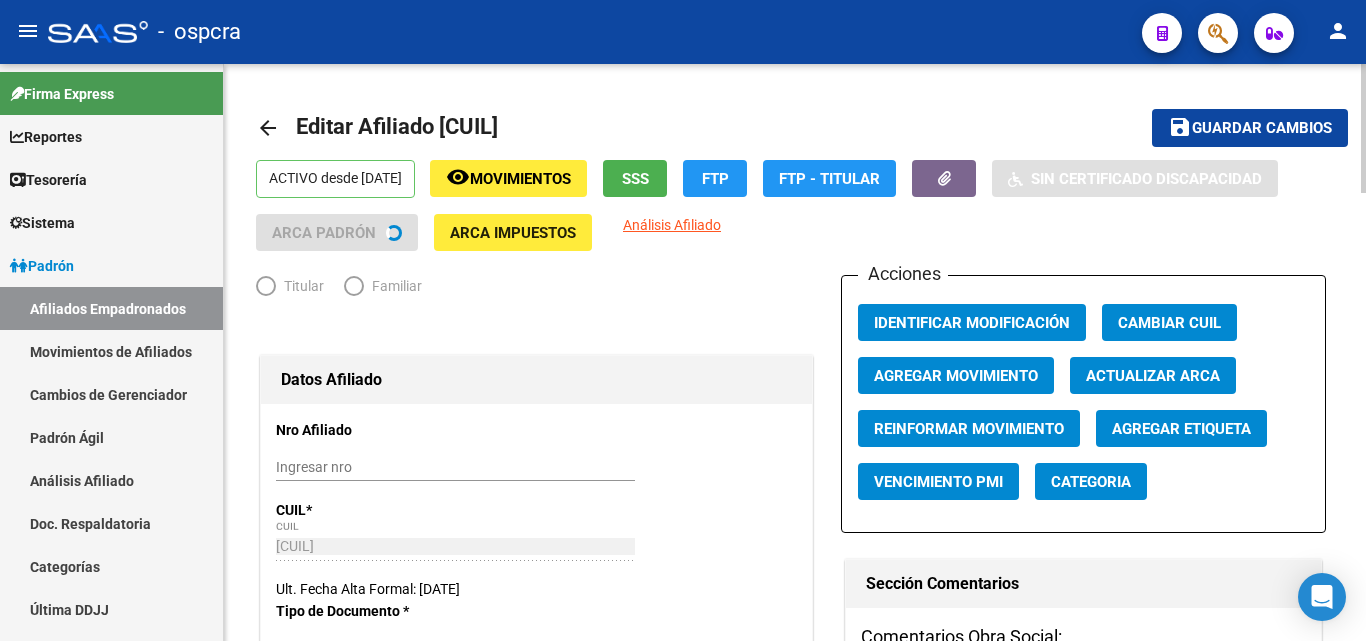 radio on "true" 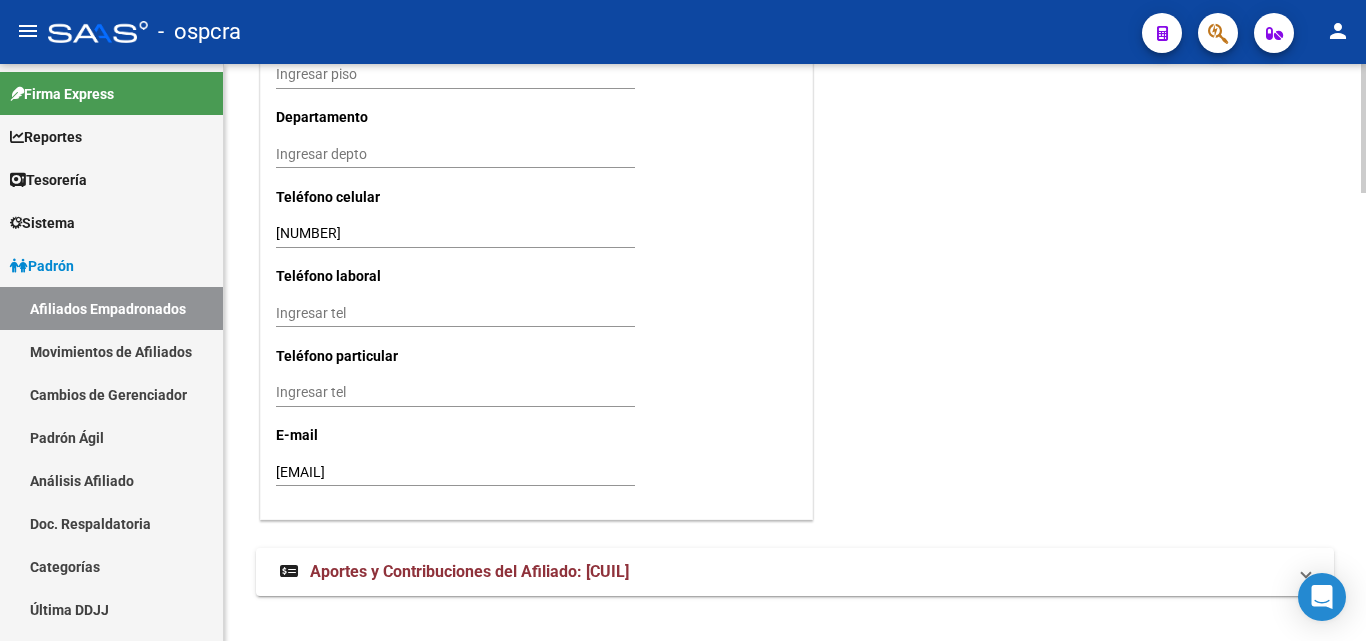 scroll, scrollTop: 1997, scrollLeft: 0, axis: vertical 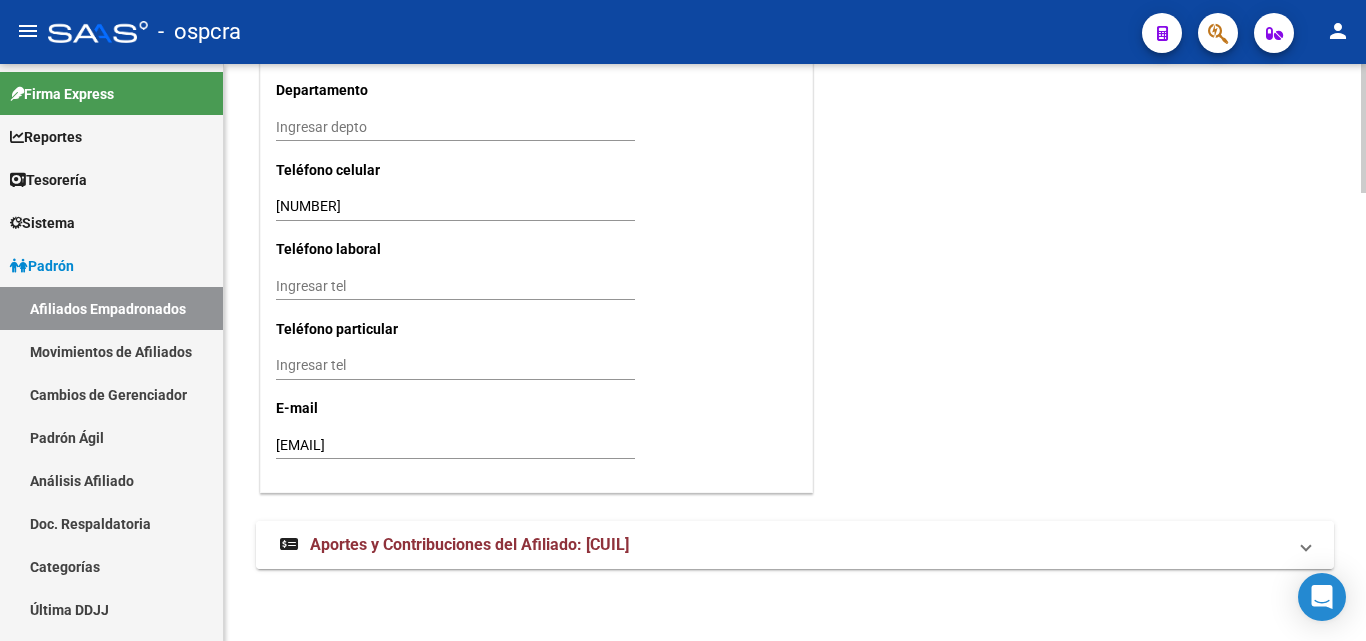 click on "Aportes y Contribuciones del Afiliado: [CUIL]" at bounding box center (469, 544) 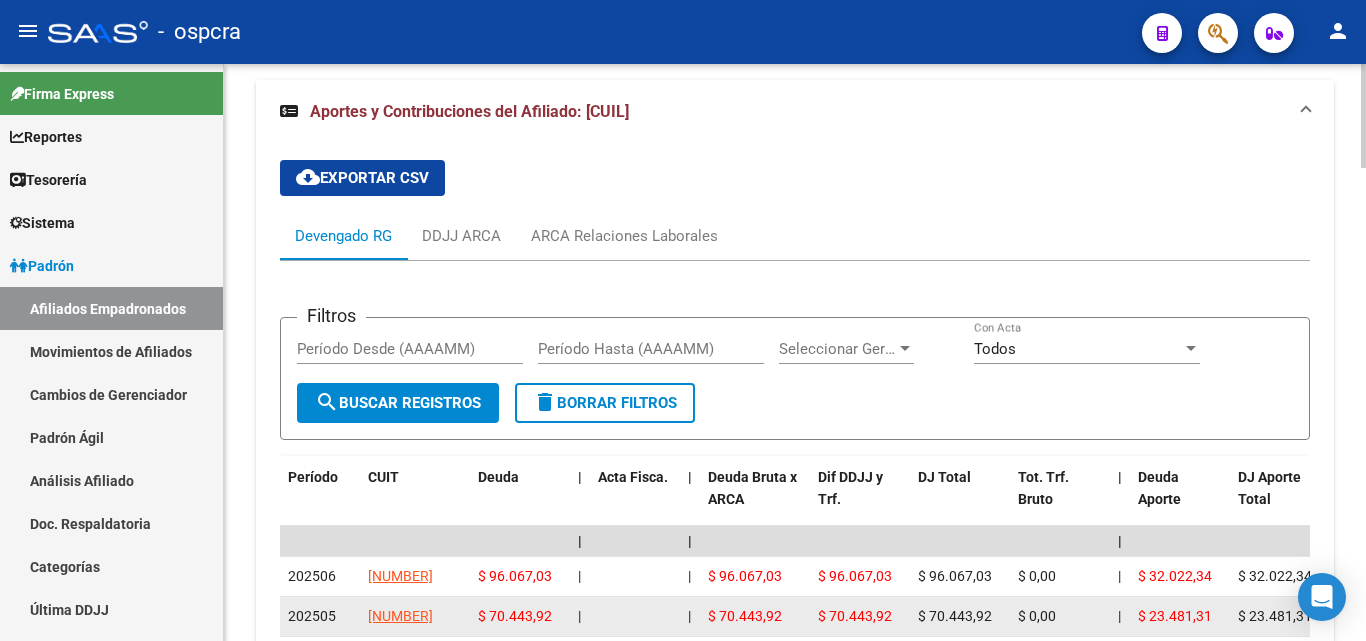 scroll, scrollTop: 2566, scrollLeft: 0, axis: vertical 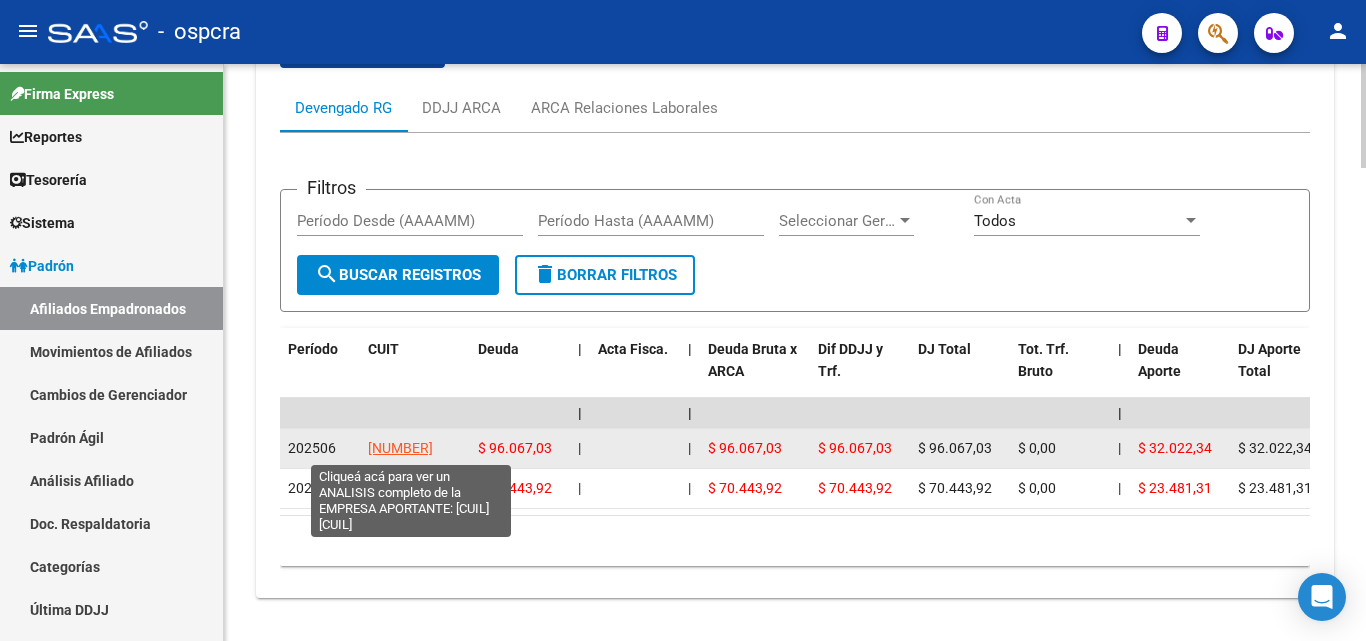 click on "[NUMBER]" 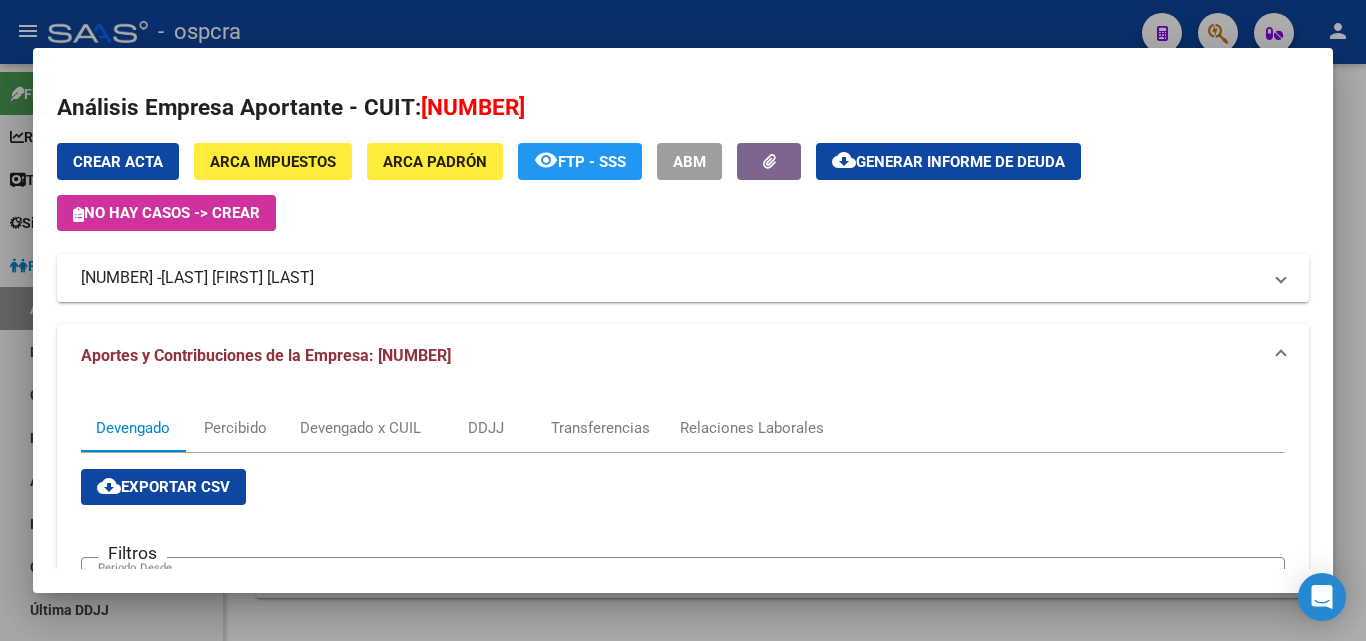 click on "[LAST] [FIRST] [LAST]" at bounding box center [237, 278] 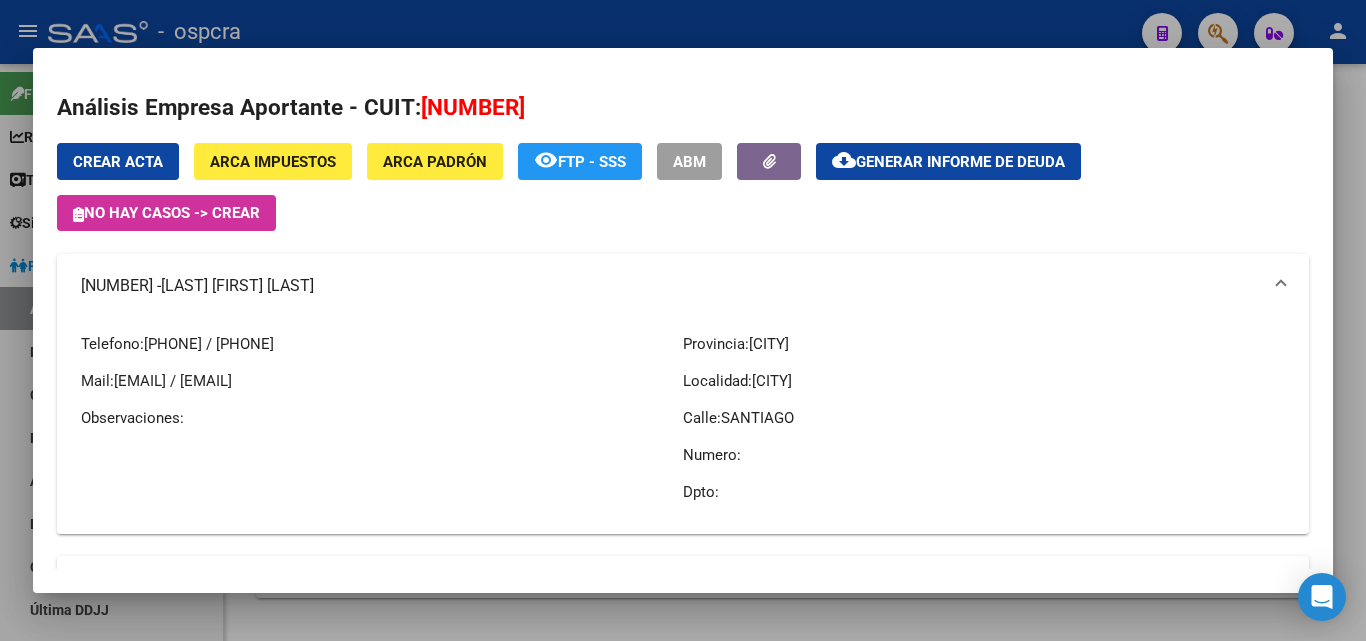 drag, startPoint x: 0, startPoint y: 473, endPoint x: 29, endPoint y: 485, distance: 31.38471 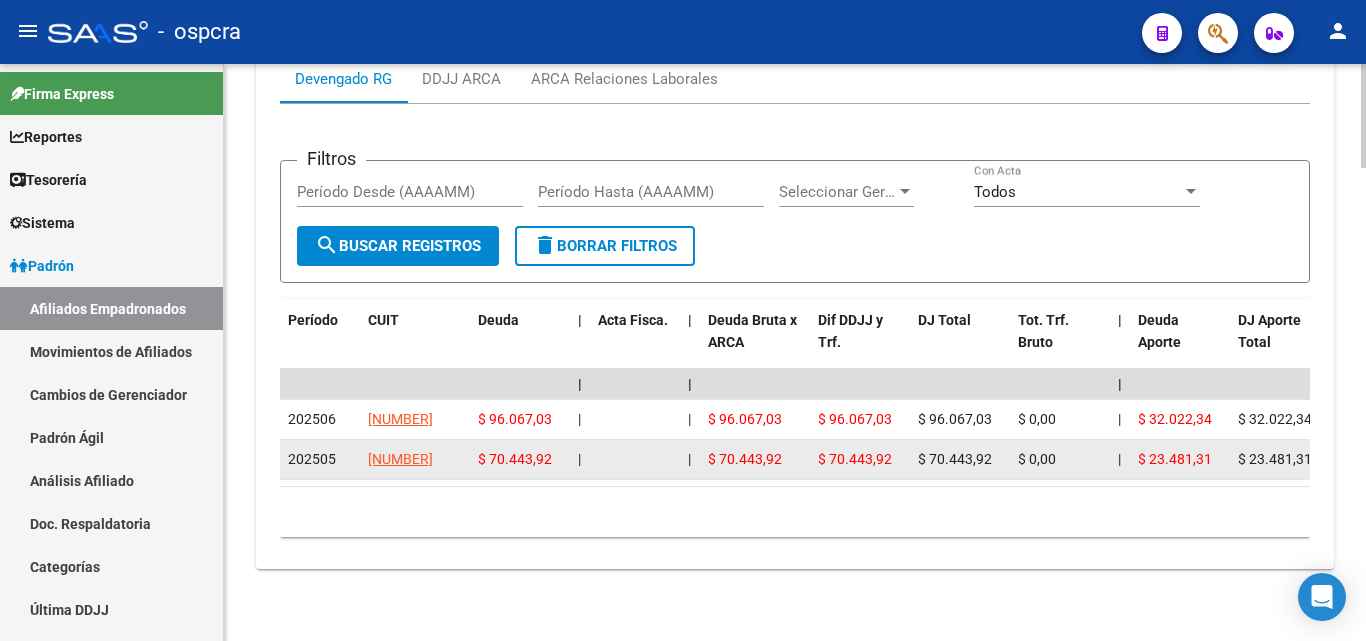 scroll, scrollTop: 2612, scrollLeft: 0, axis: vertical 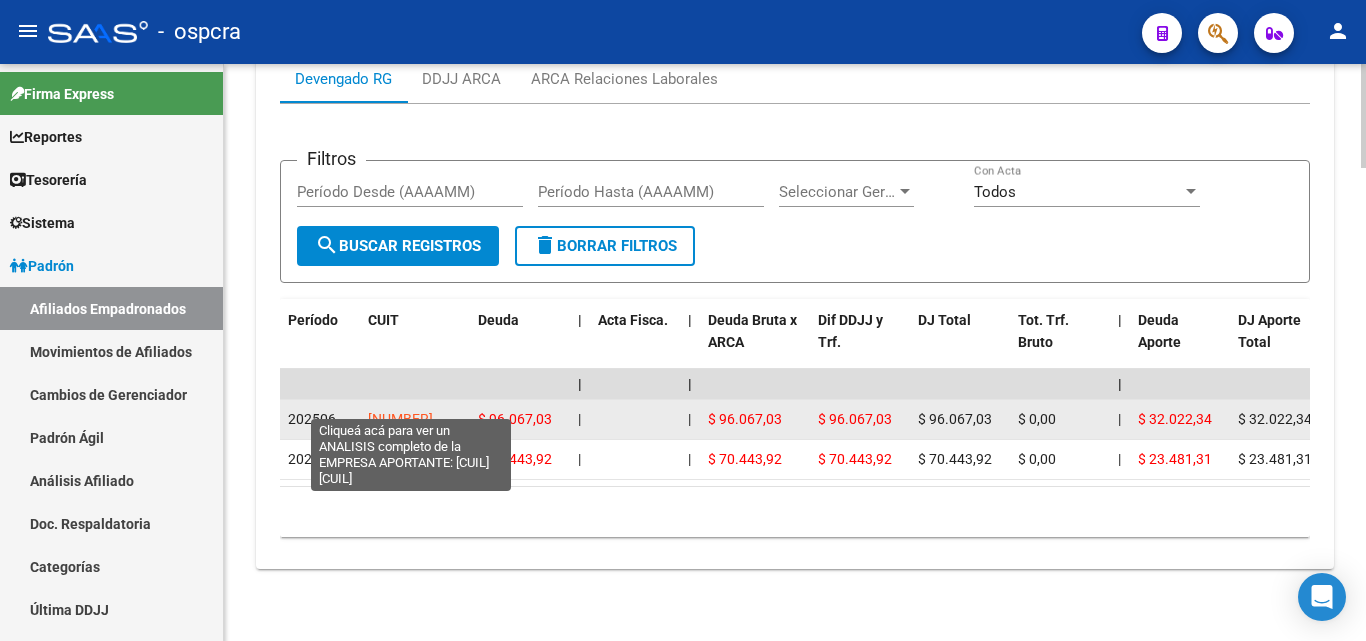 click on "[NUMBER]" 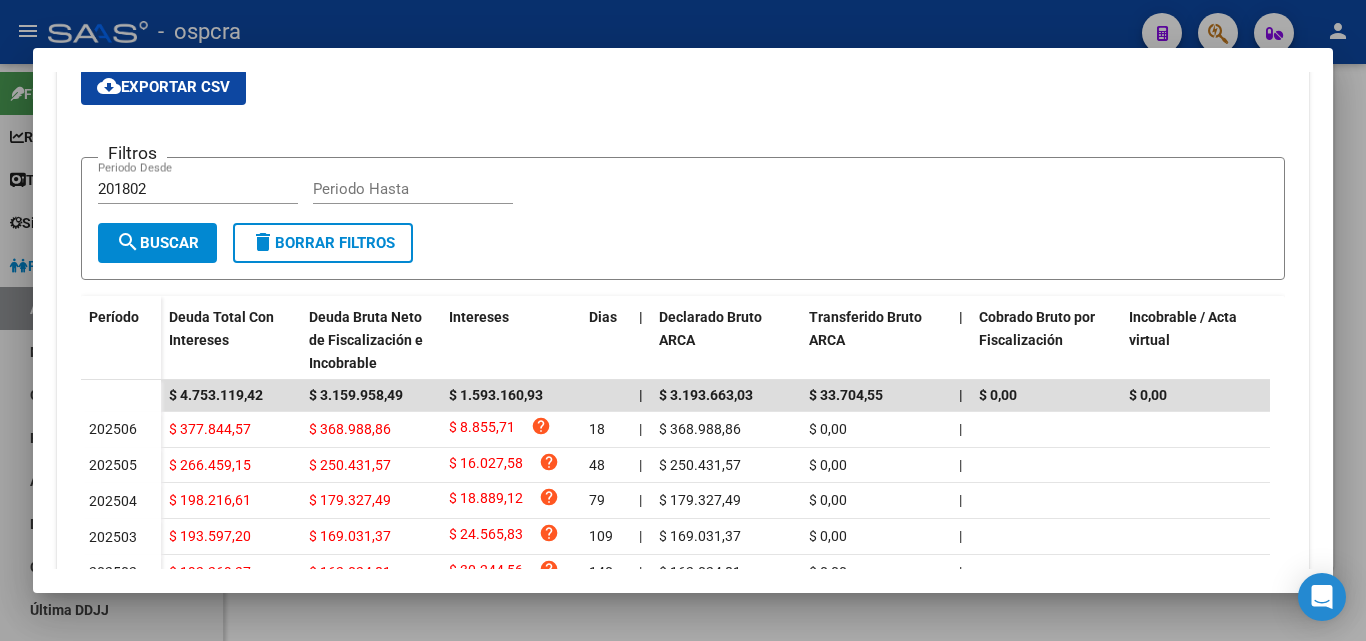 scroll, scrollTop: 0, scrollLeft: 0, axis: both 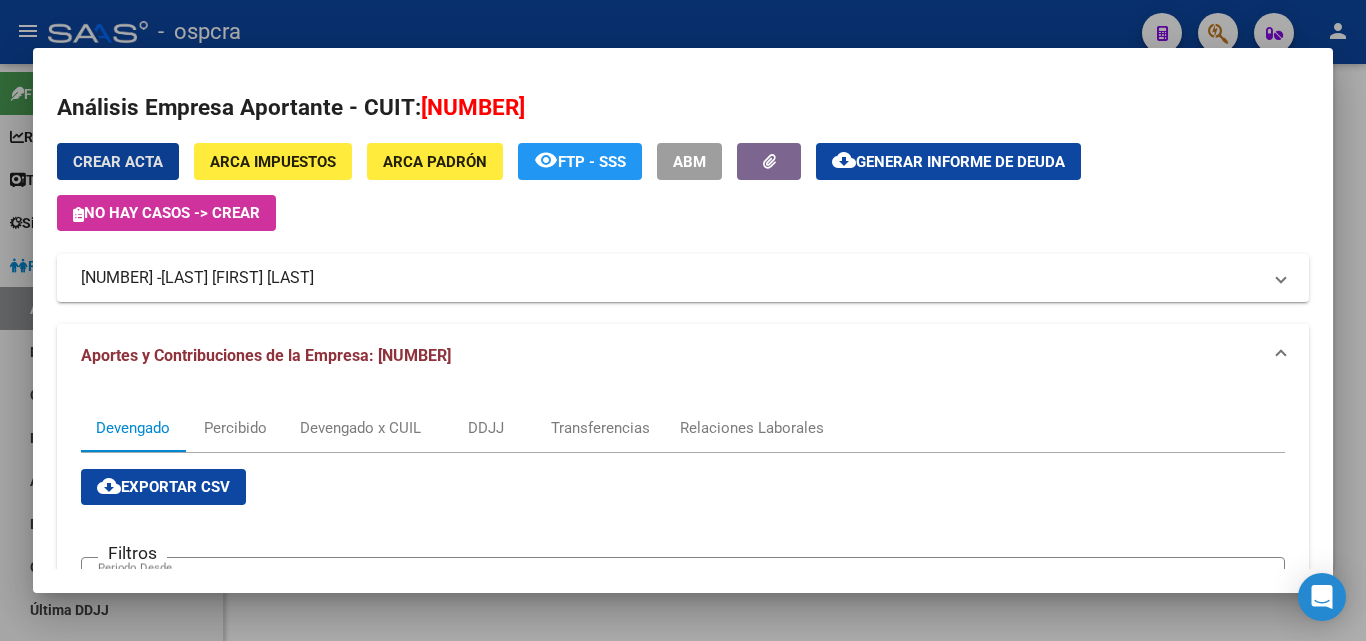 click on "Generar informe de deuda" 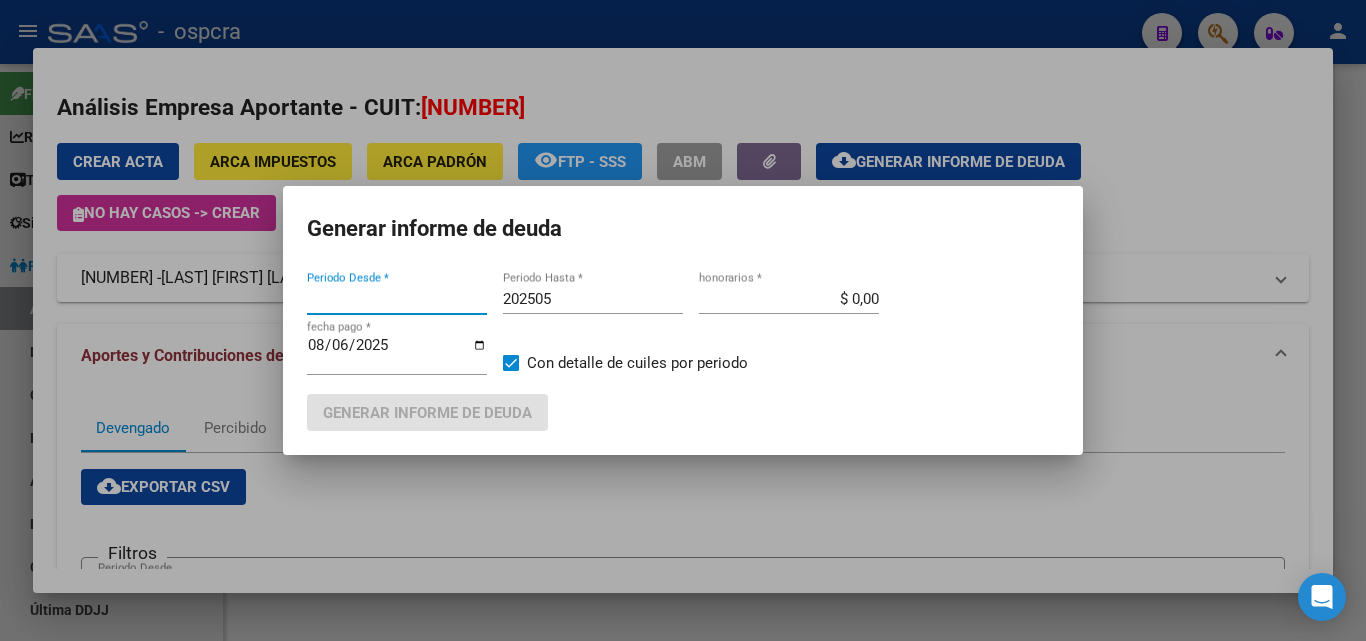 type on "201802" 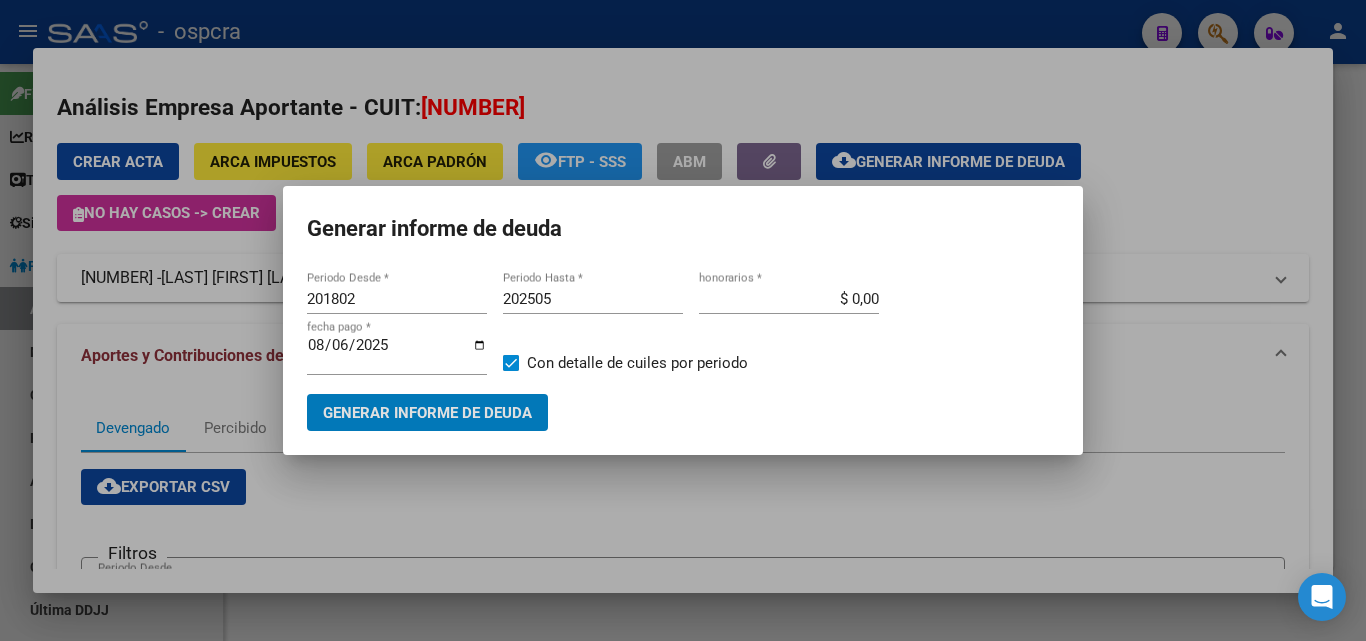 click on "202505" at bounding box center [593, 299] 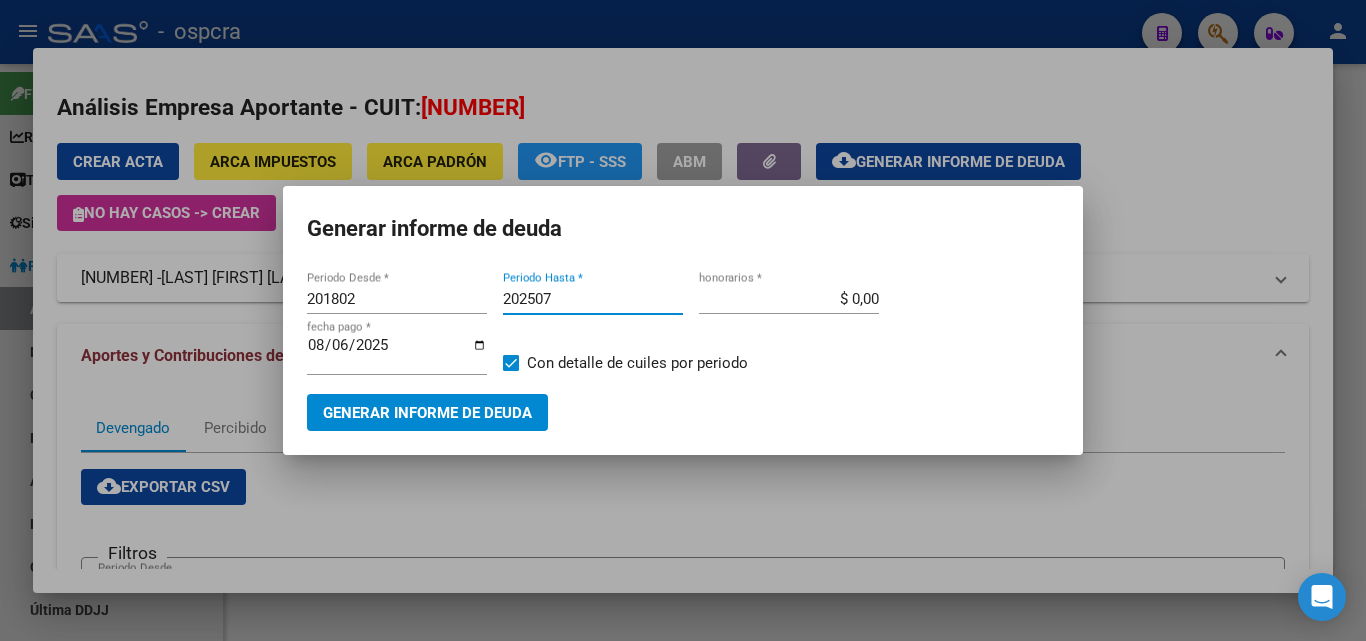 type on "202507" 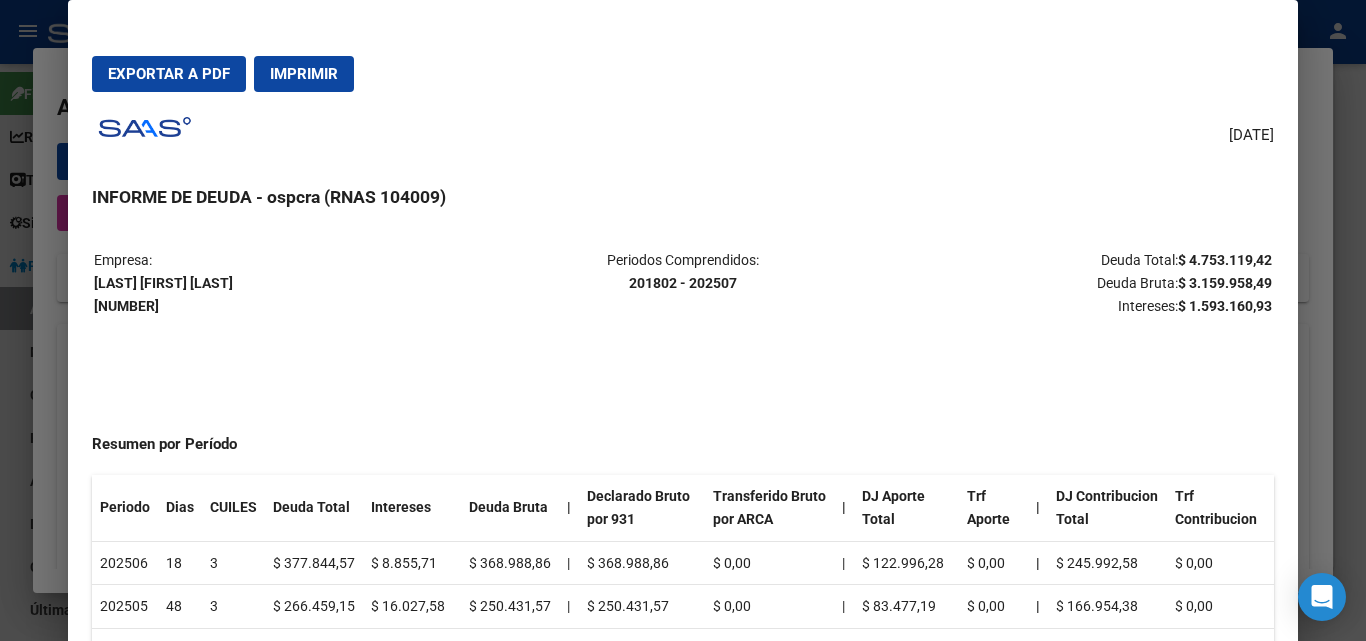 click on "Exportar a PDF" at bounding box center (169, 74) 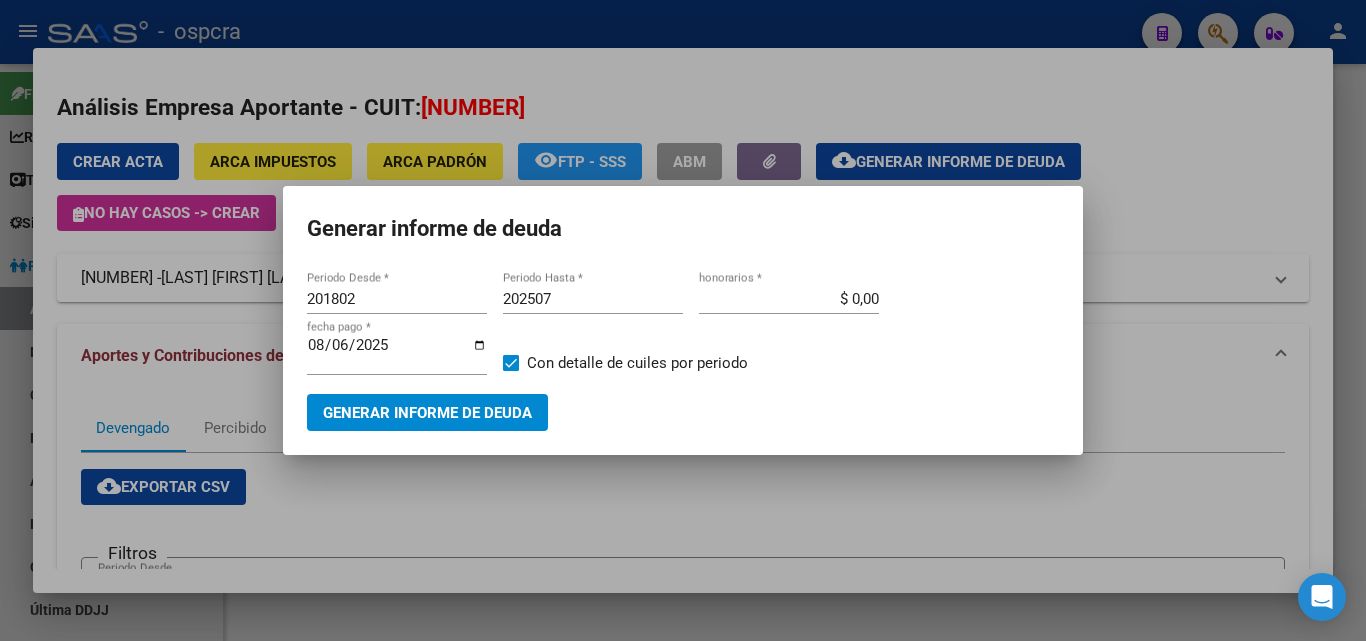 click at bounding box center (683, 320) 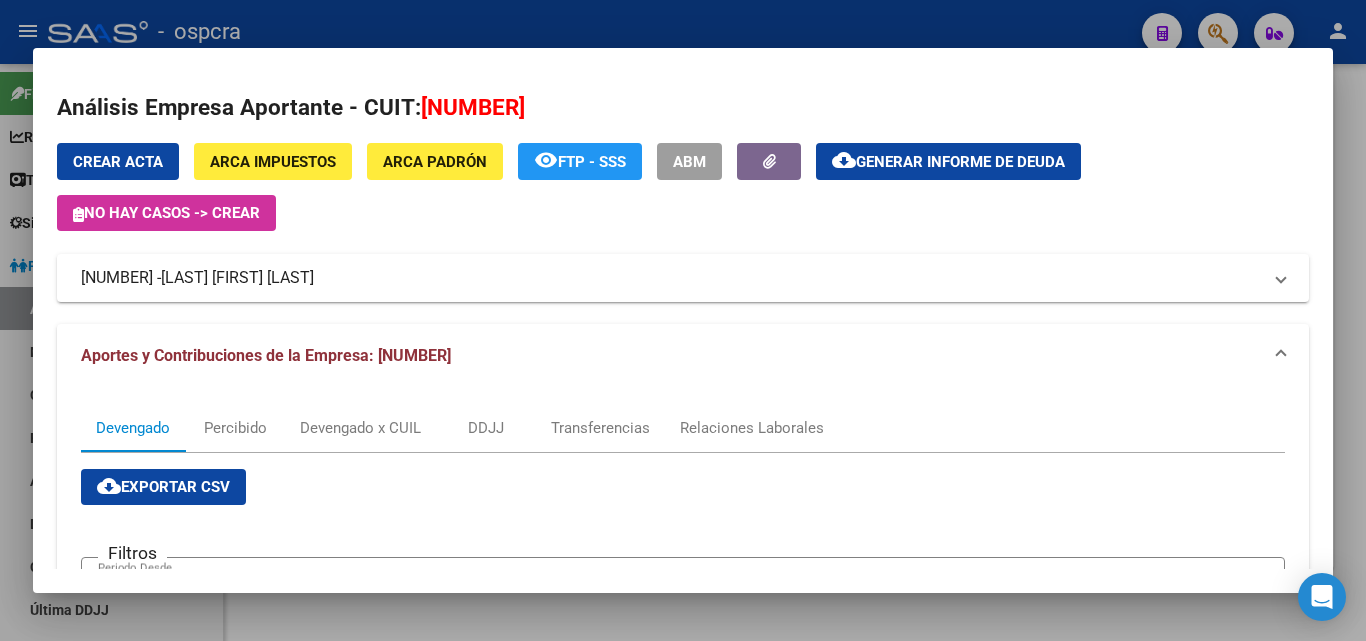 click at bounding box center (683, 320) 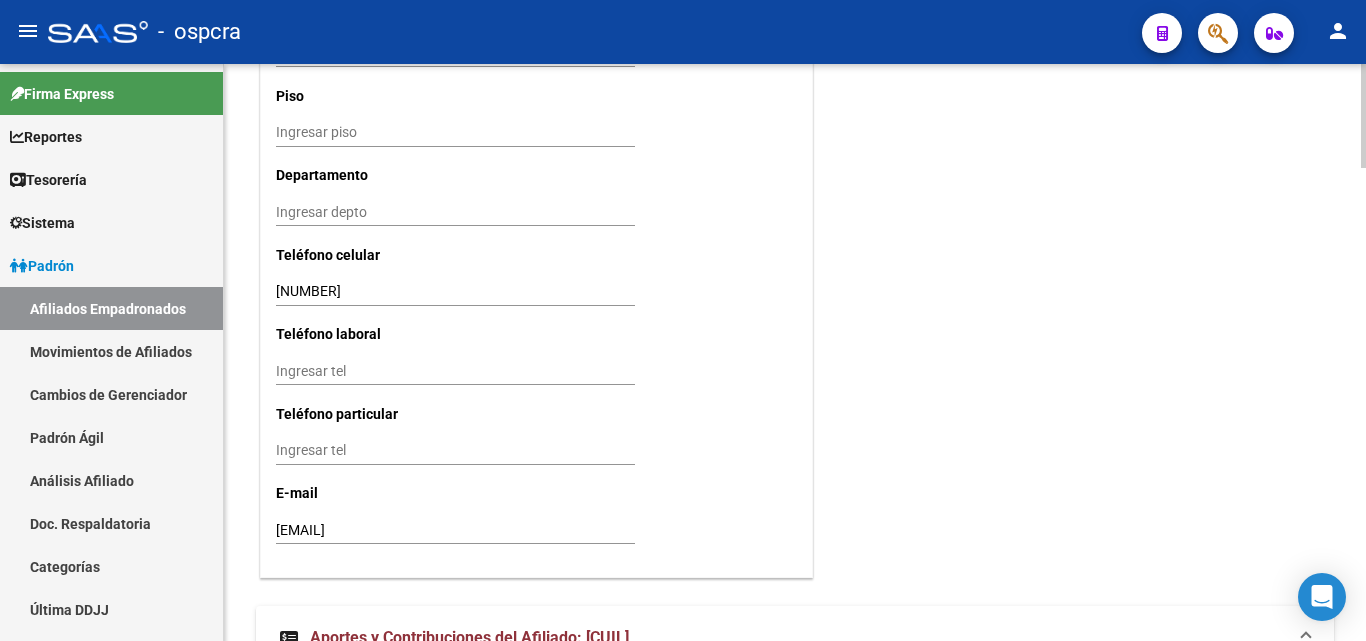 scroll, scrollTop: 1812, scrollLeft: 0, axis: vertical 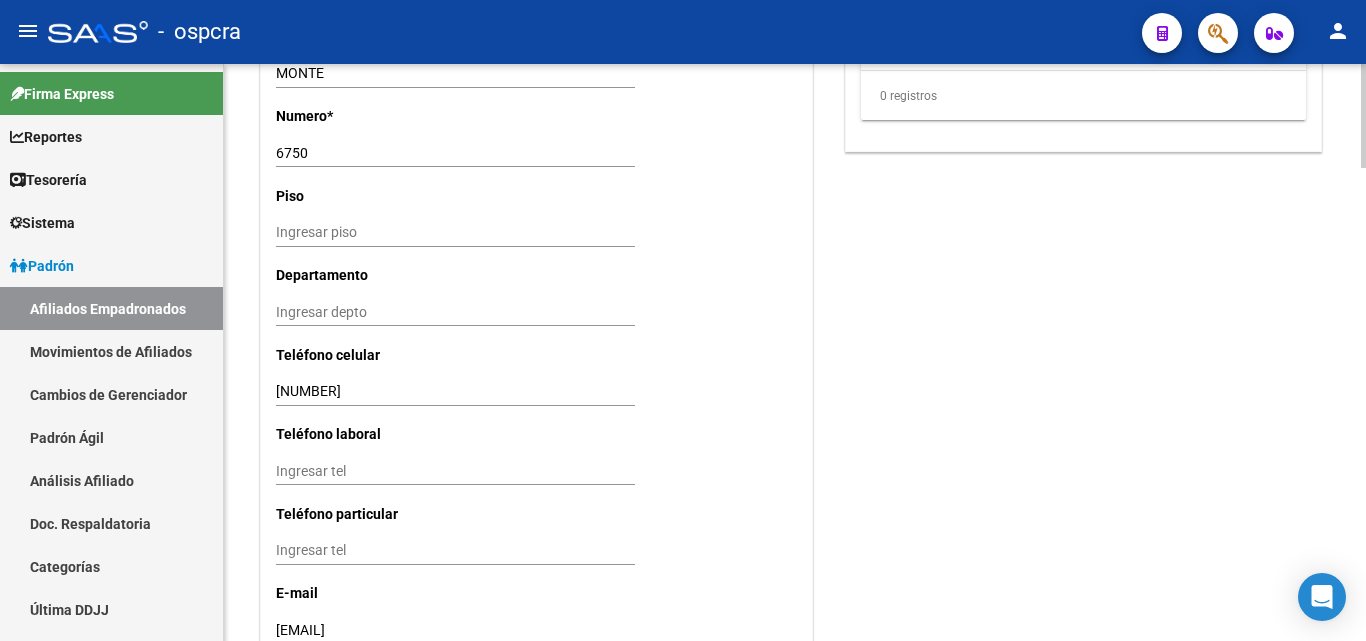 click on "Ingresar tel" at bounding box center [455, 471] 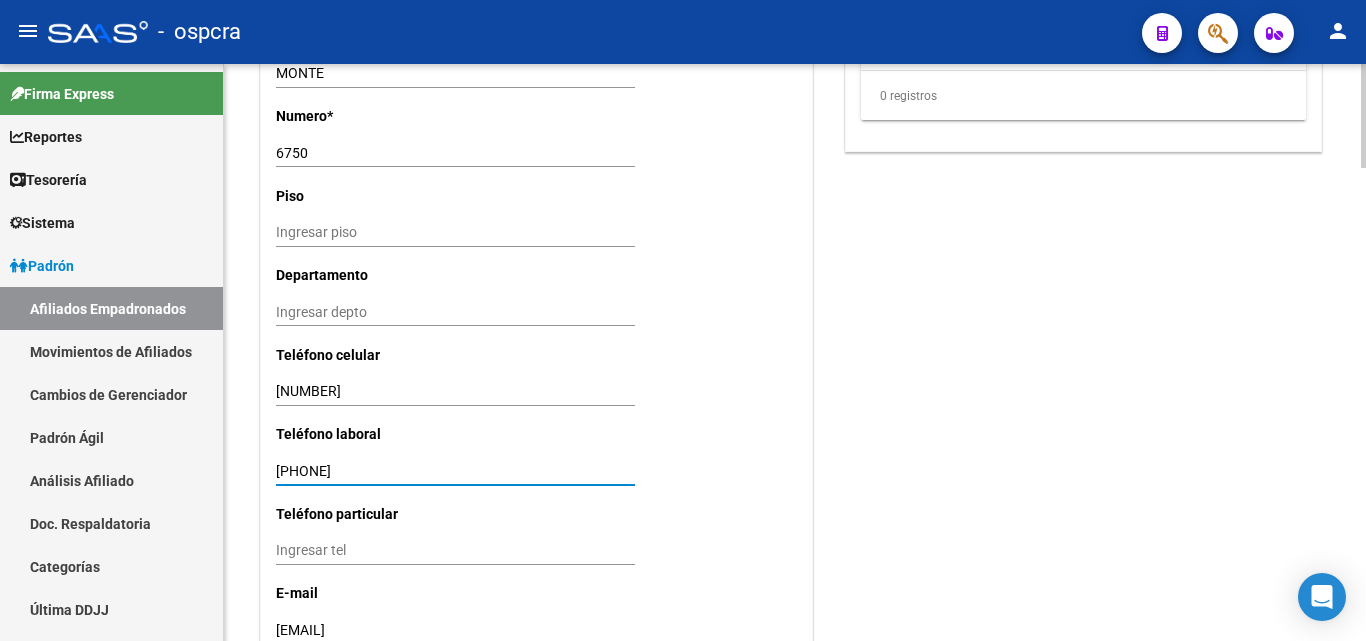 type on "[PHONE]" 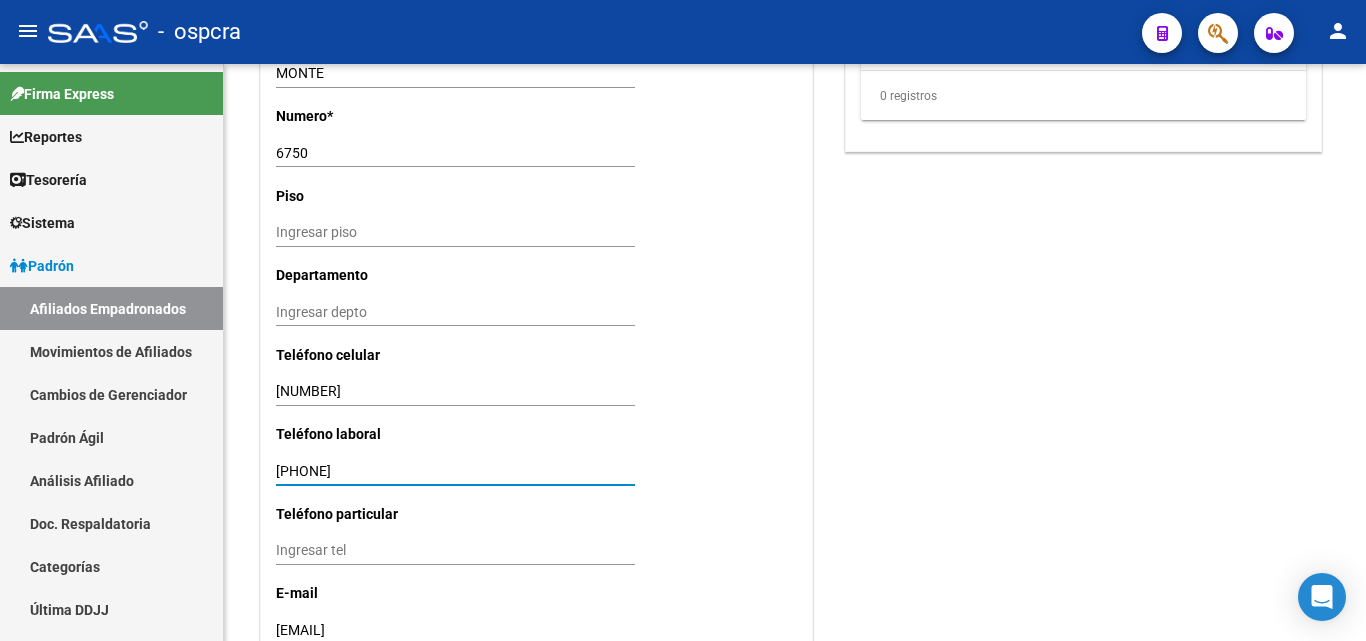 click 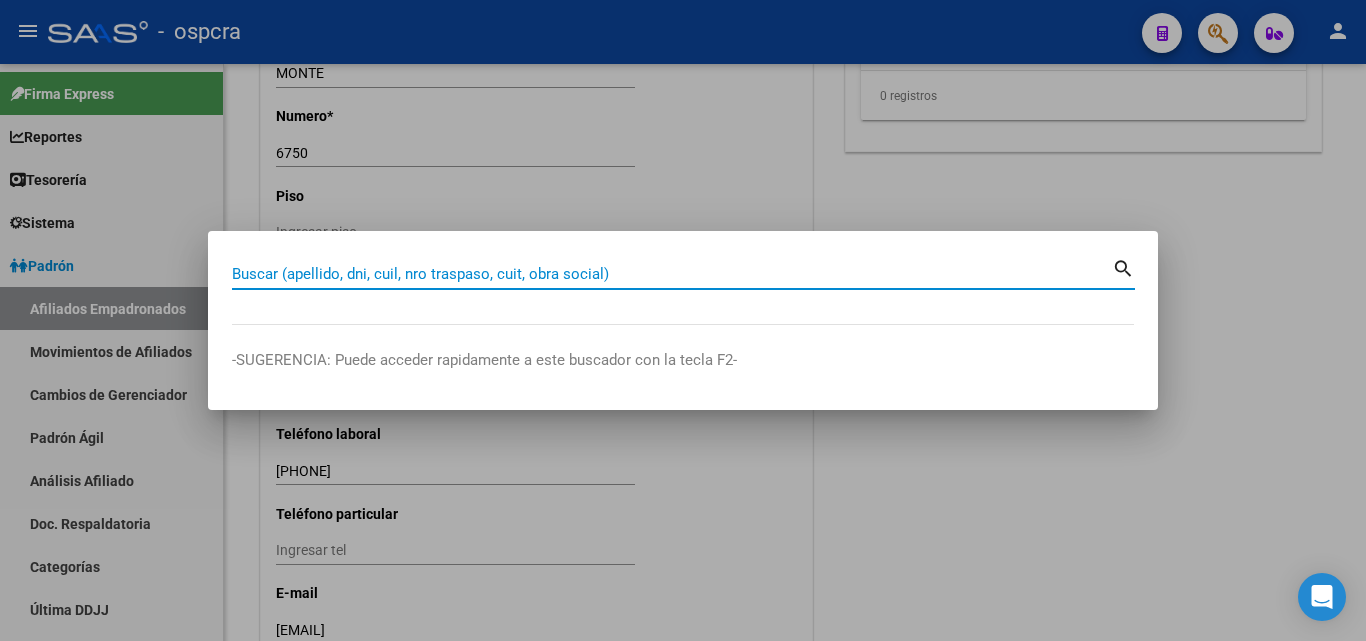 click at bounding box center (683, 320) 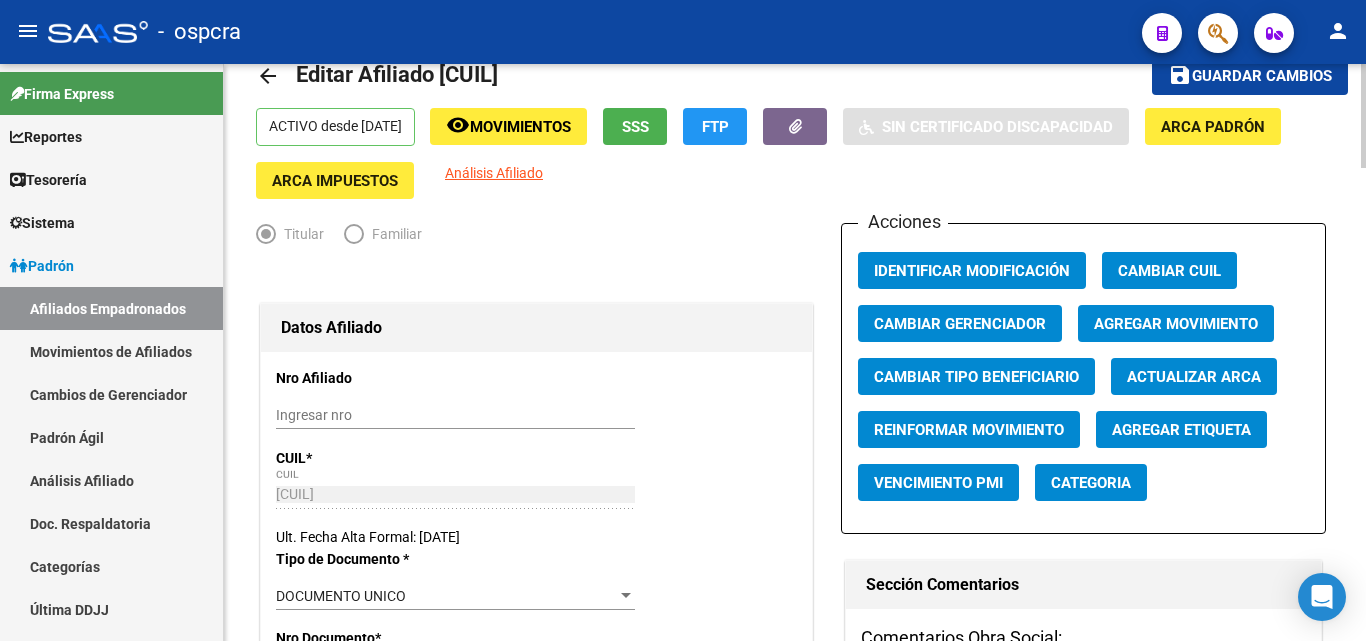 scroll, scrollTop: 0, scrollLeft: 0, axis: both 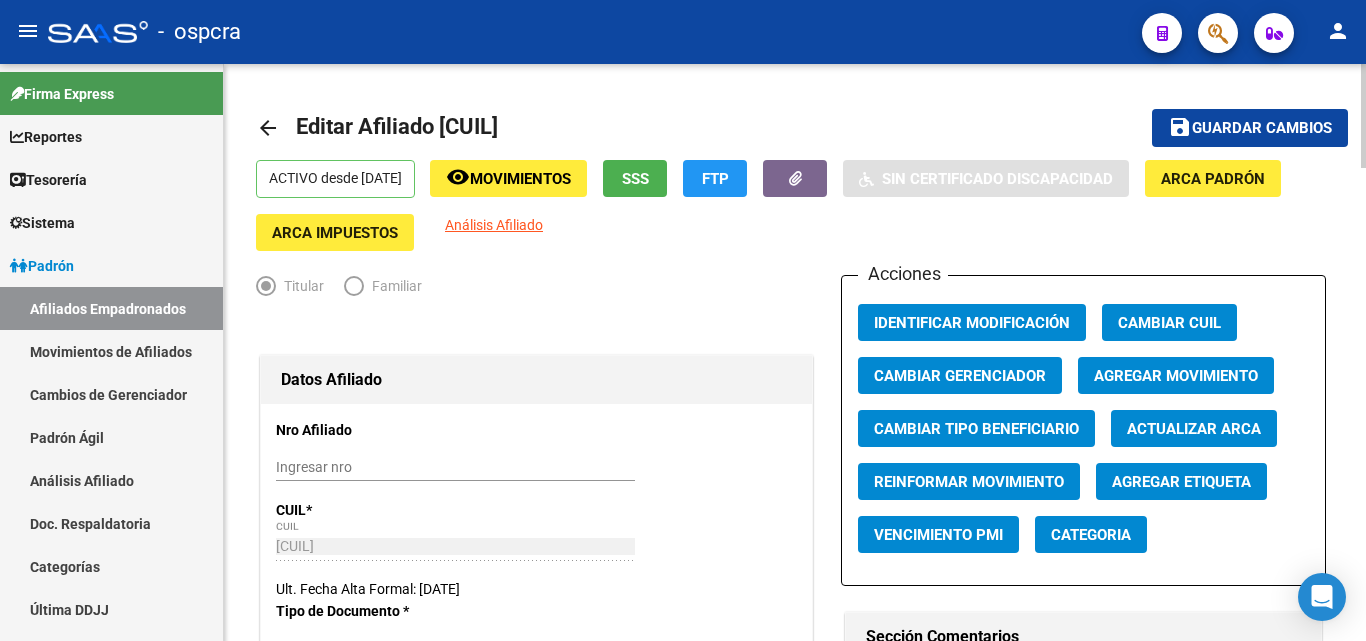 click on "Guardar cambios" 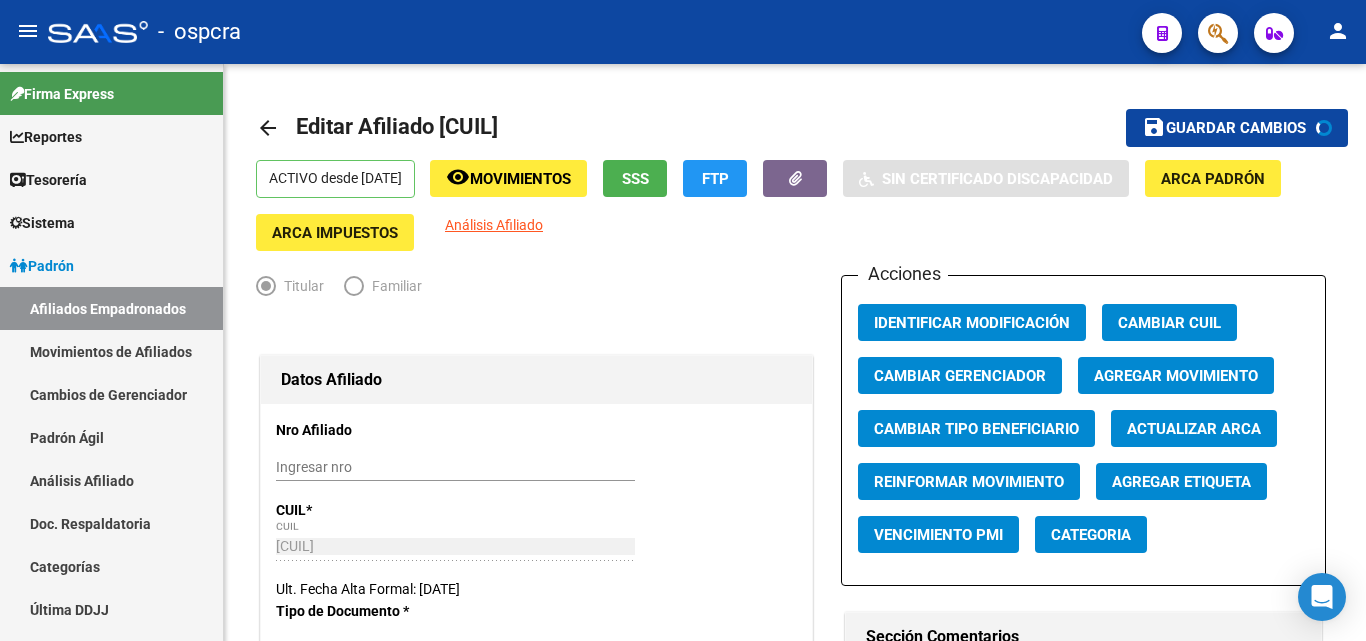 click 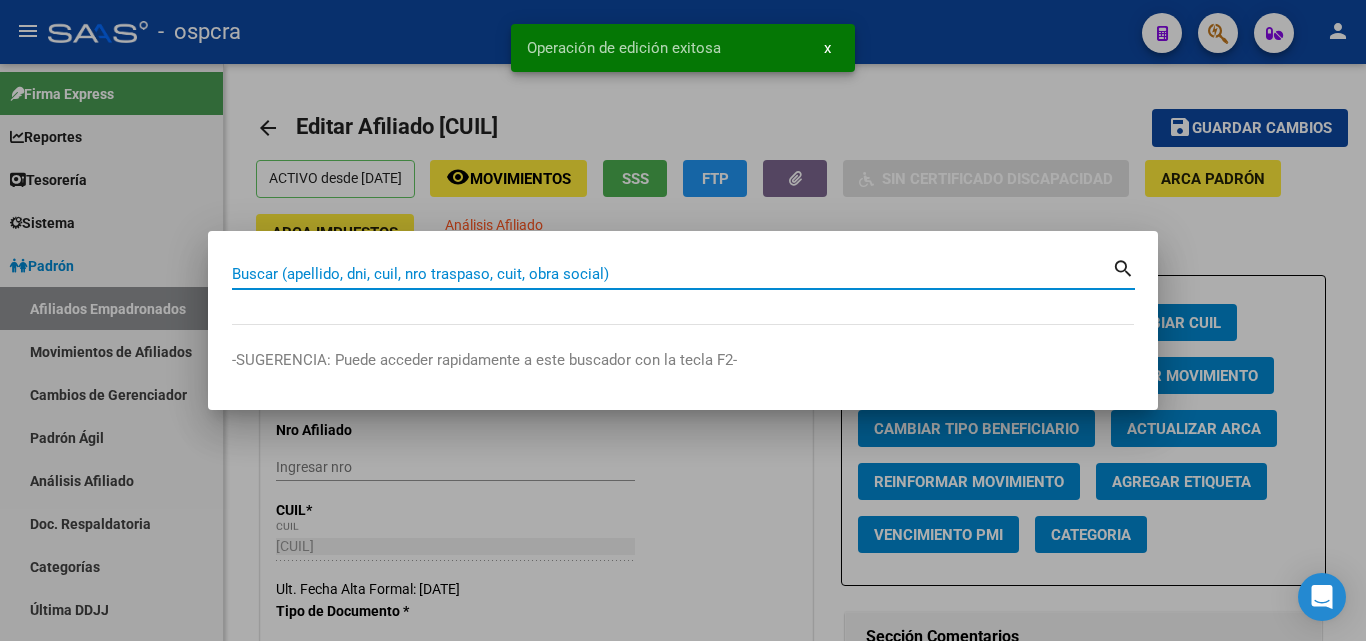 paste on "[NUMBER]" 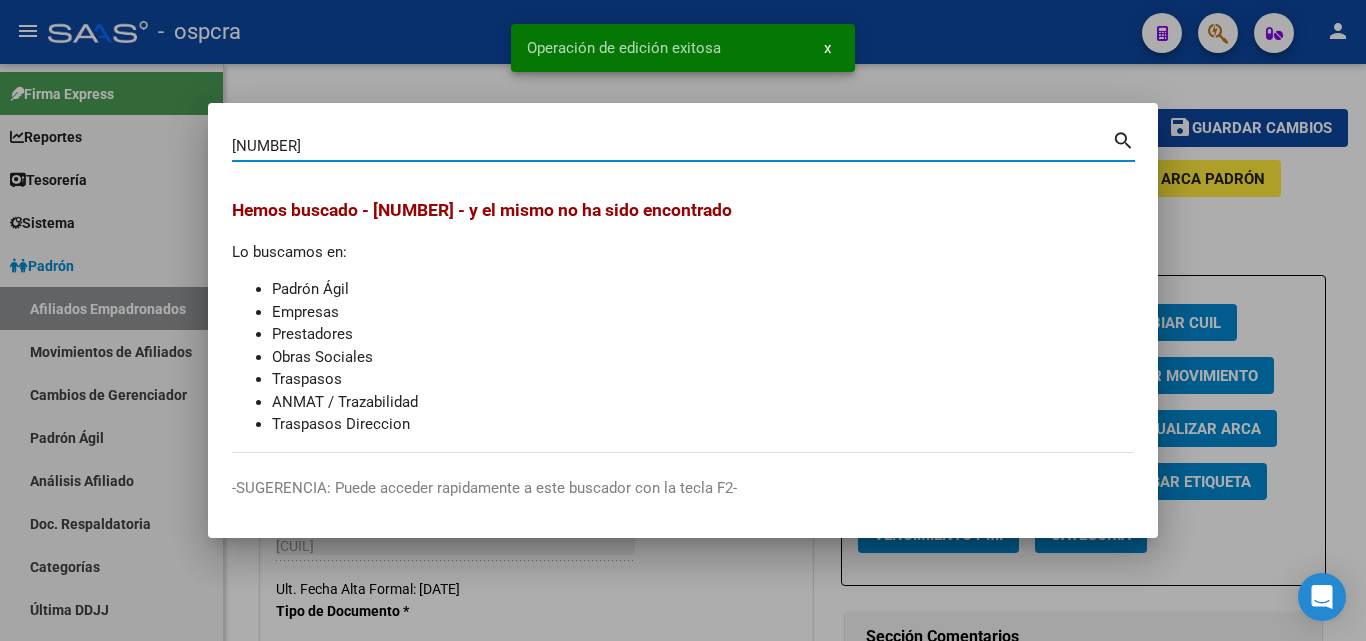 click on "[NUMBER]" at bounding box center (672, 146) 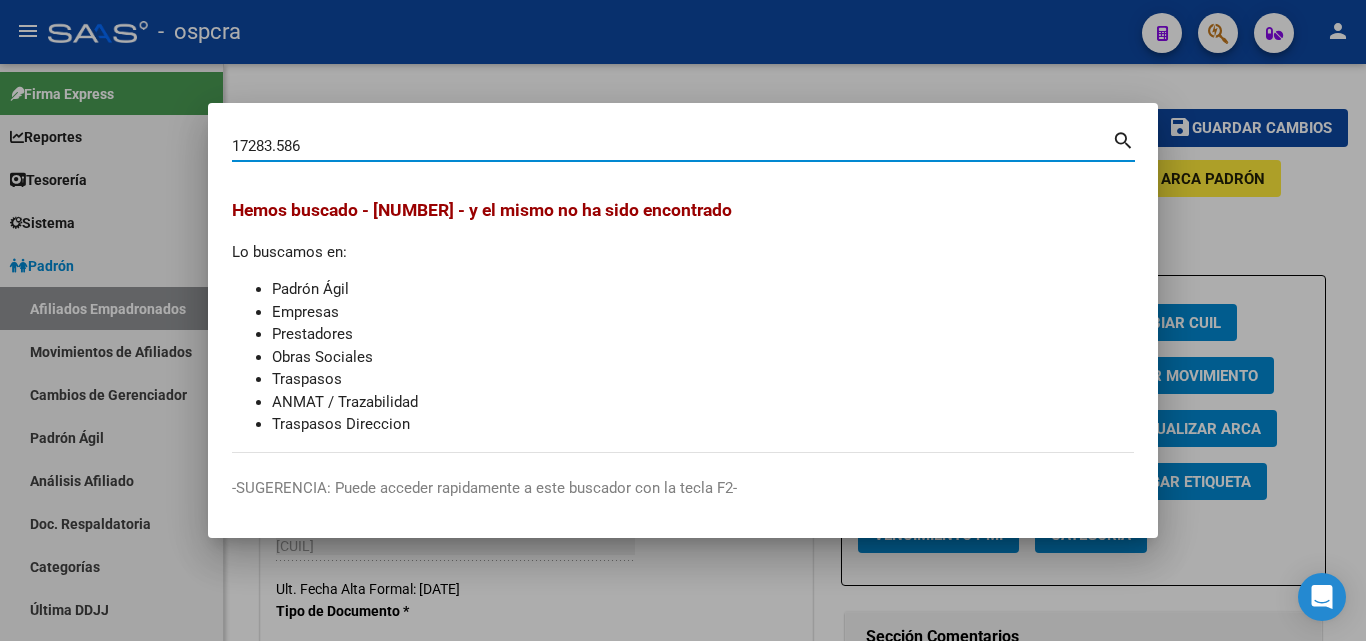 click on "17283.586" at bounding box center (672, 146) 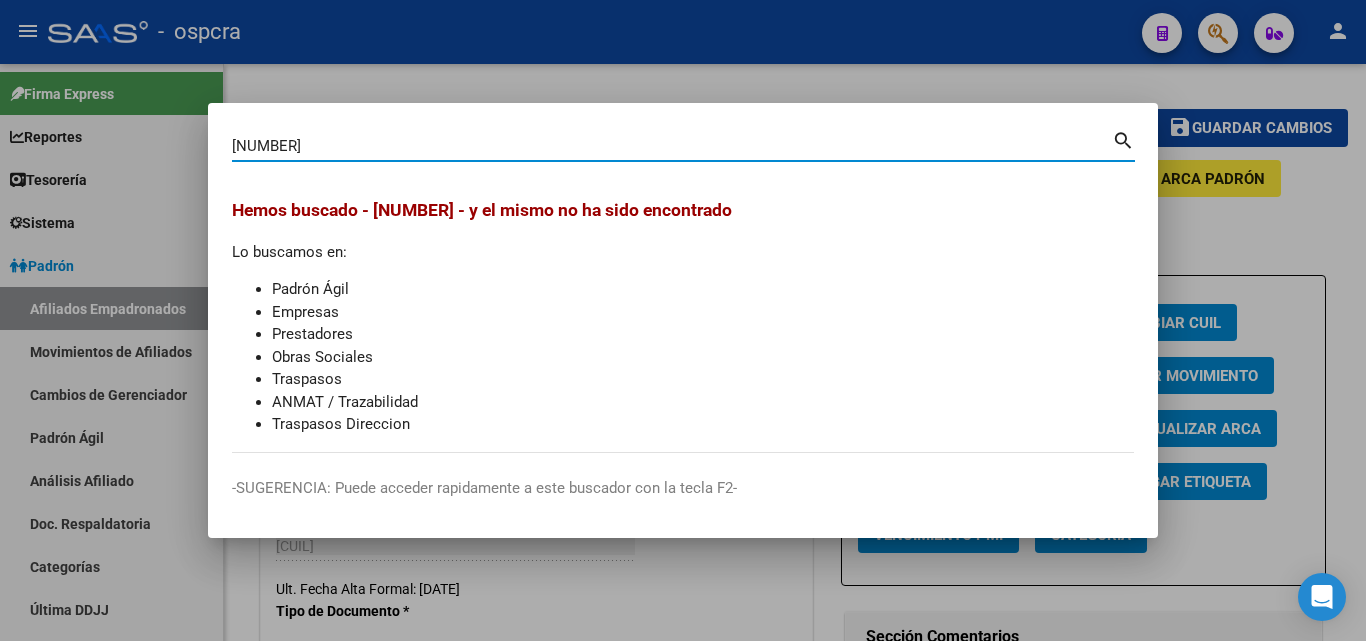 type on "[NUMBER]" 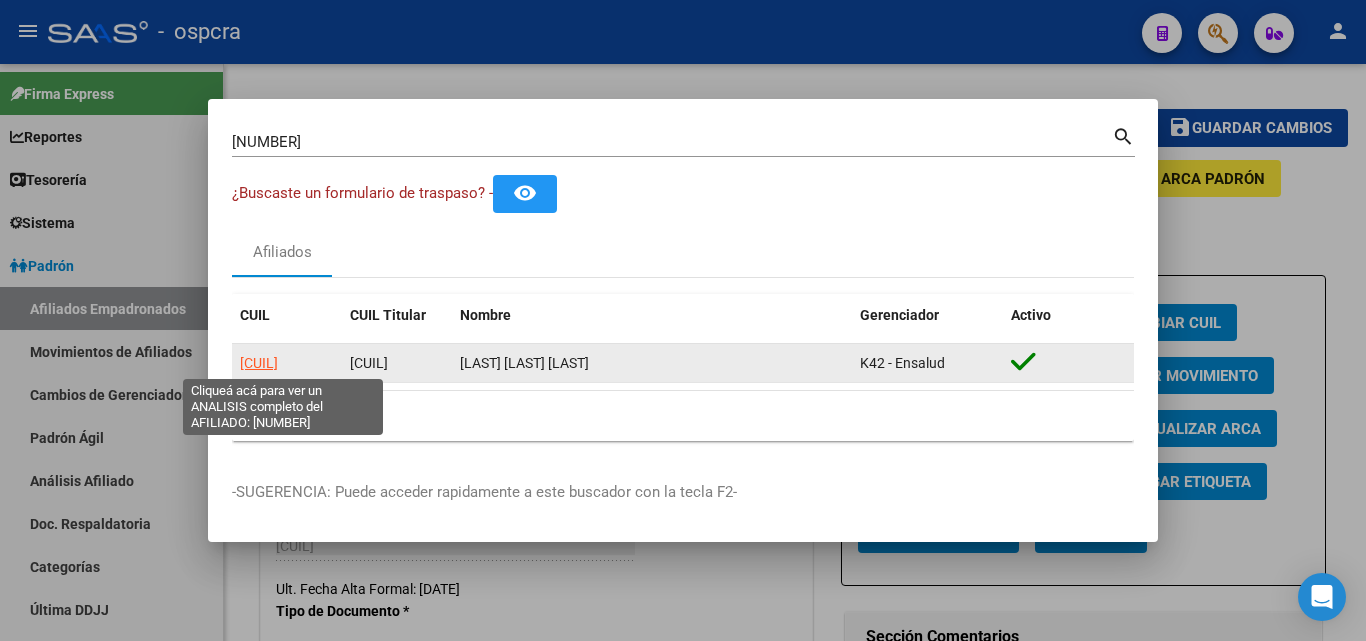 click on "[CUIL]" 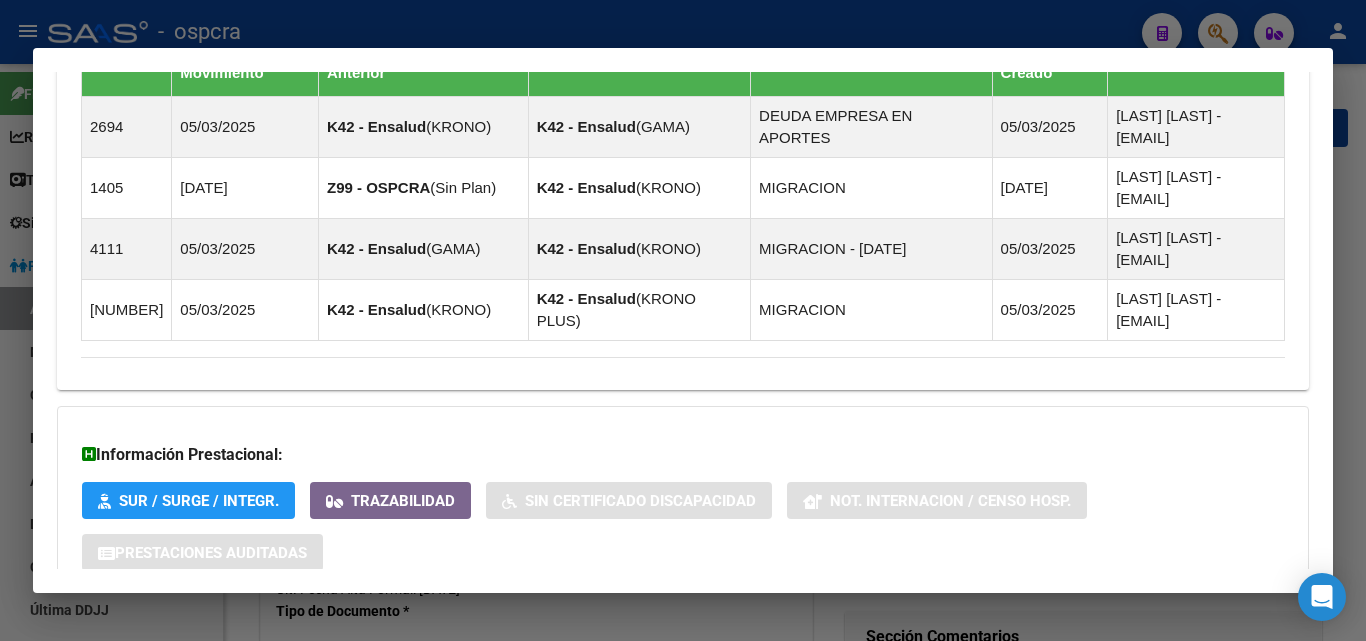 scroll, scrollTop: 1316, scrollLeft: 0, axis: vertical 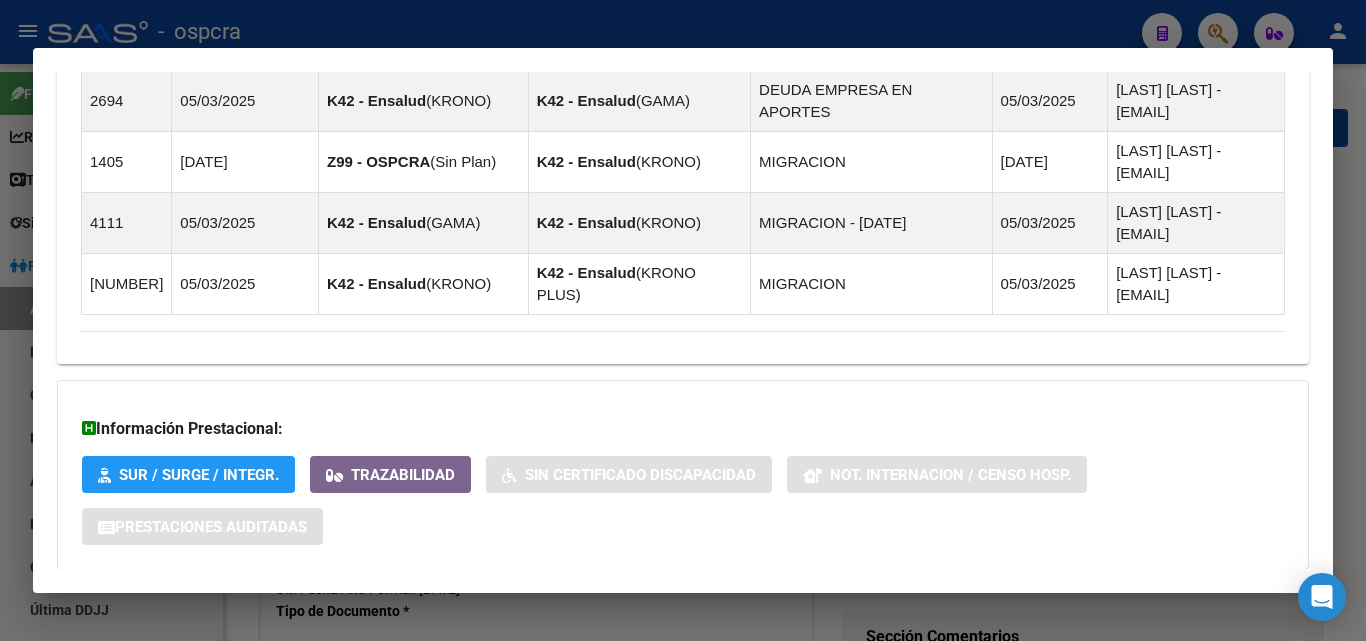 click on "Aportes y Contribuciones del Afiliado: [NUMBER]" at bounding box center (285, 609) 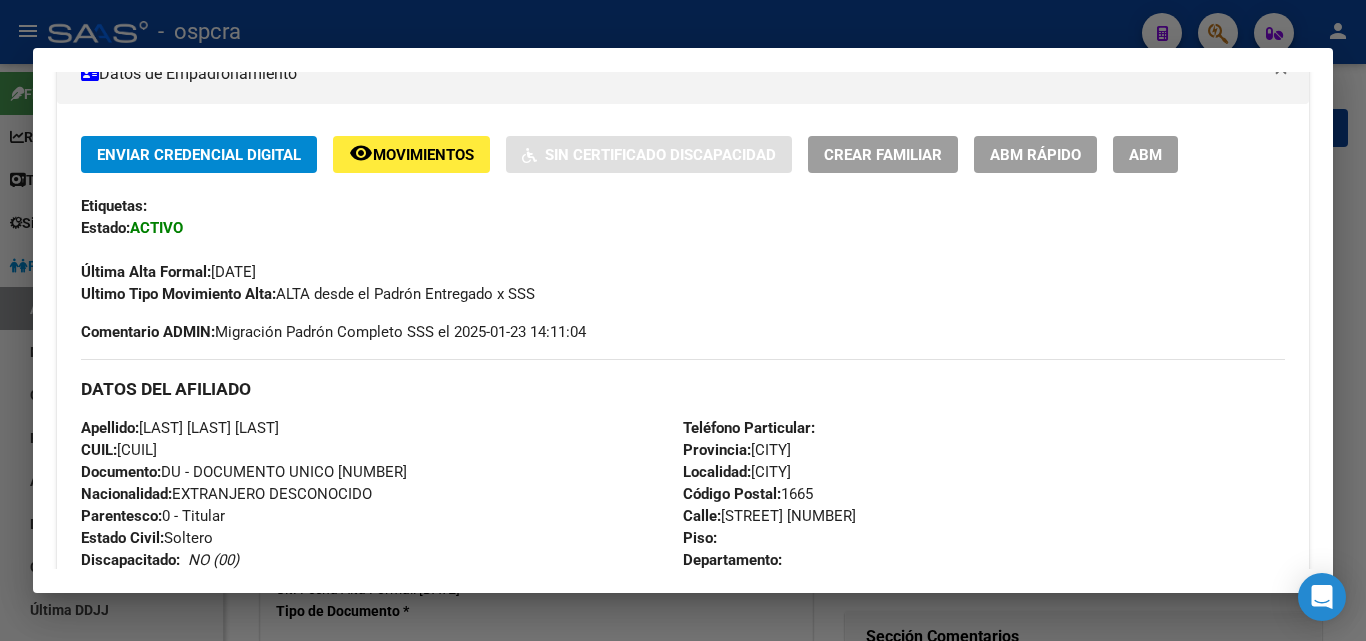 scroll, scrollTop: 0, scrollLeft: 0, axis: both 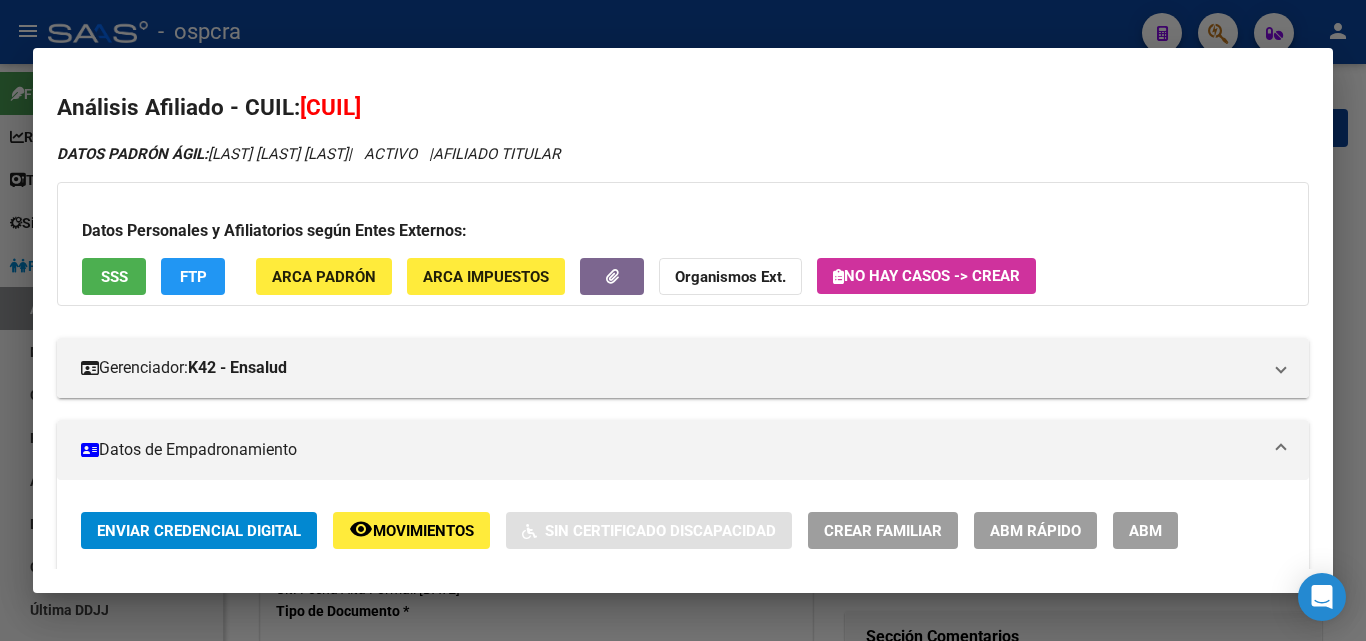 drag, startPoint x: 332, startPoint y: 98, endPoint x: 432, endPoint y: 97, distance: 100.005 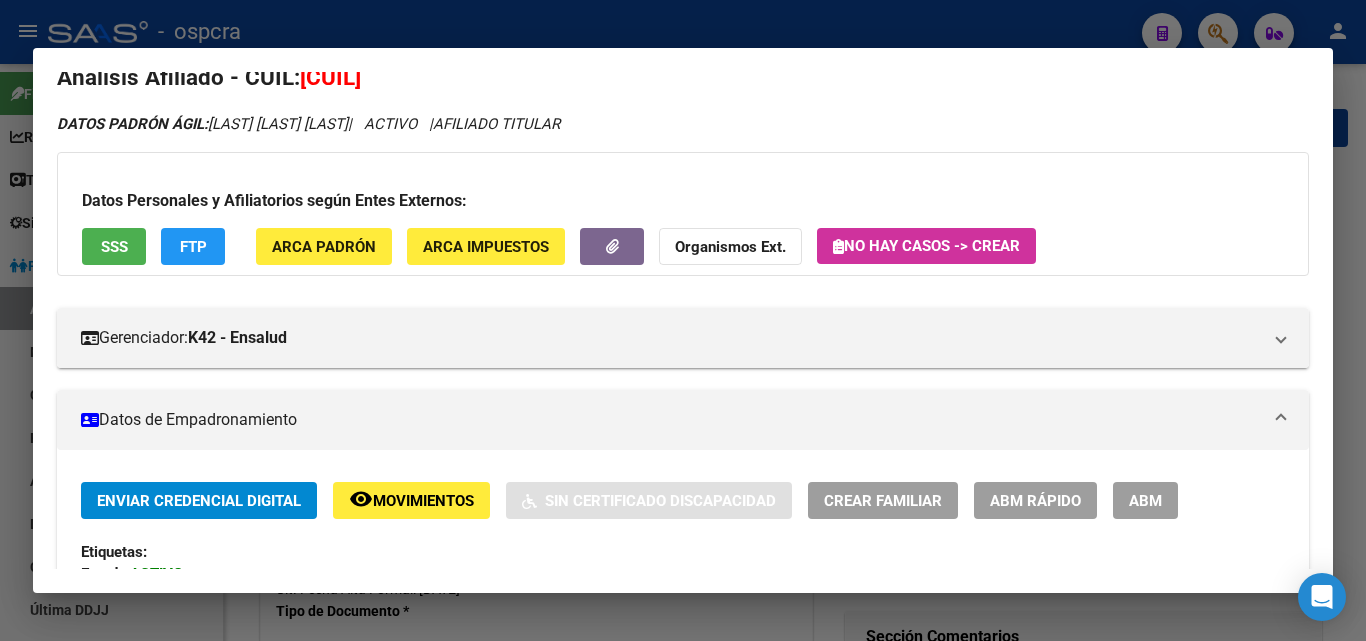 scroll, scrollTop: 0, scrollLeft: 0, axis: both 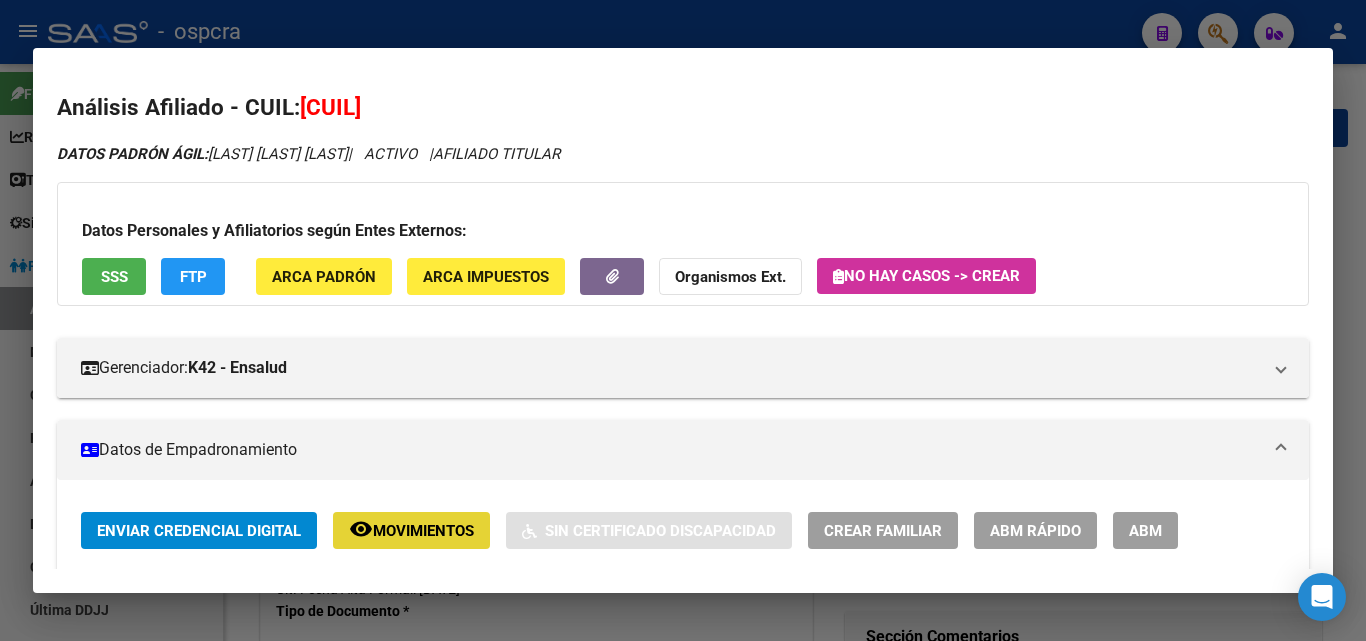 click on "Movimientos" 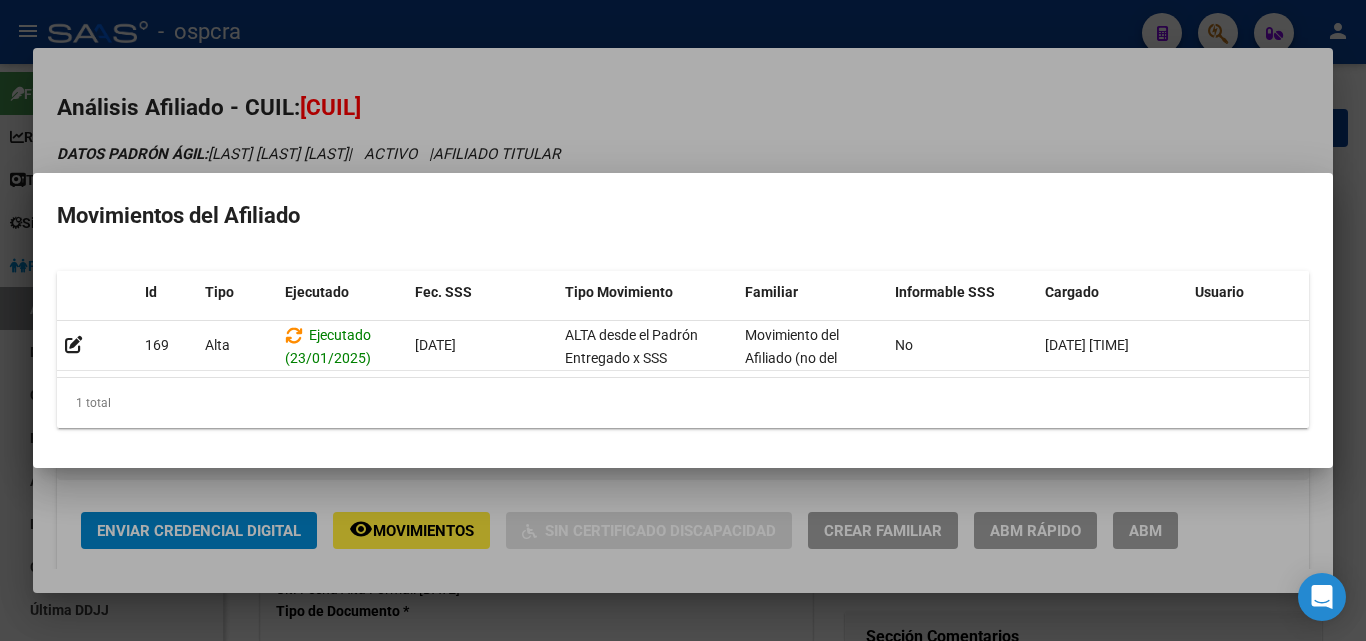 click at bounding box center (683, 320) 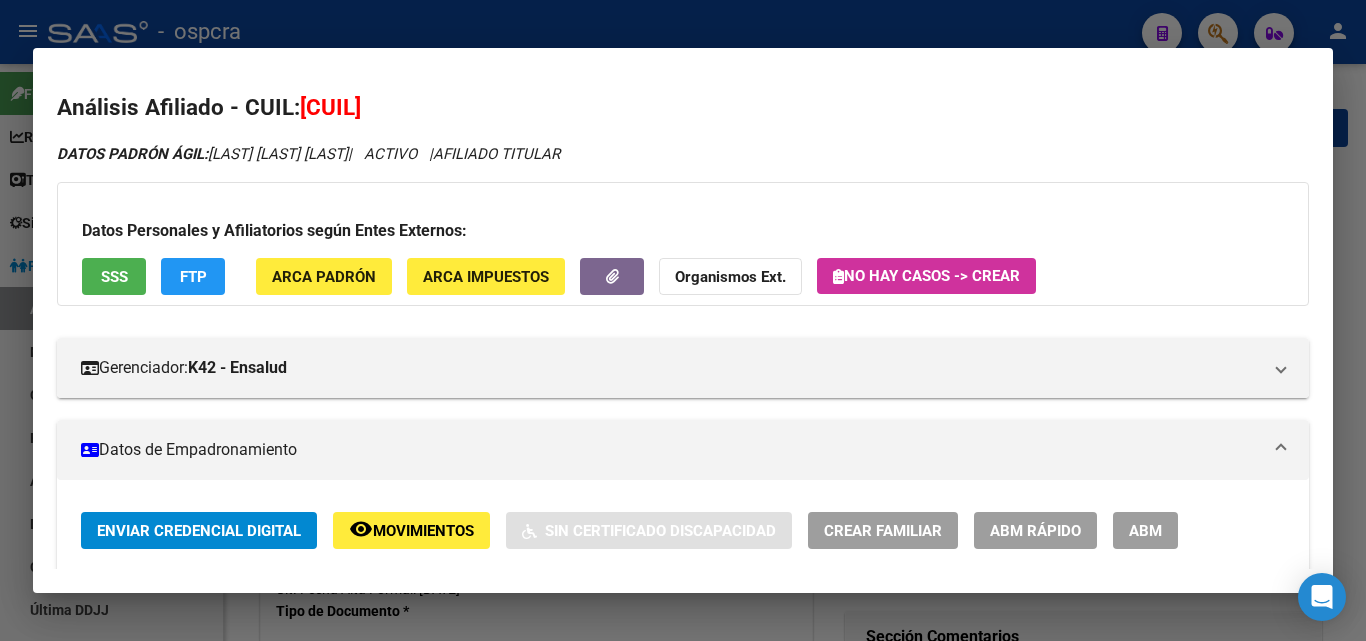 click at bounding box center (683, 320) 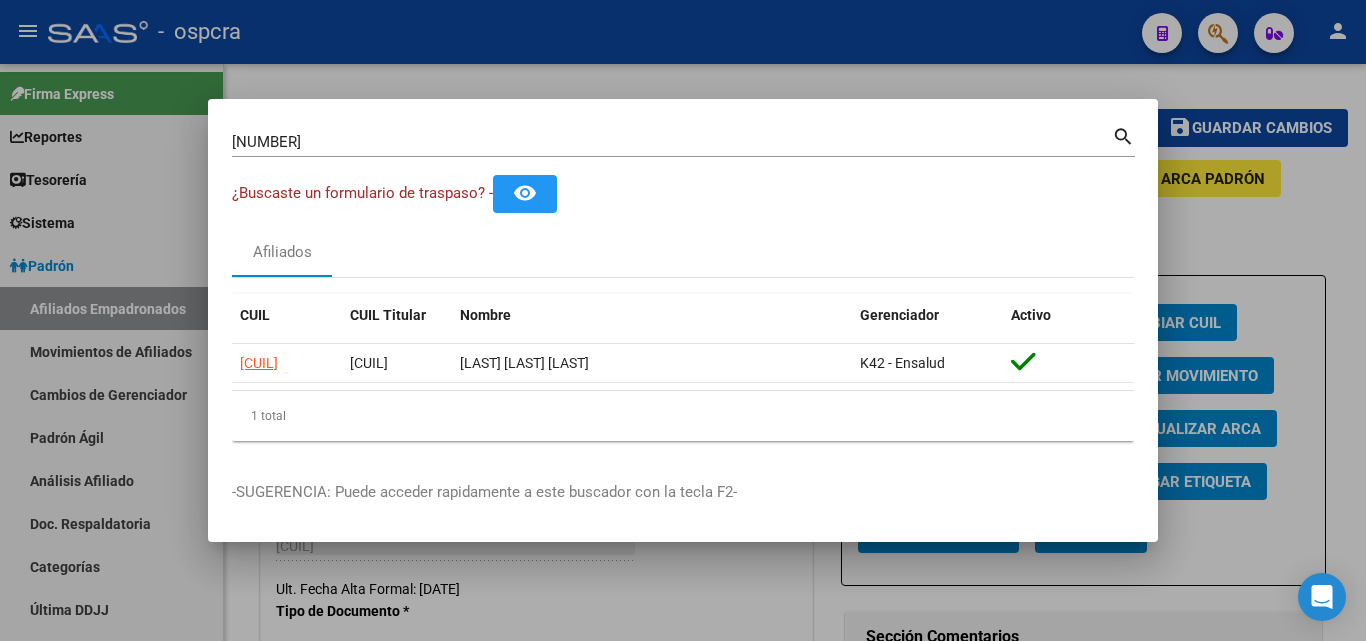 click at bounding box center [683, 320] 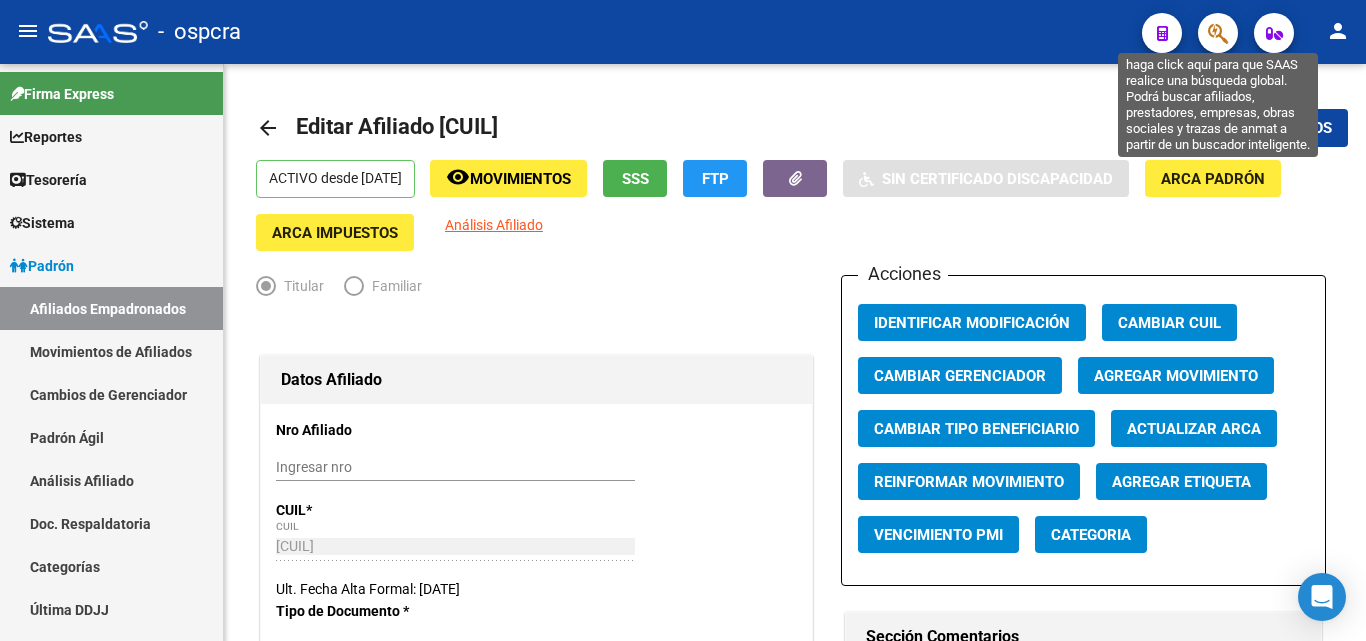 click 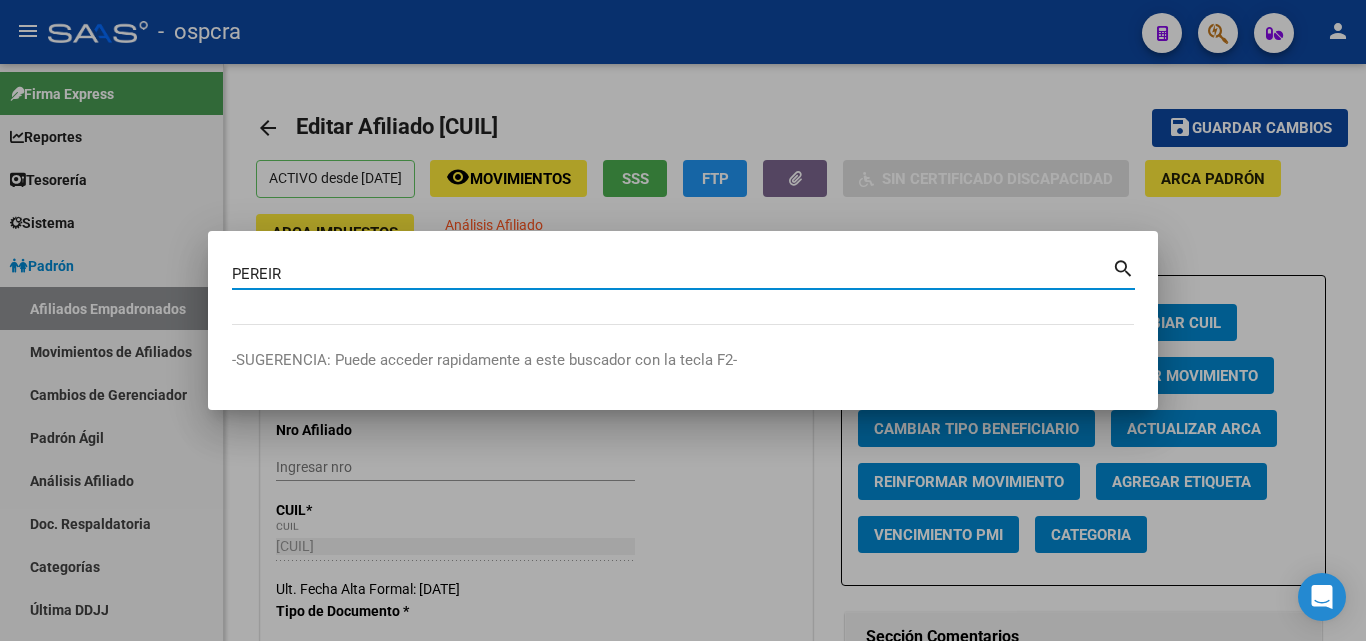 type on "PEREIR" 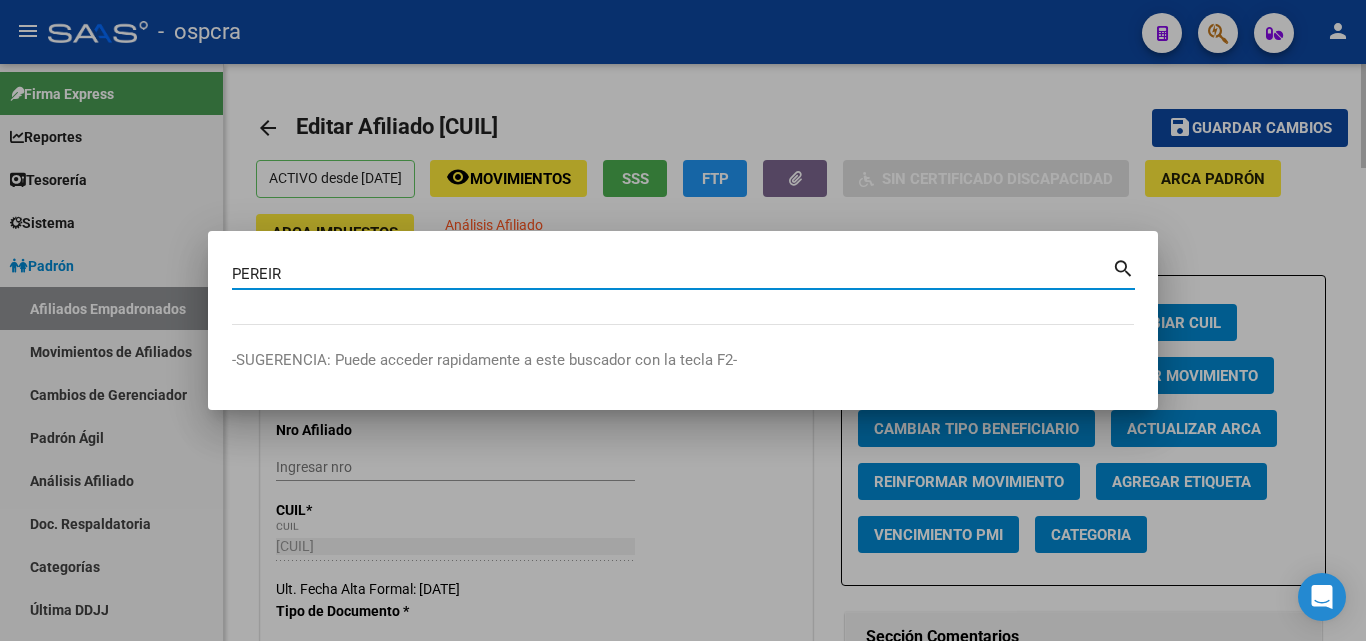 click at bounding box center [683, 320] 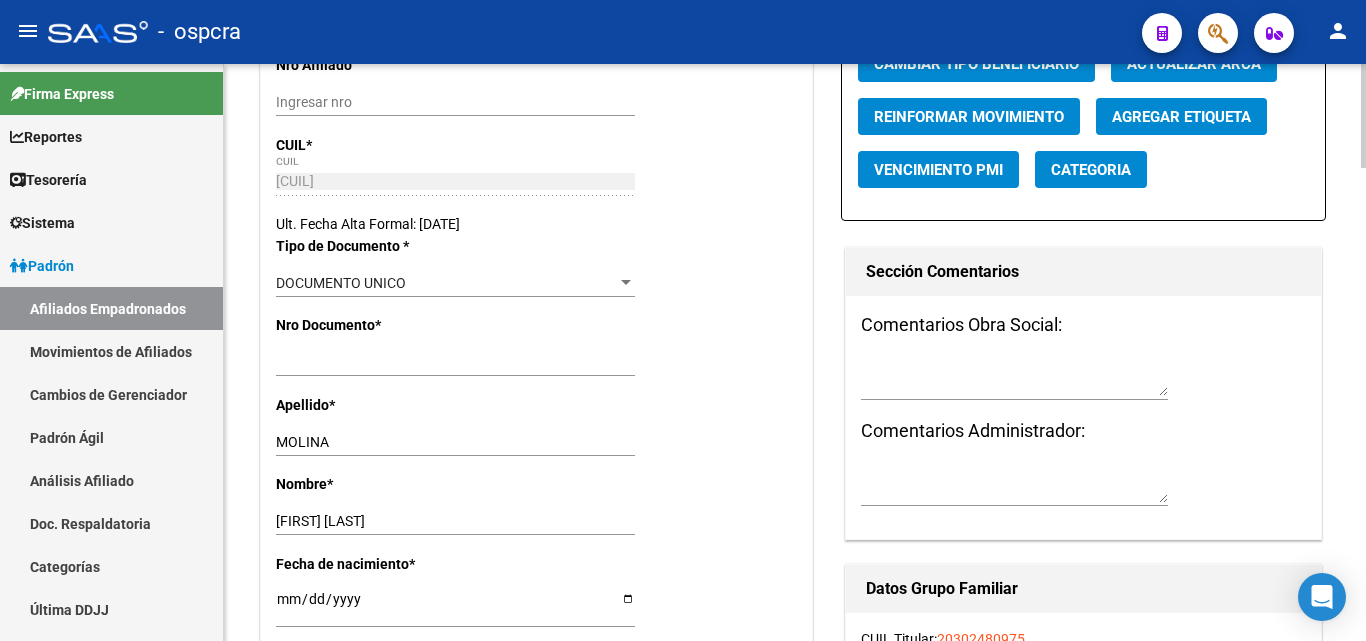 scroll, scrollTop: 0, scrollLeft: 0, axis: both 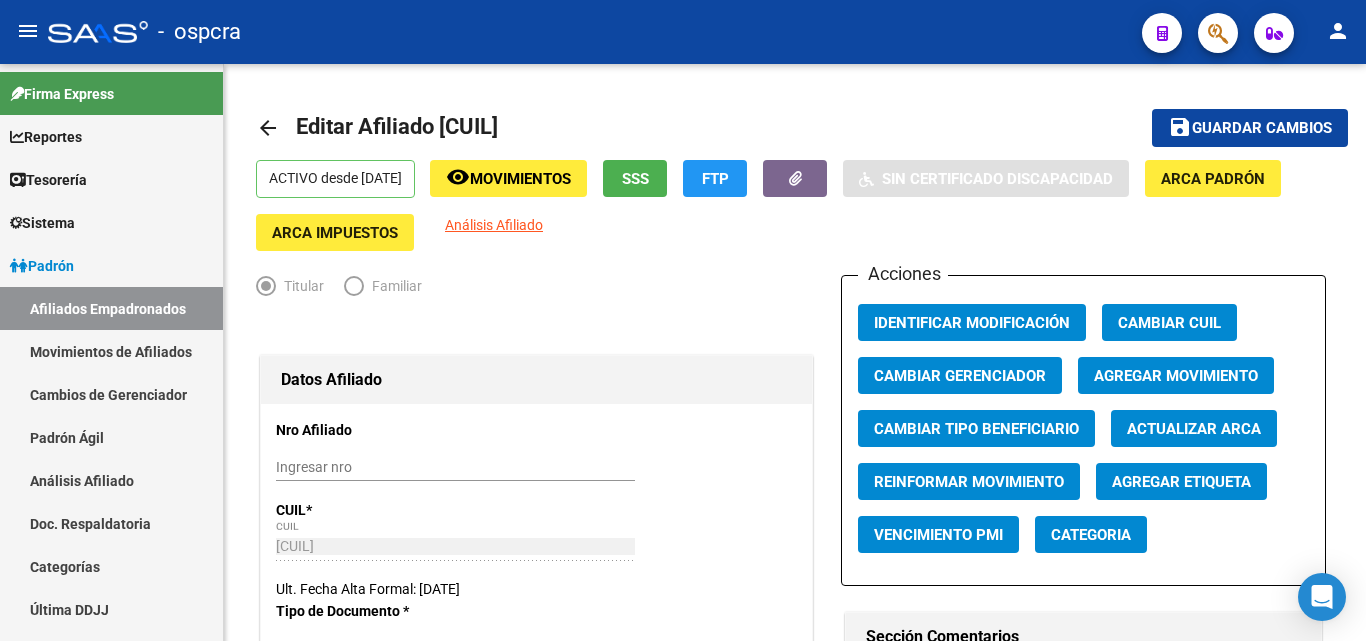click 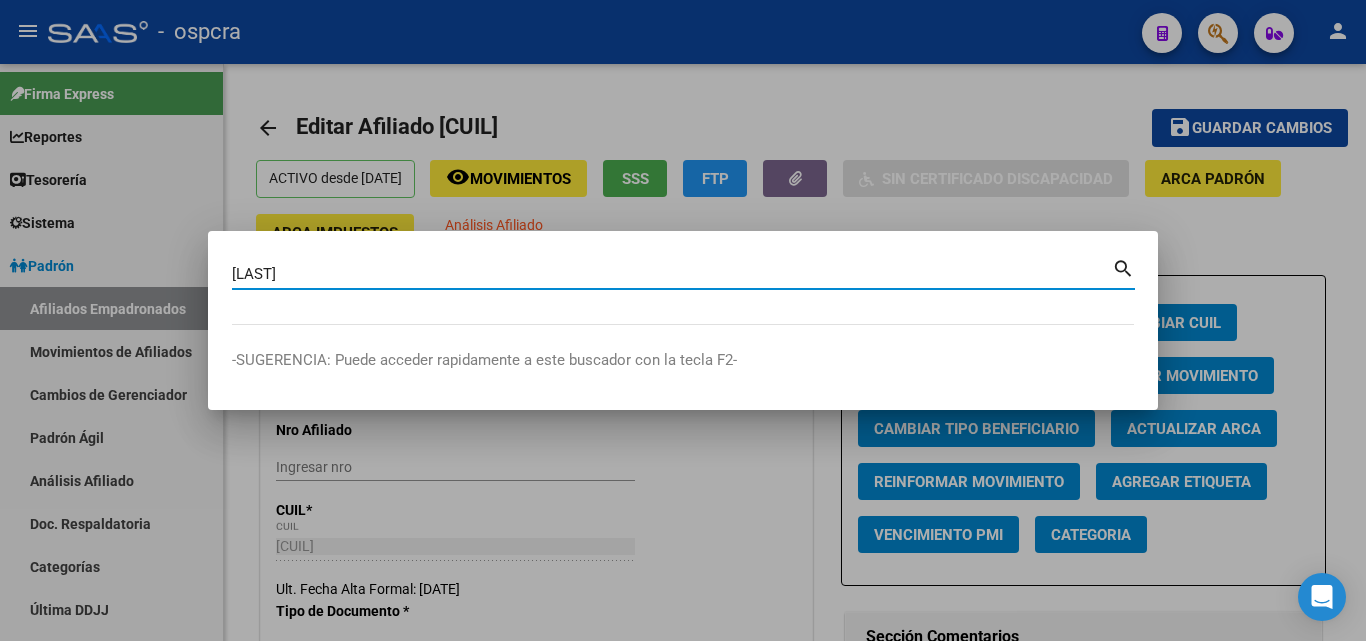 type on "[LAST]" 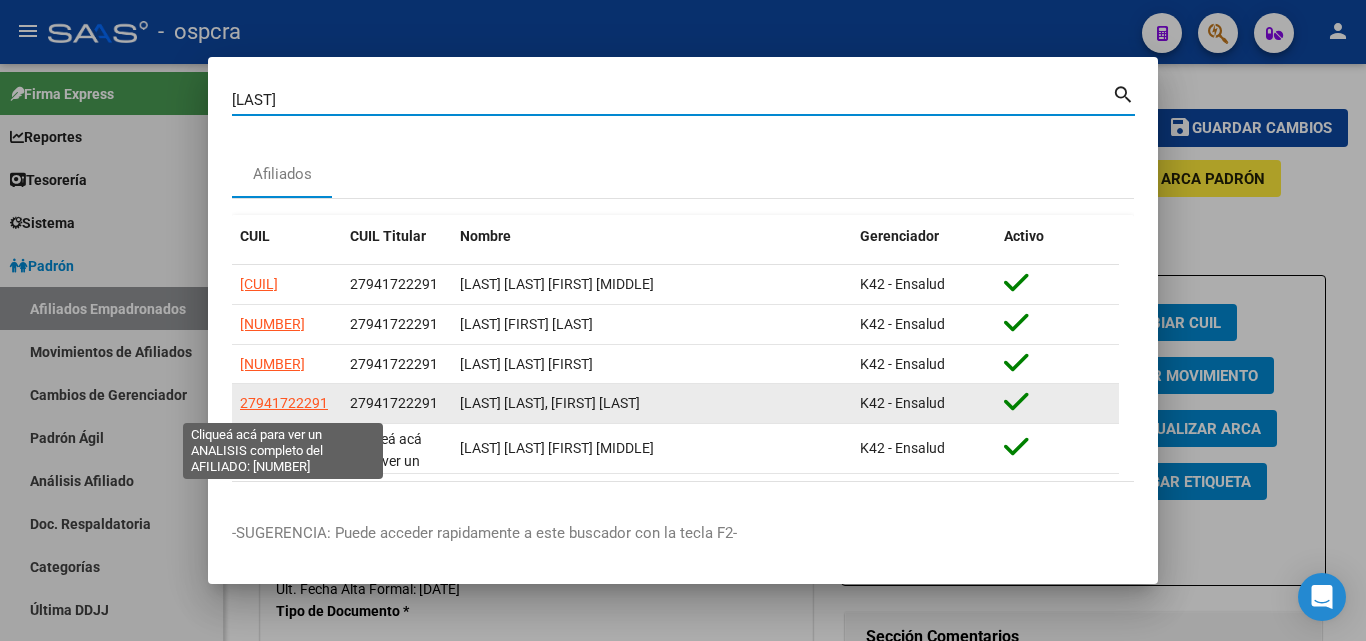 click on "27941722291" 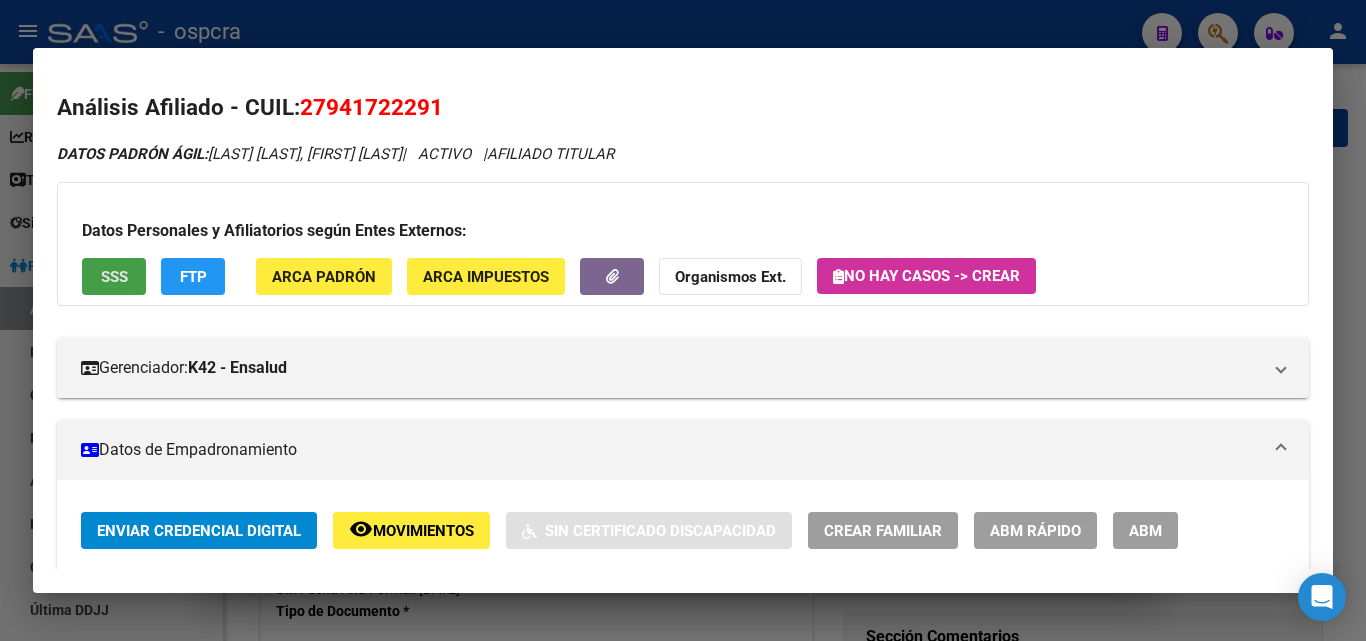 click on "SSS" at bounding box center [114, 276] 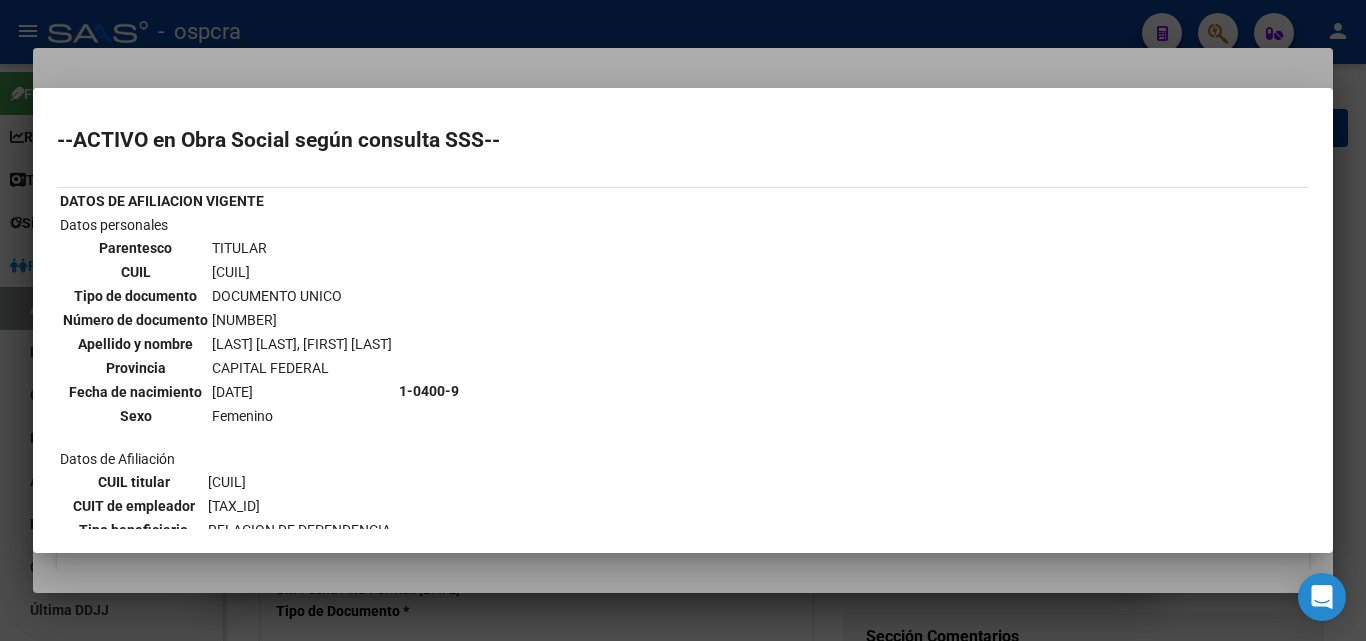 click at bounding box center [683, 320] 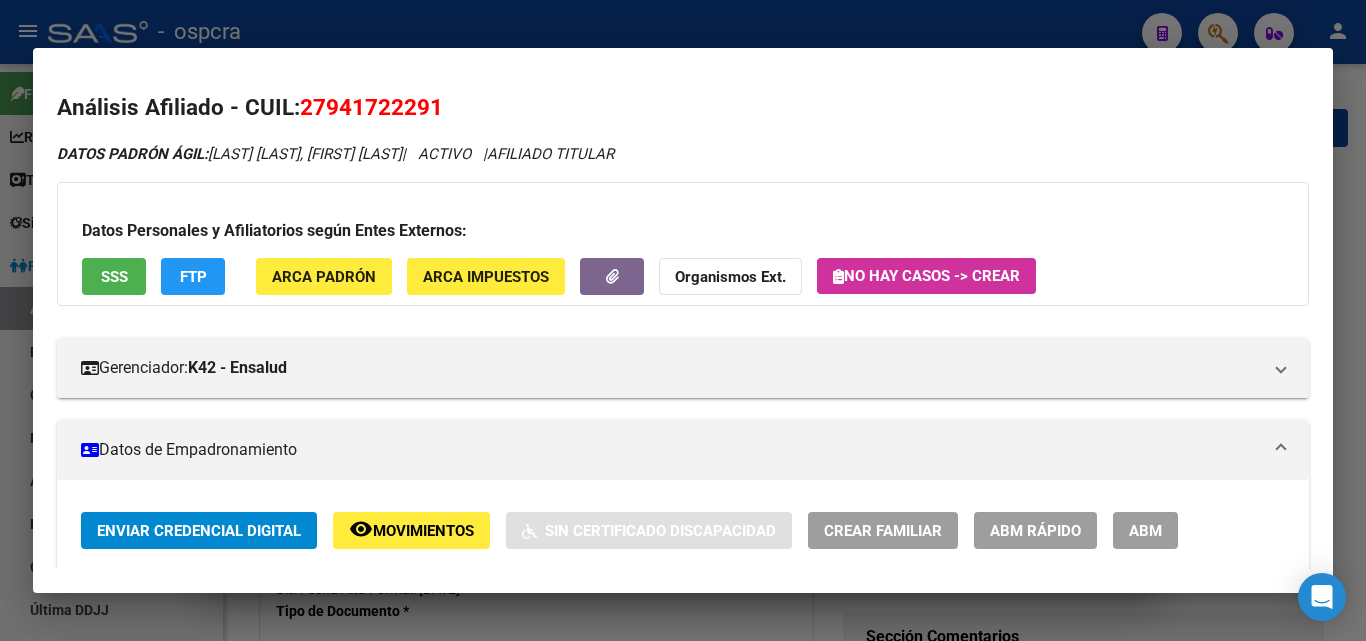 click on "ABM" at bounding box center [1145, 531] 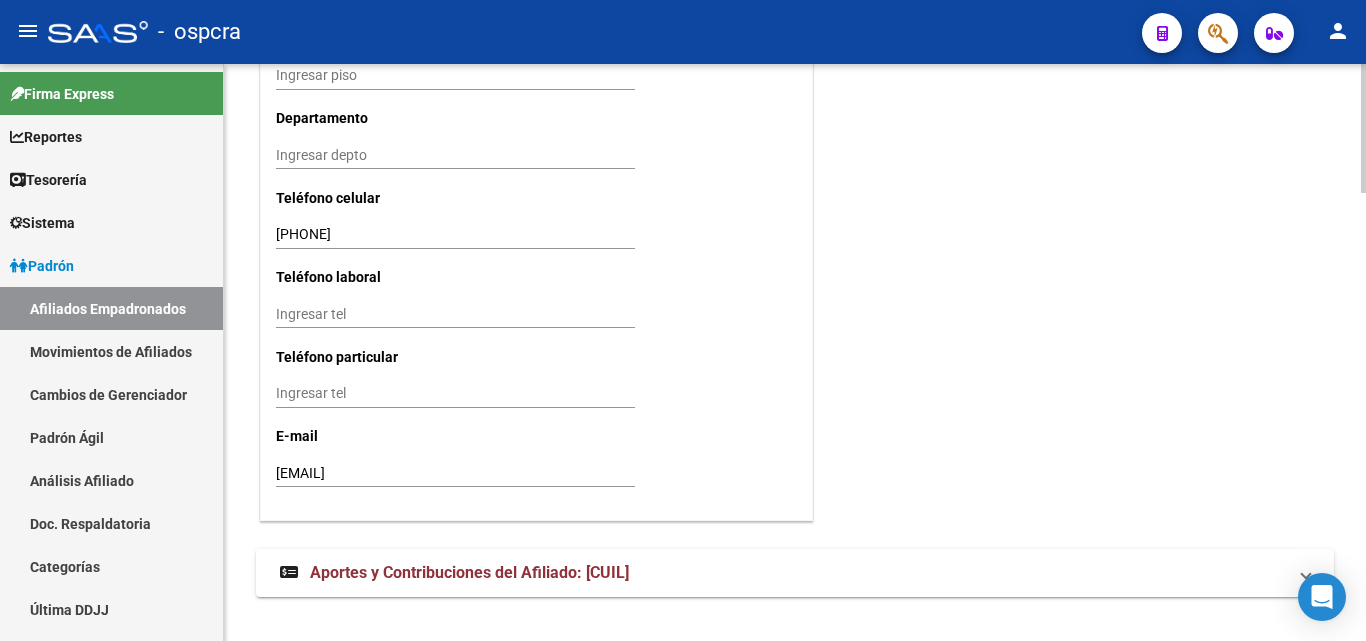 scroll, scrollTop: 1997, scrollLeft: 0, axis: vertical 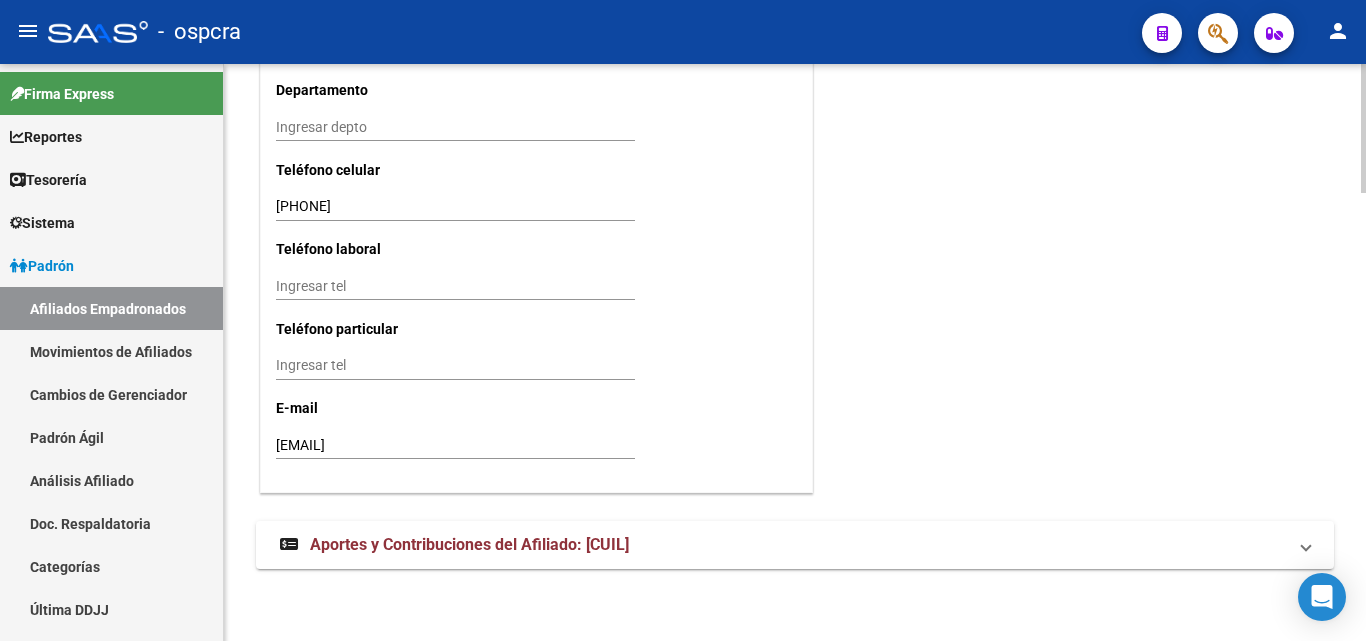 click on "Ingresar tel" at bounding box center (455, 286) 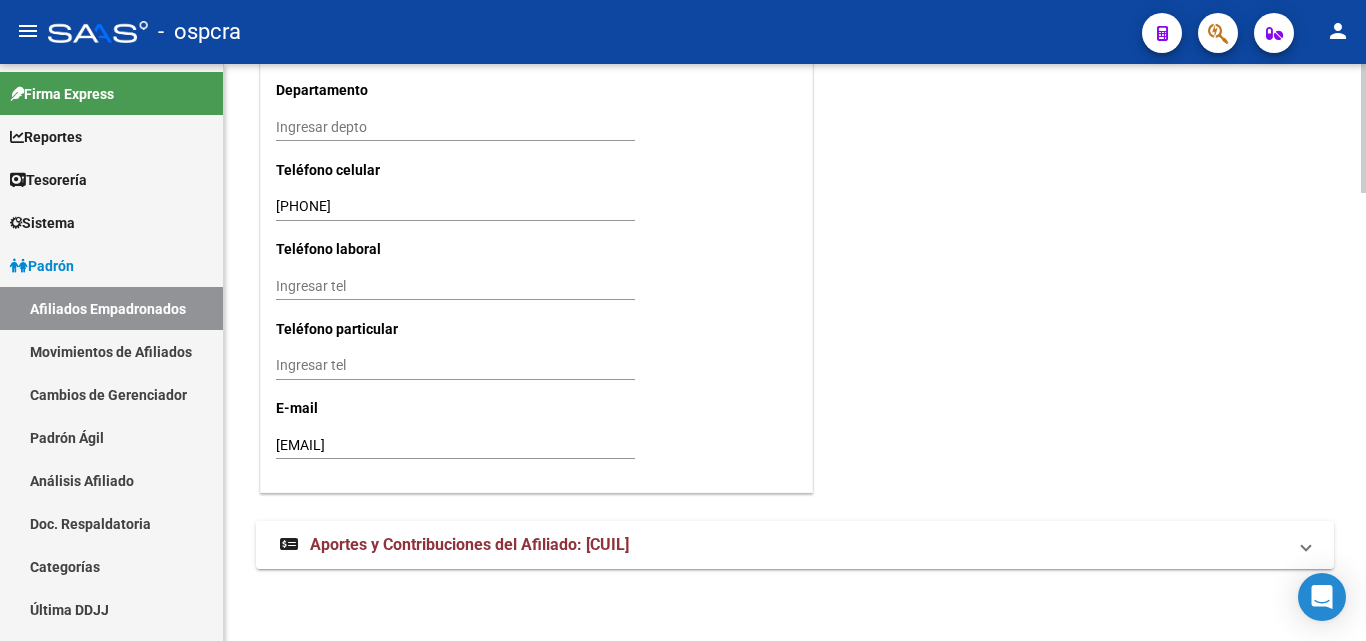 click on "Aportes y Contribuciones del Afiliado: [CUIL]" at bounding box center [469, 544] 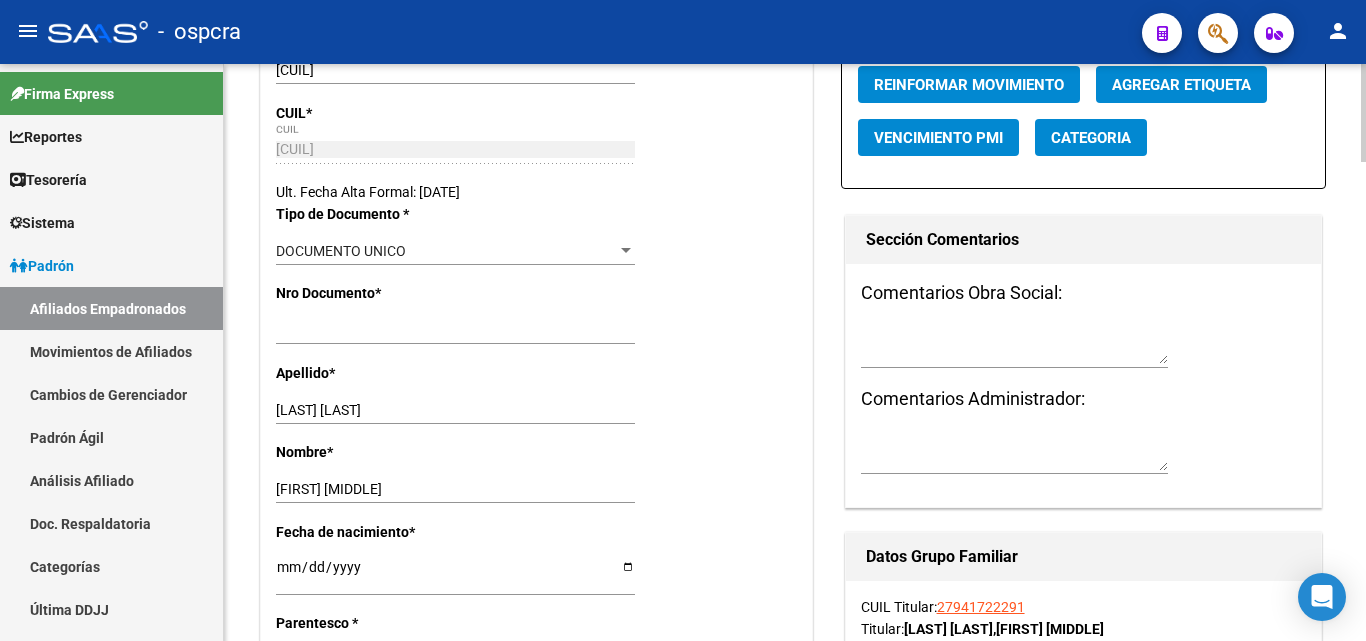 scroll, scrollTop: 0, scrollLeft: 0, axis: both 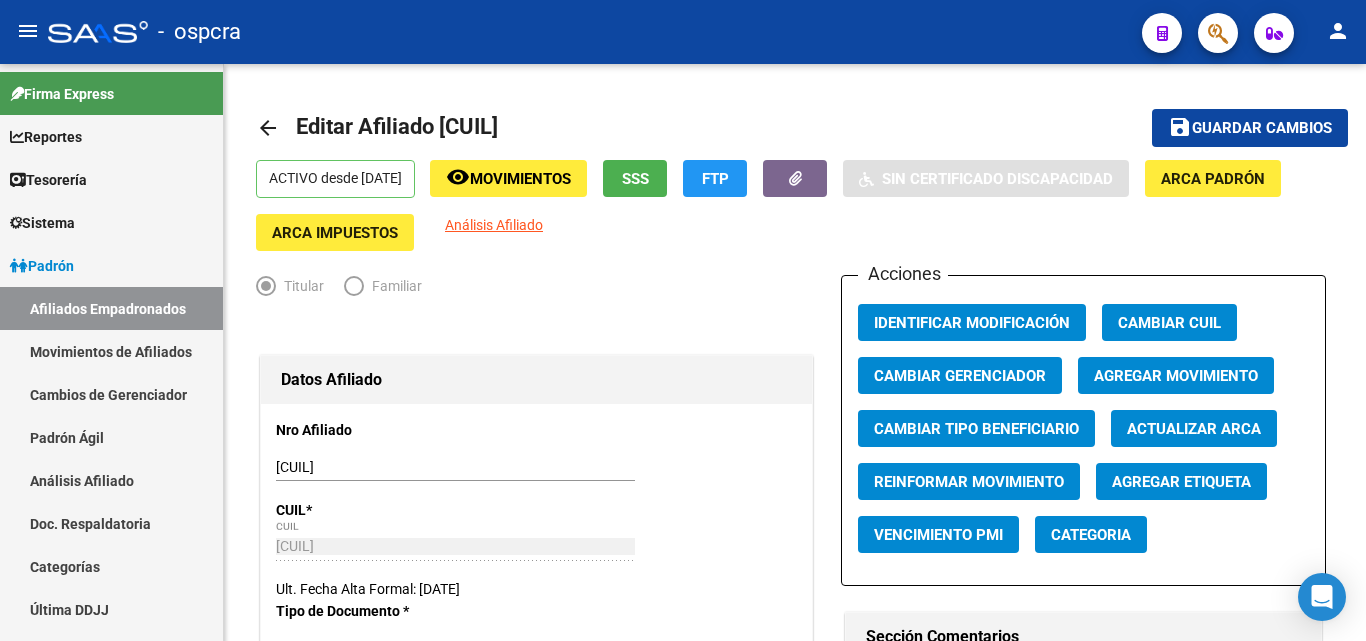 click 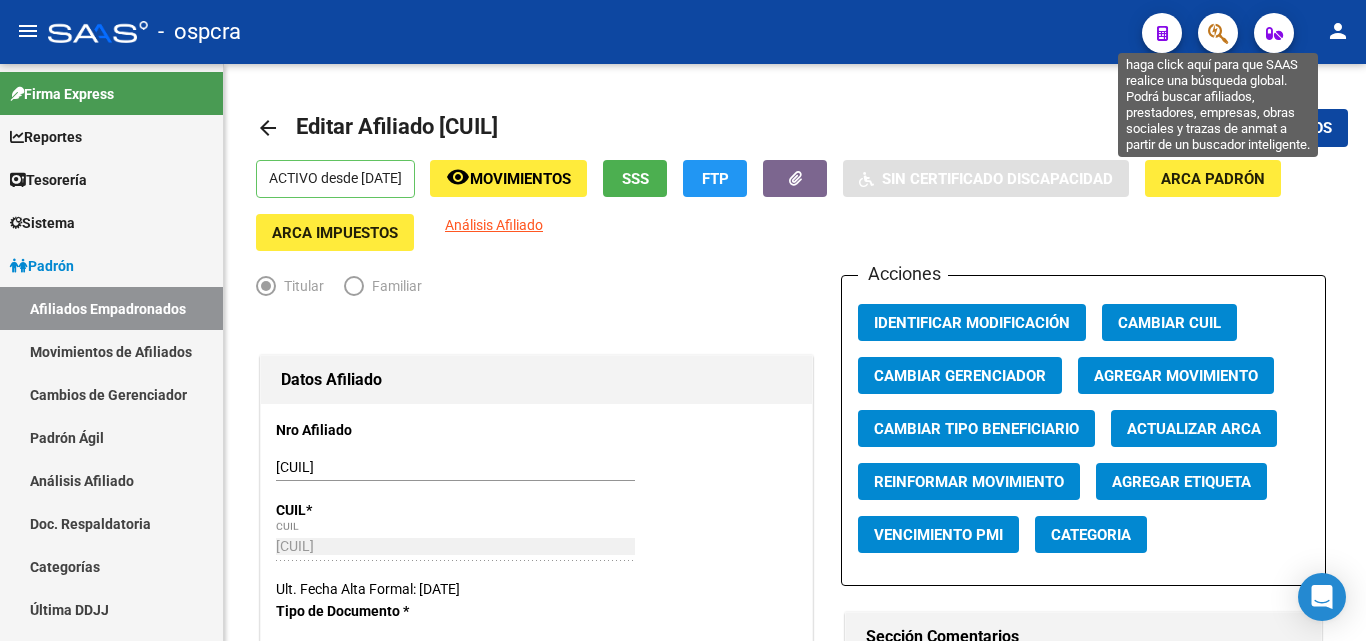 click 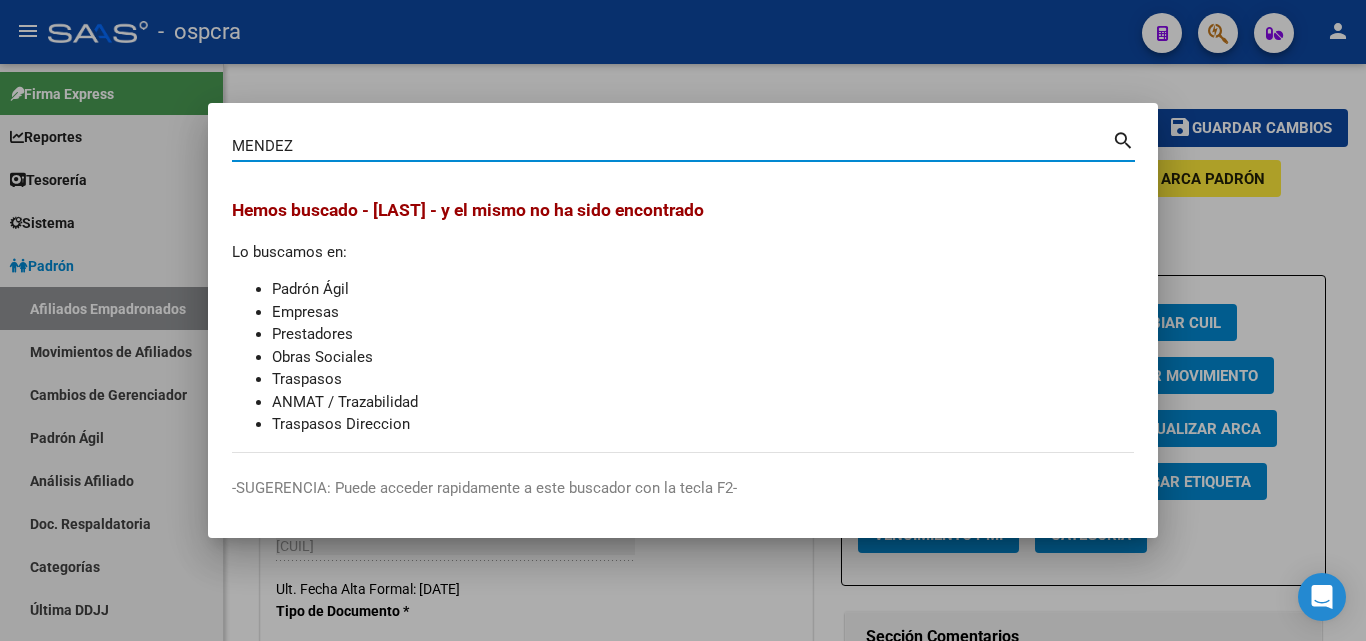type on "MENDEZ" 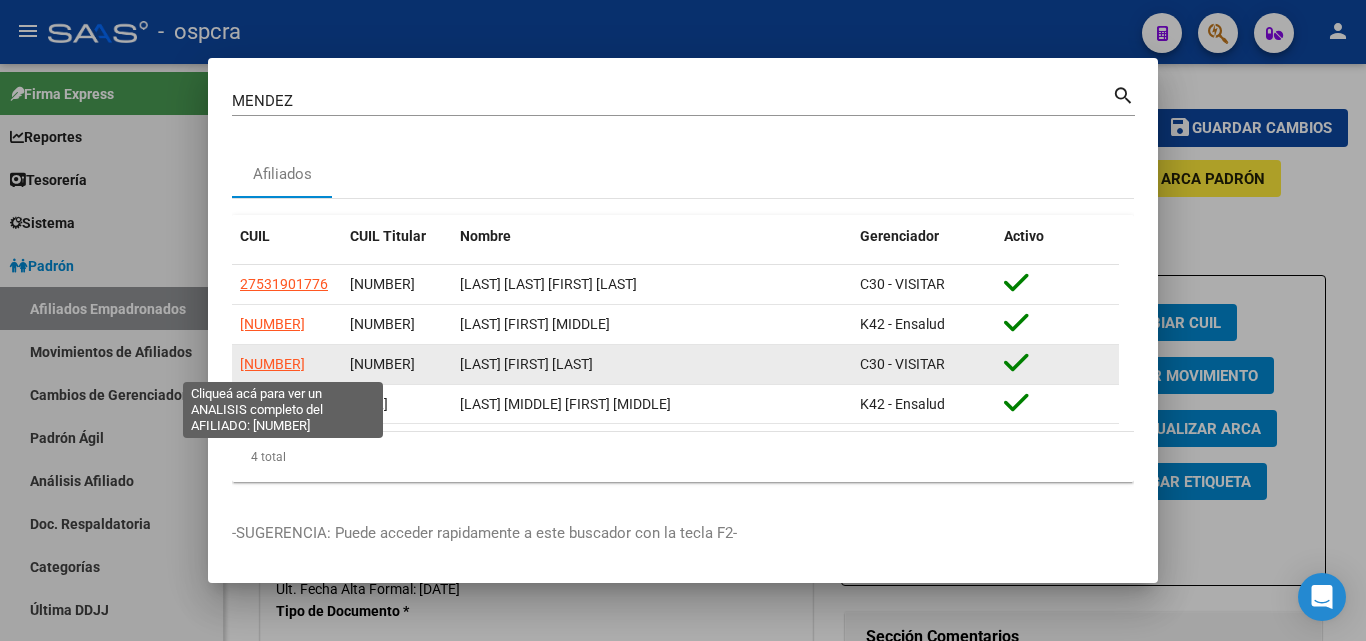 click on "[NUMBER]" 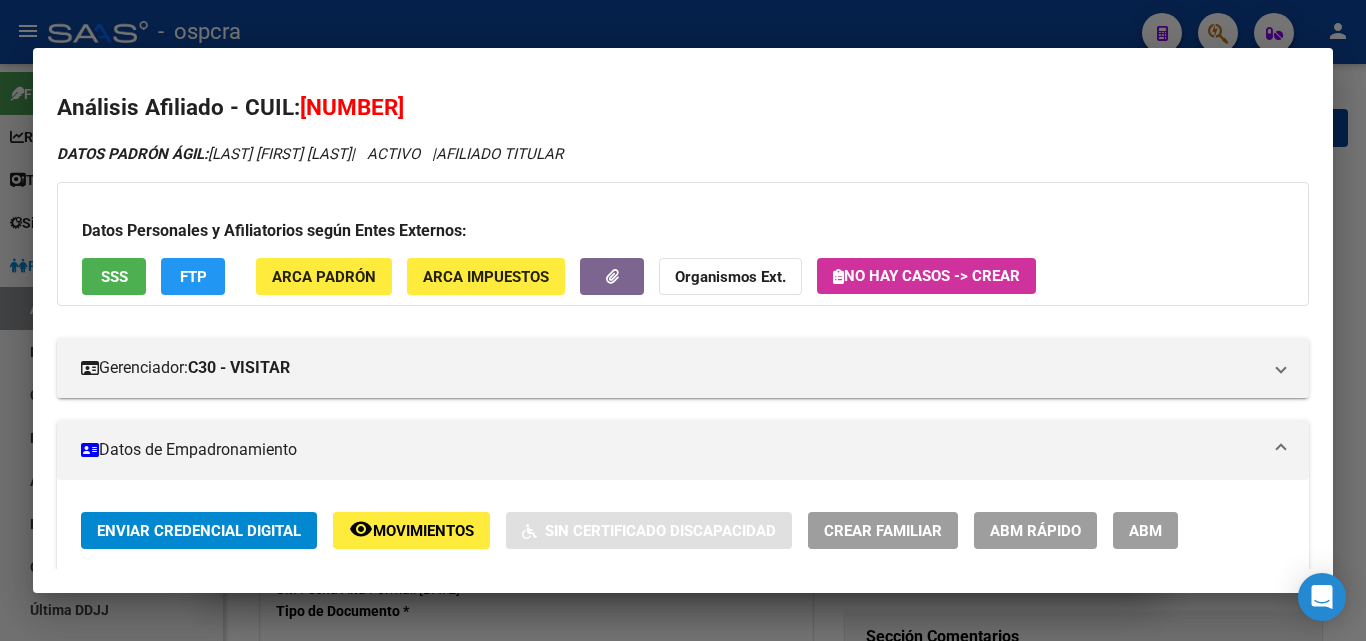 click on "ABM" at bounding box center (1145, 531) 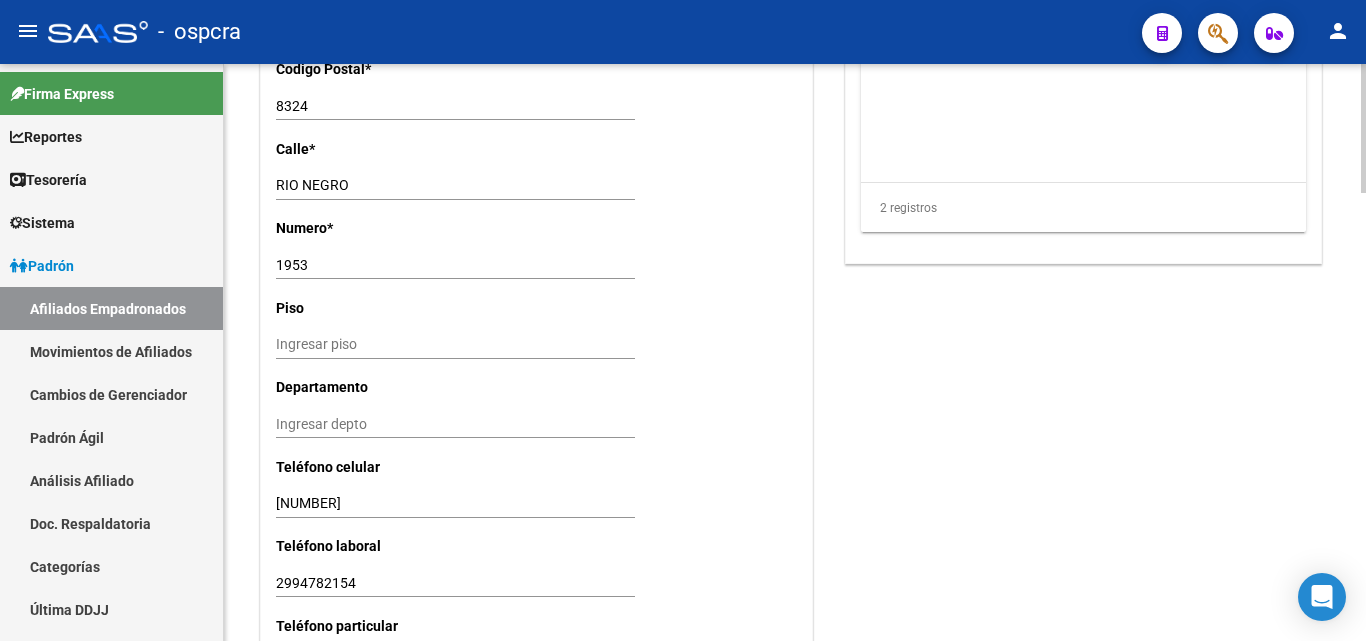 scroll, scrollTop: 1400, scrollLeft: 0, axis: vertical 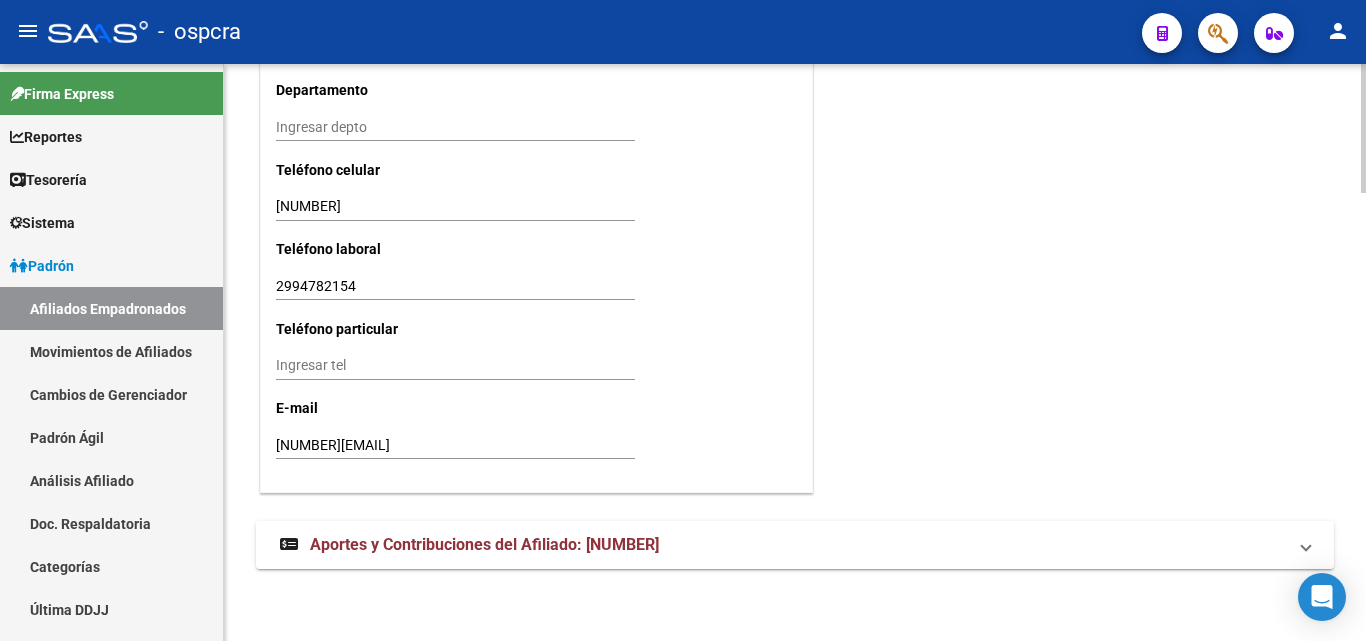 click on "Aportes y Contribuciones del Afiliado: [NUMBER]" at bounding box center [795, 545] 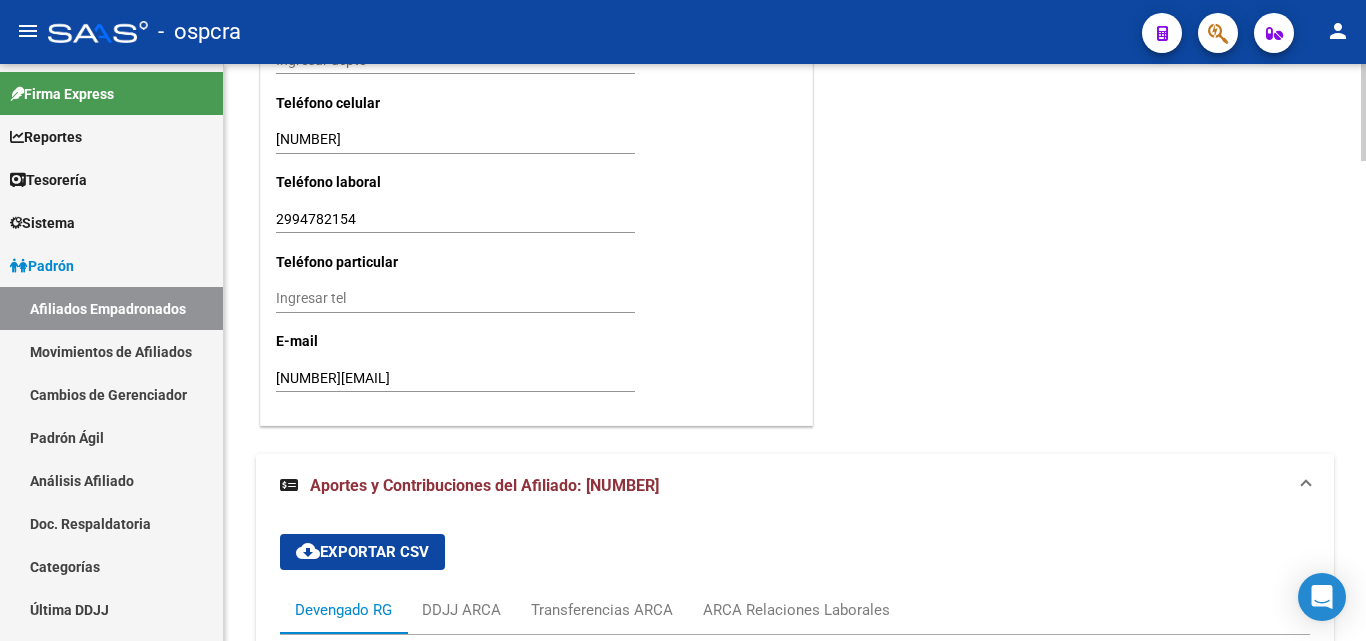 scroll, scrollTop: 2397, scrollLeft: 0, axis: vertical 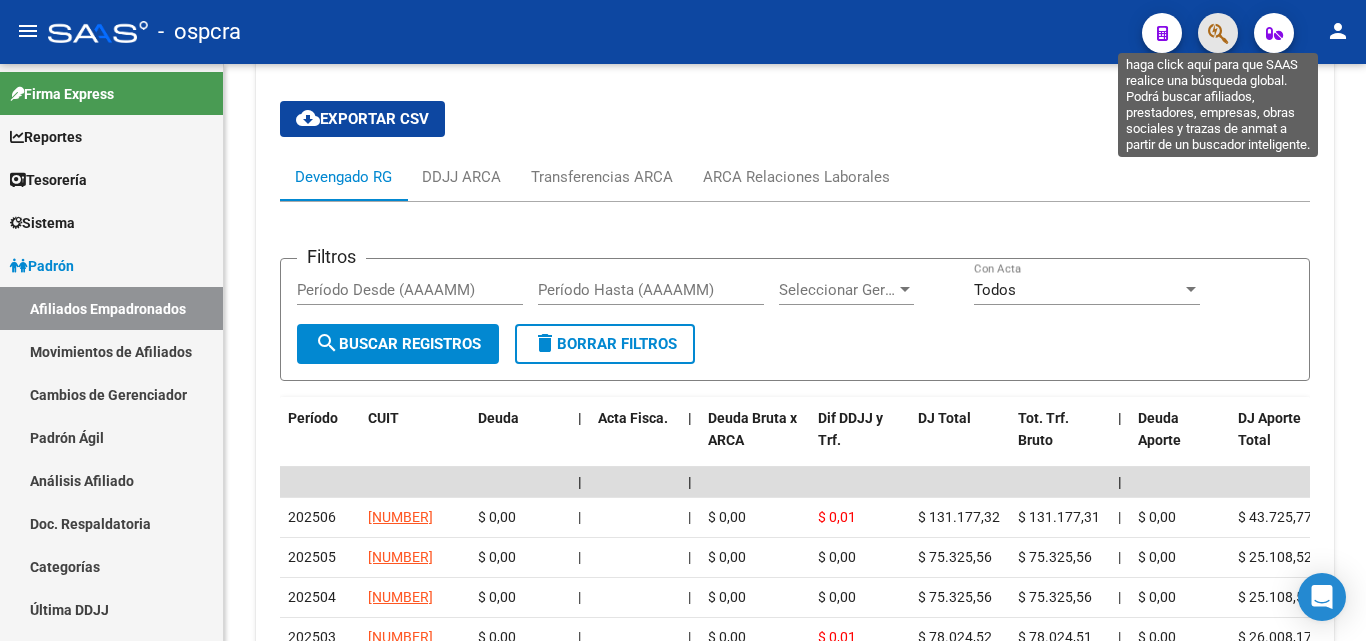 click 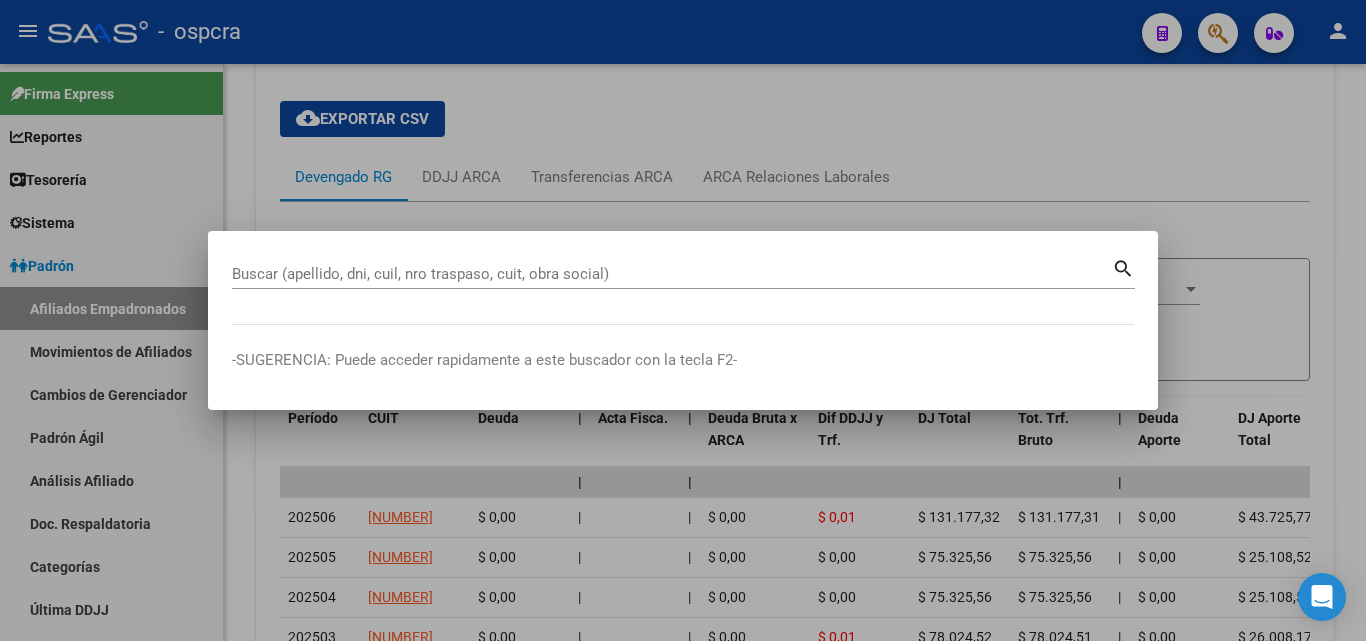 drag, startPoint x: 258, startPoint y: 283, endPoint x: 241, endPoint y: 273, distance: 19.723083 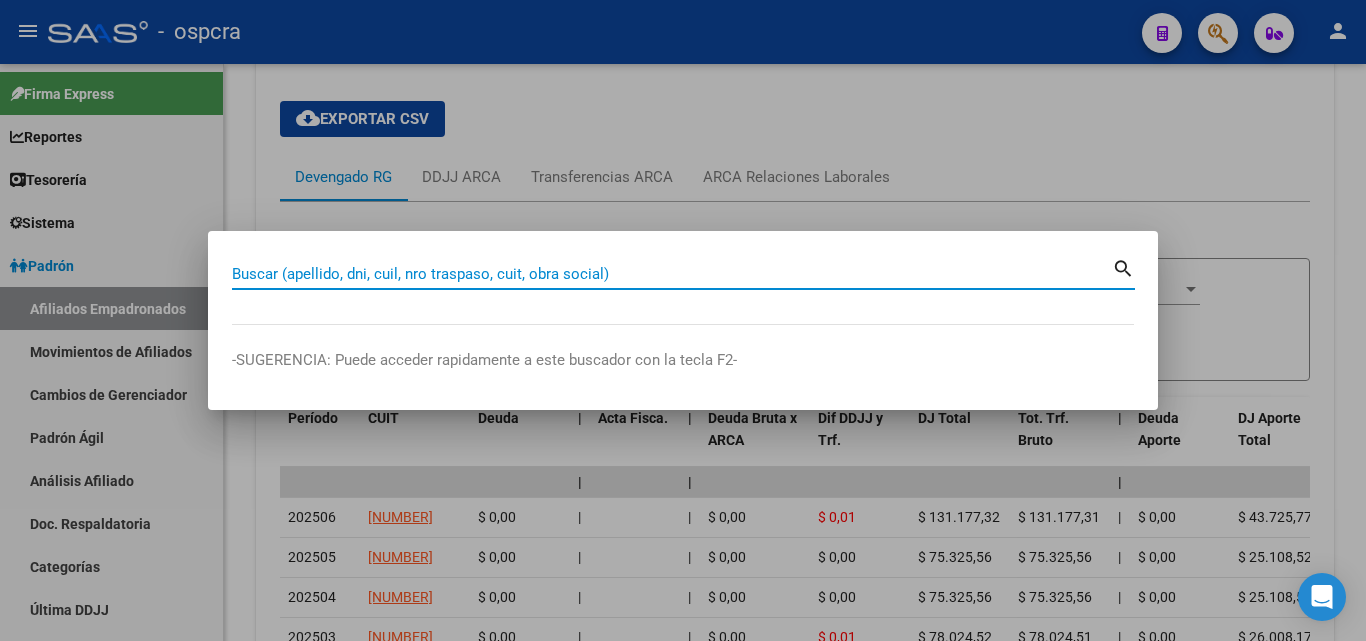 paste on "36921067" 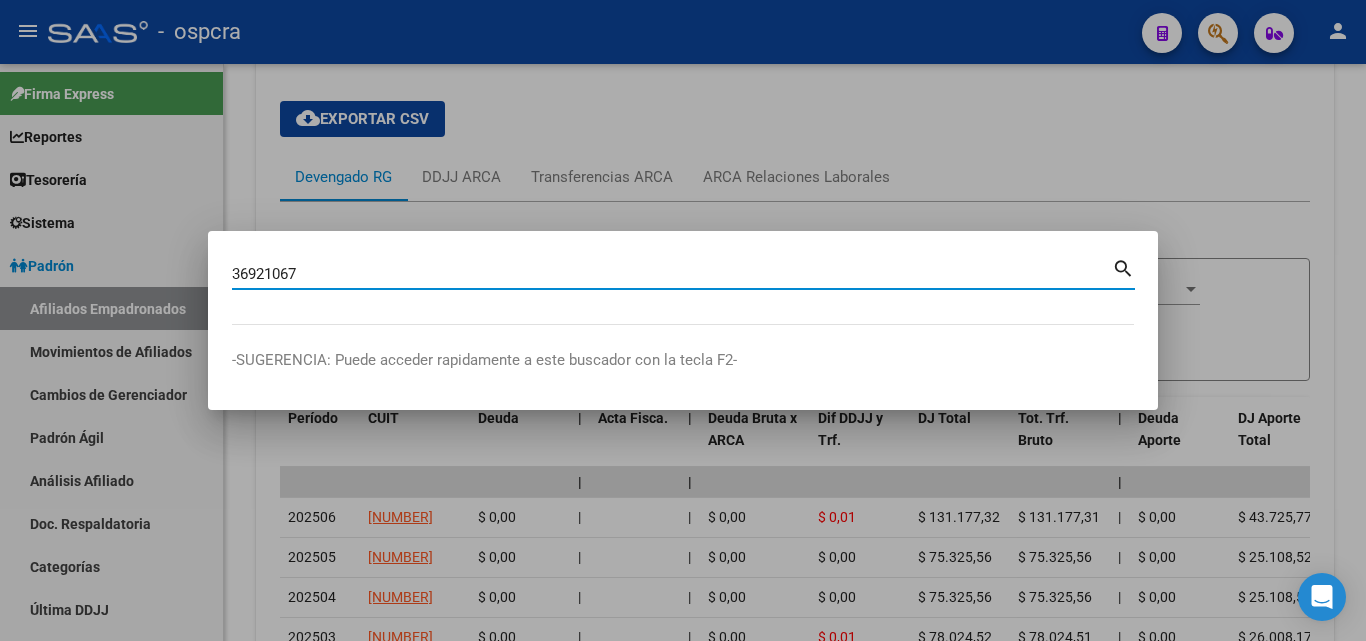 type on "36921067" 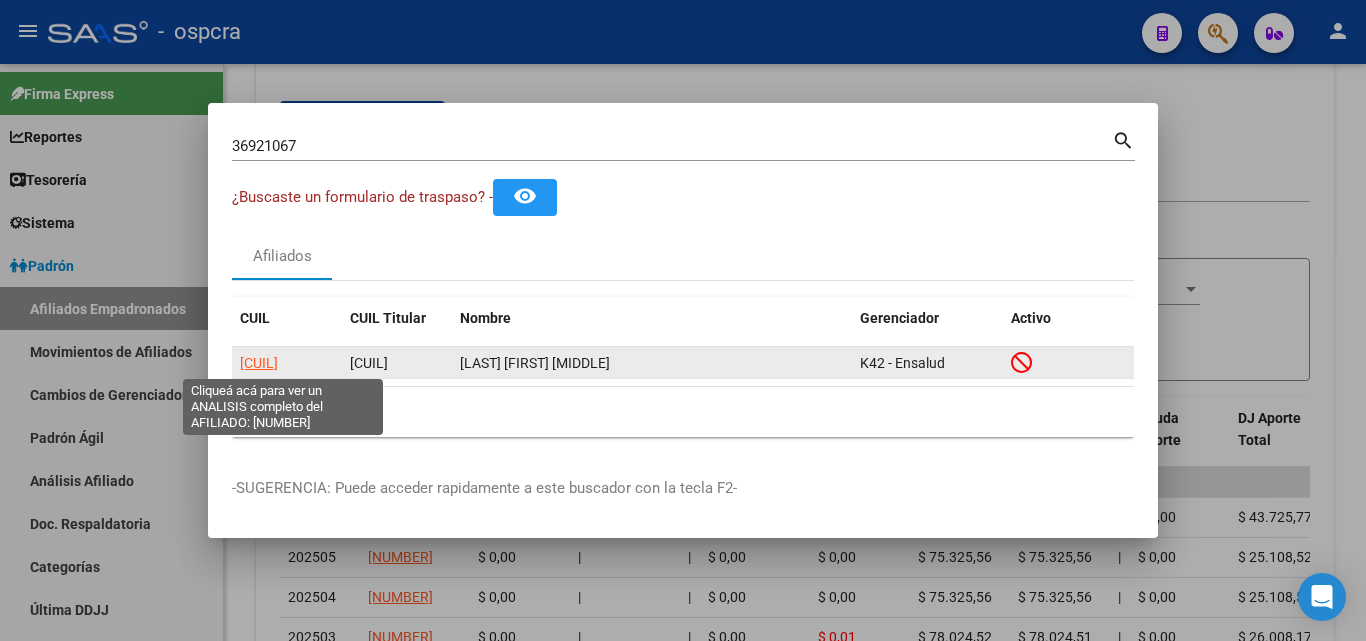 click on "[CUIL]" 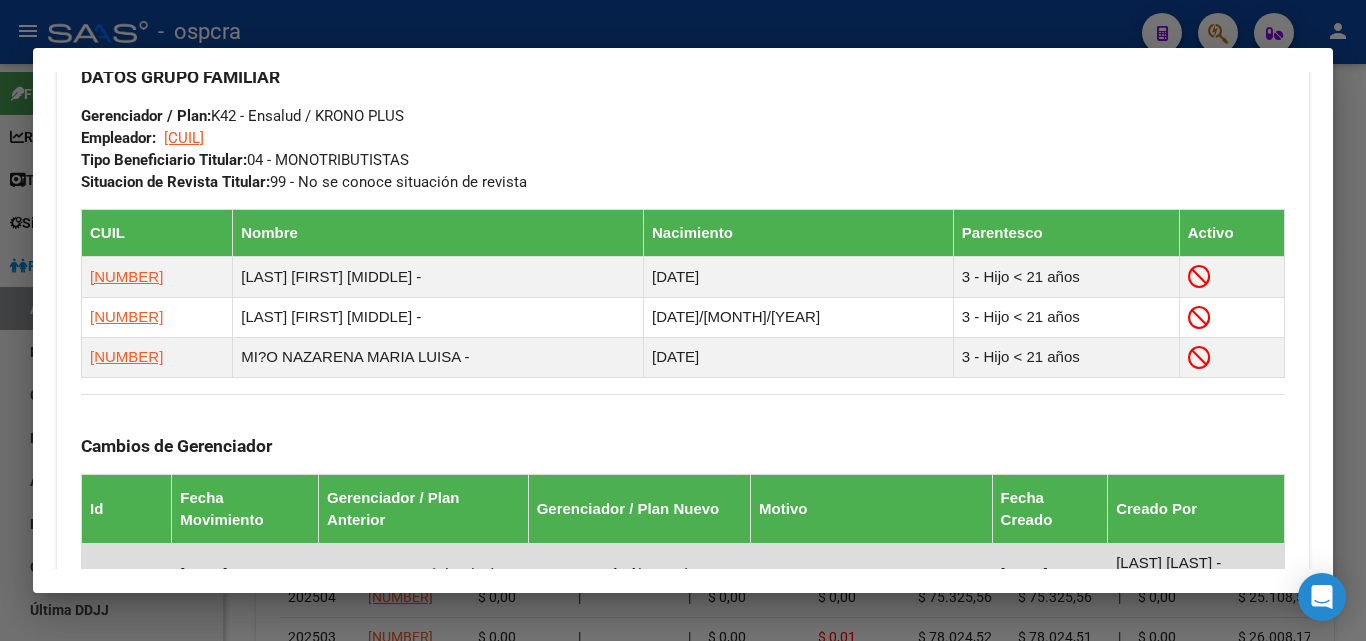 scroll, scrollTop: 1499, scrollLeft: 0, axis: vertical 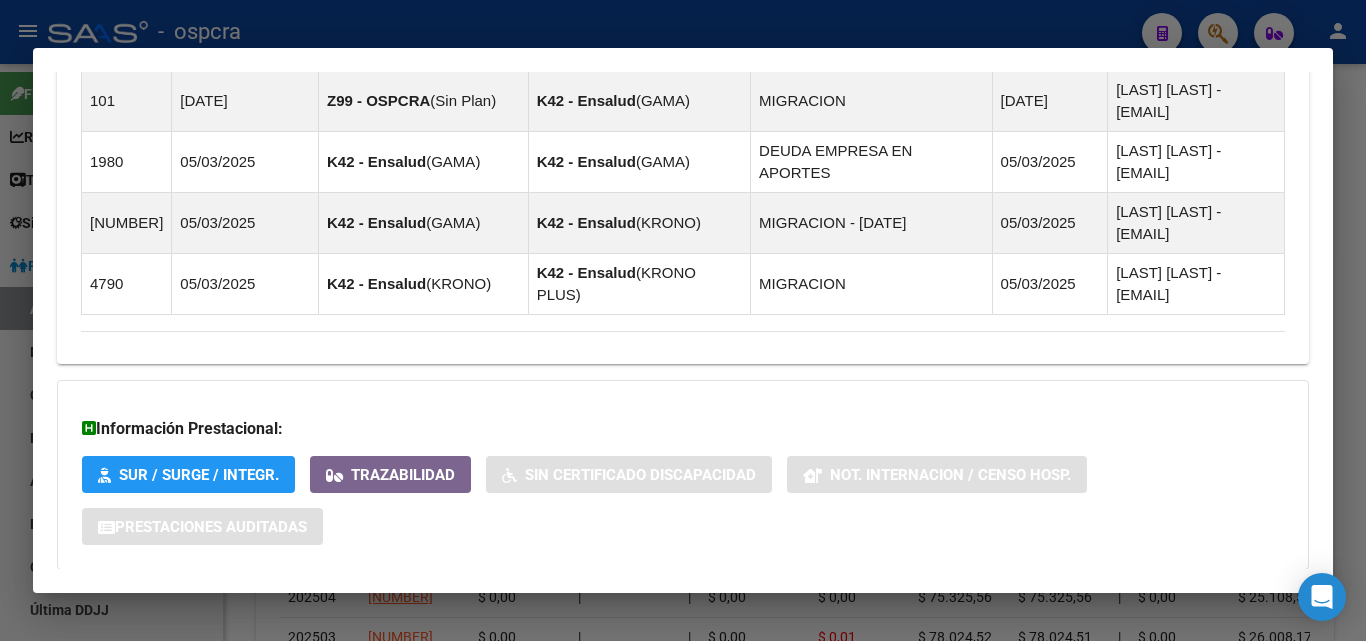 click on "Aportes y Contribuciones del Afiliado: [NUMBER]" at bounding box center (285, 609) 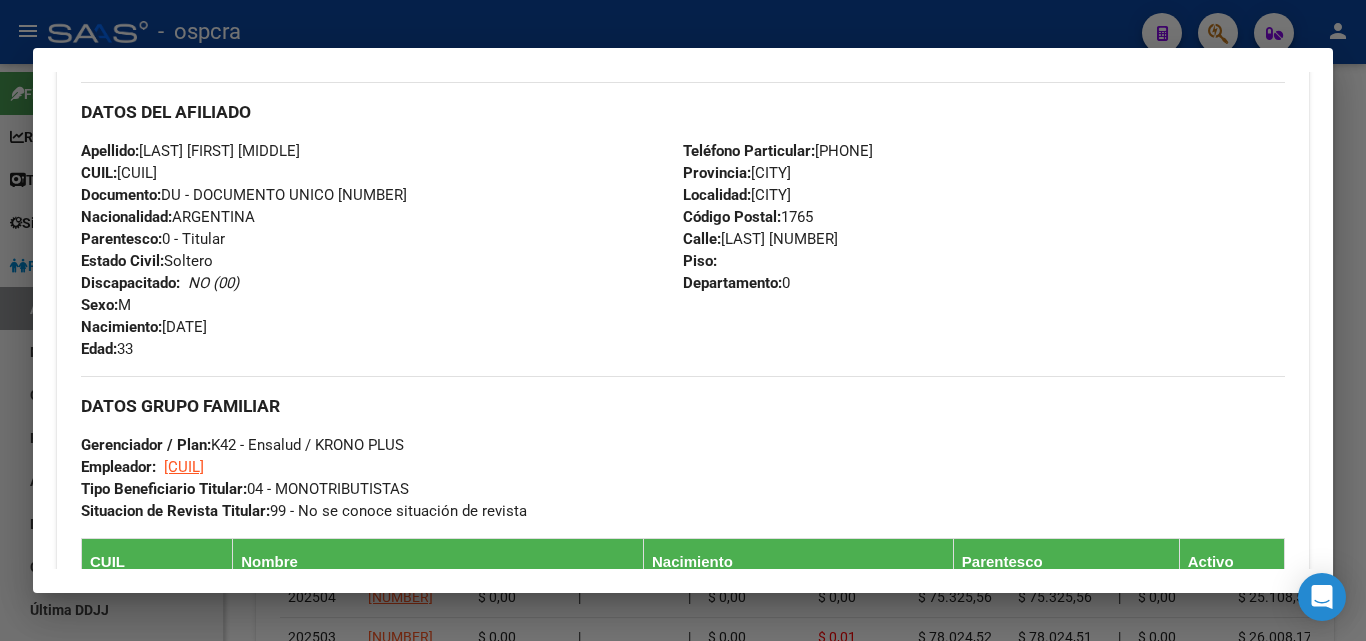 scroll, scrollTop: 297, scrollLeft: 0, axis: vertical 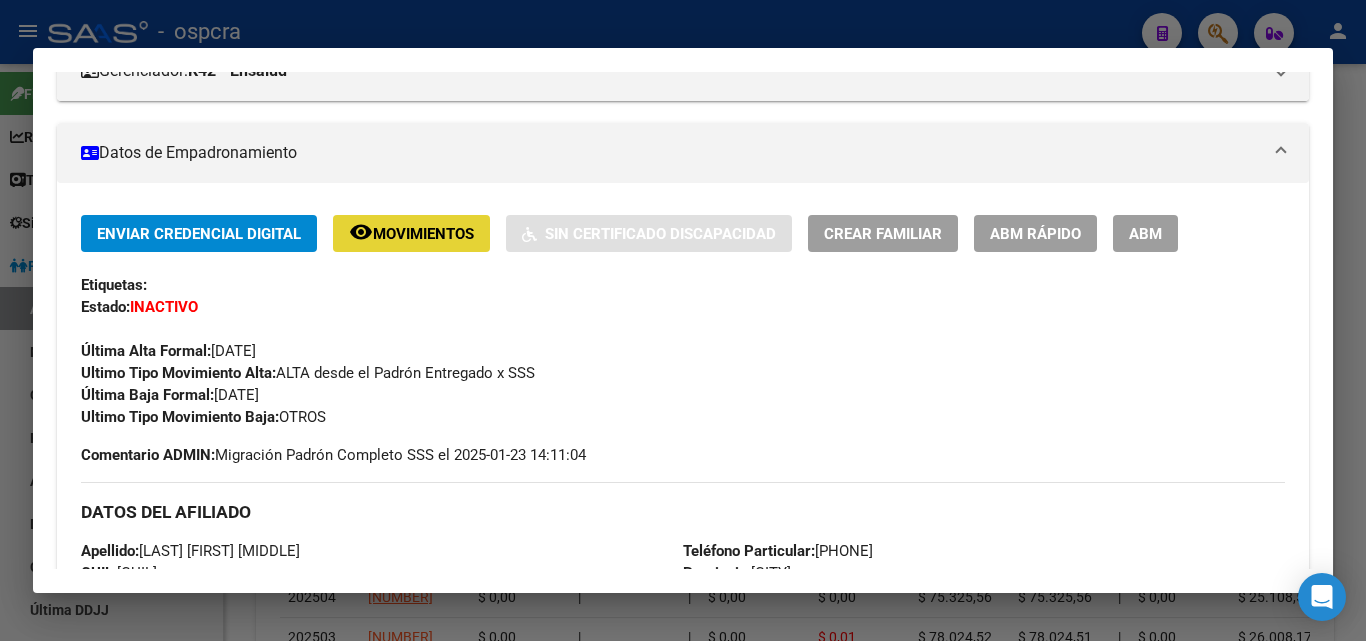 click on "Movimientos" 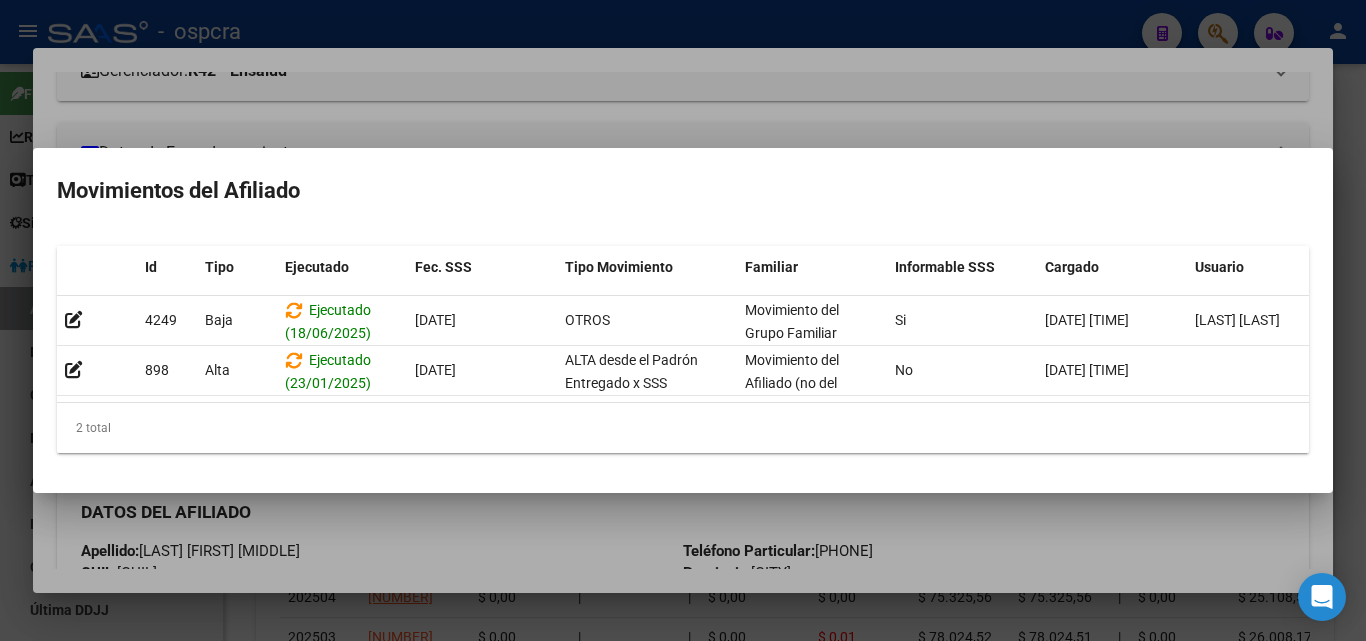 click at bounding box center [683, 320] 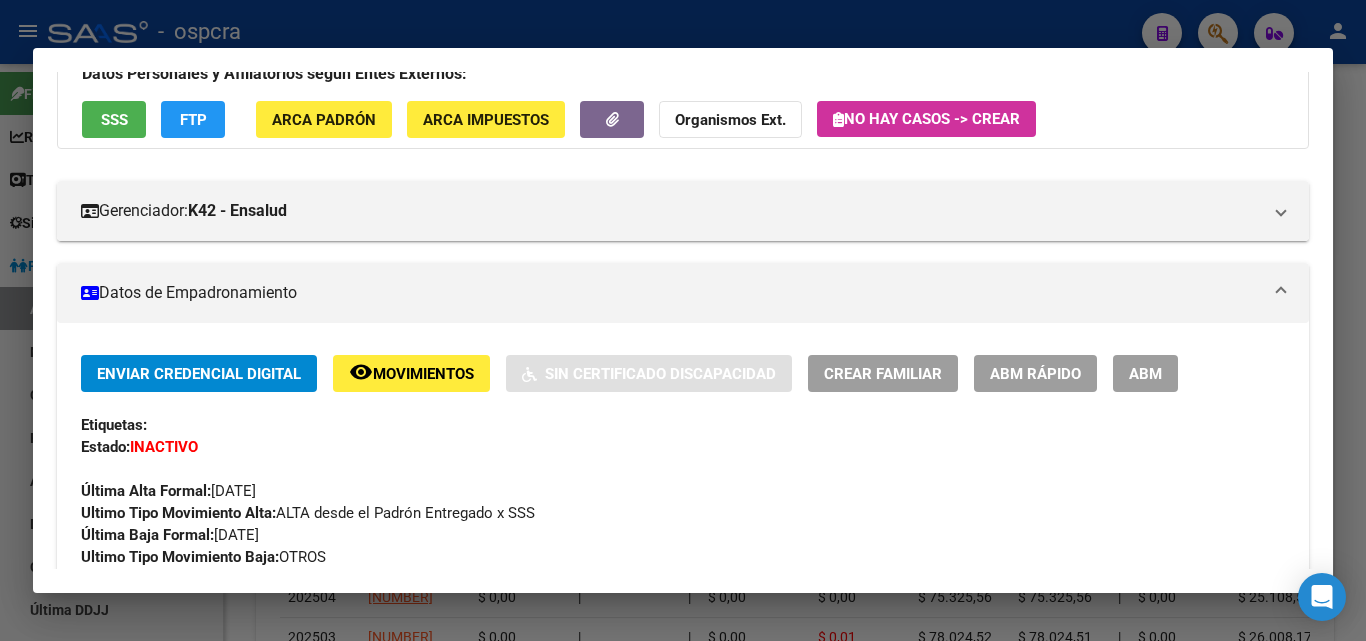 scroll, scrollTop: 0, scrollLeft: 0, axis: both 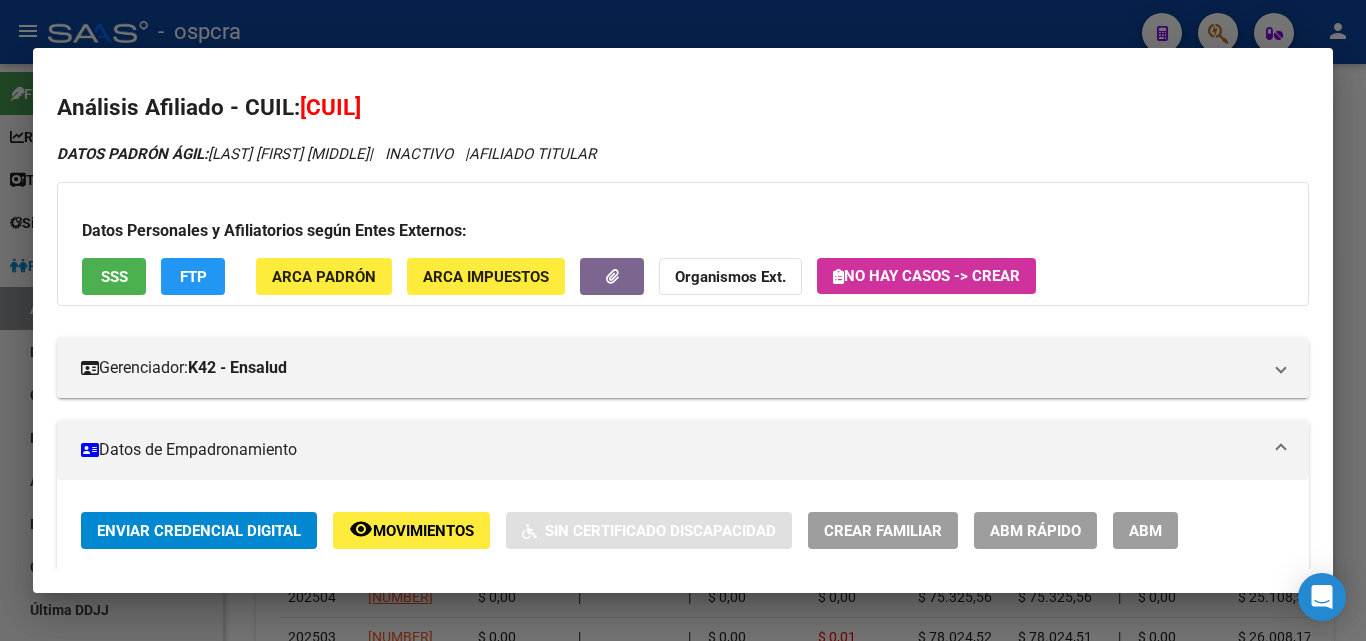 click on "SSS" at bounding box center (114, 276) 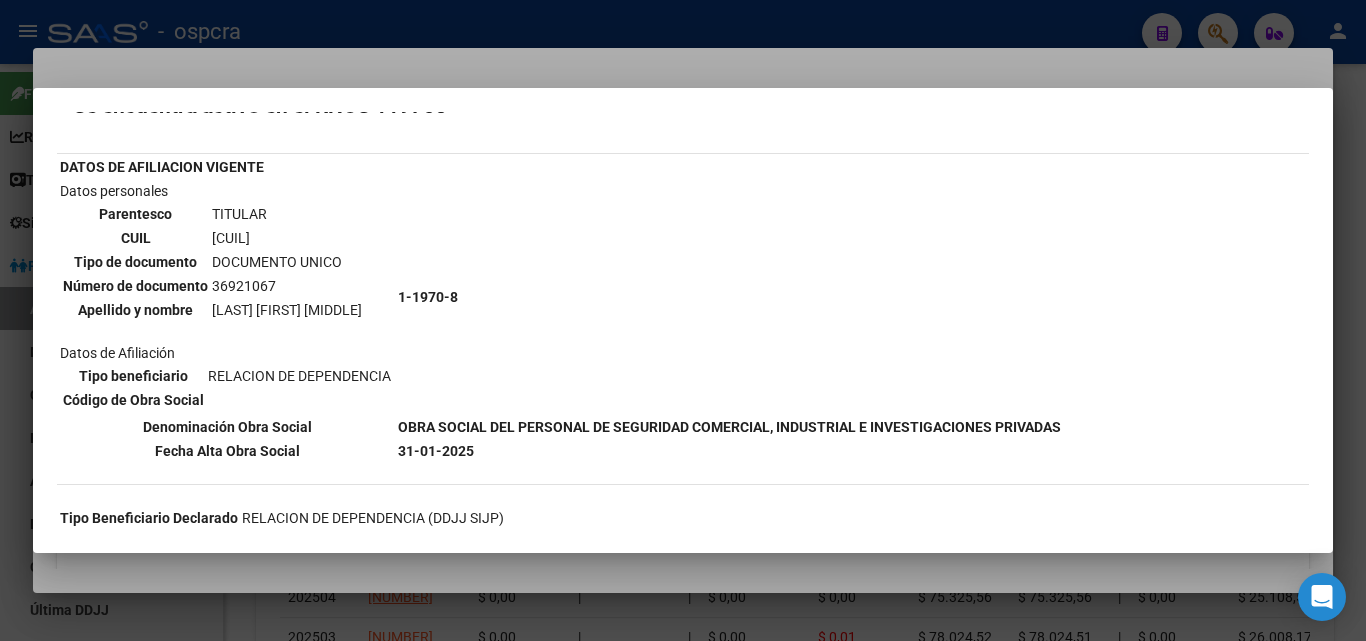 scroll, scrollTop: 100, scrollLeft: 0, axis: vertical 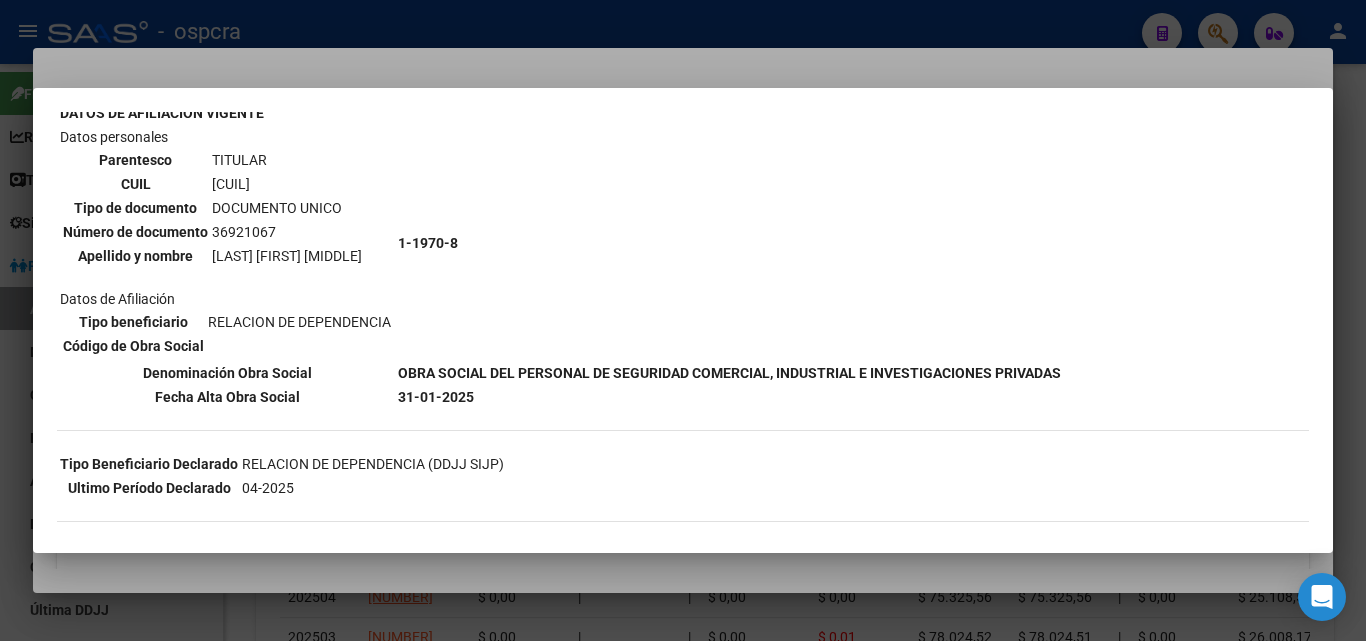 click at bounding box center [683, 320] 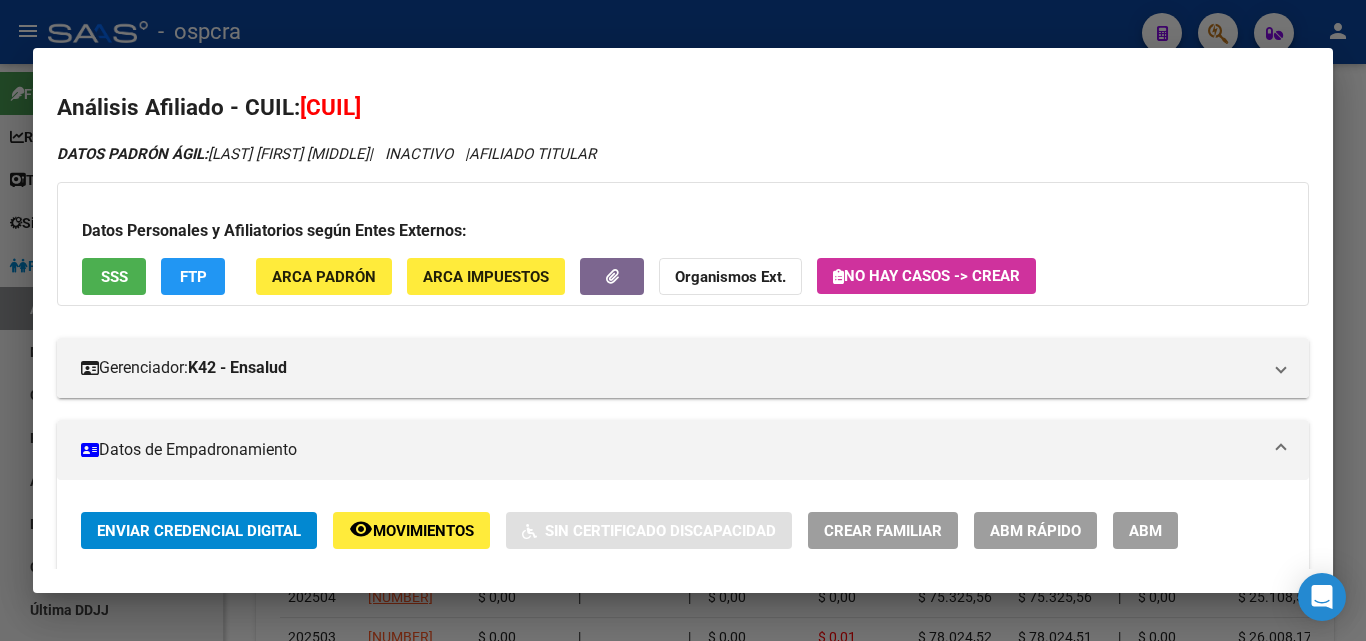 click at bounding box center (683, 320) 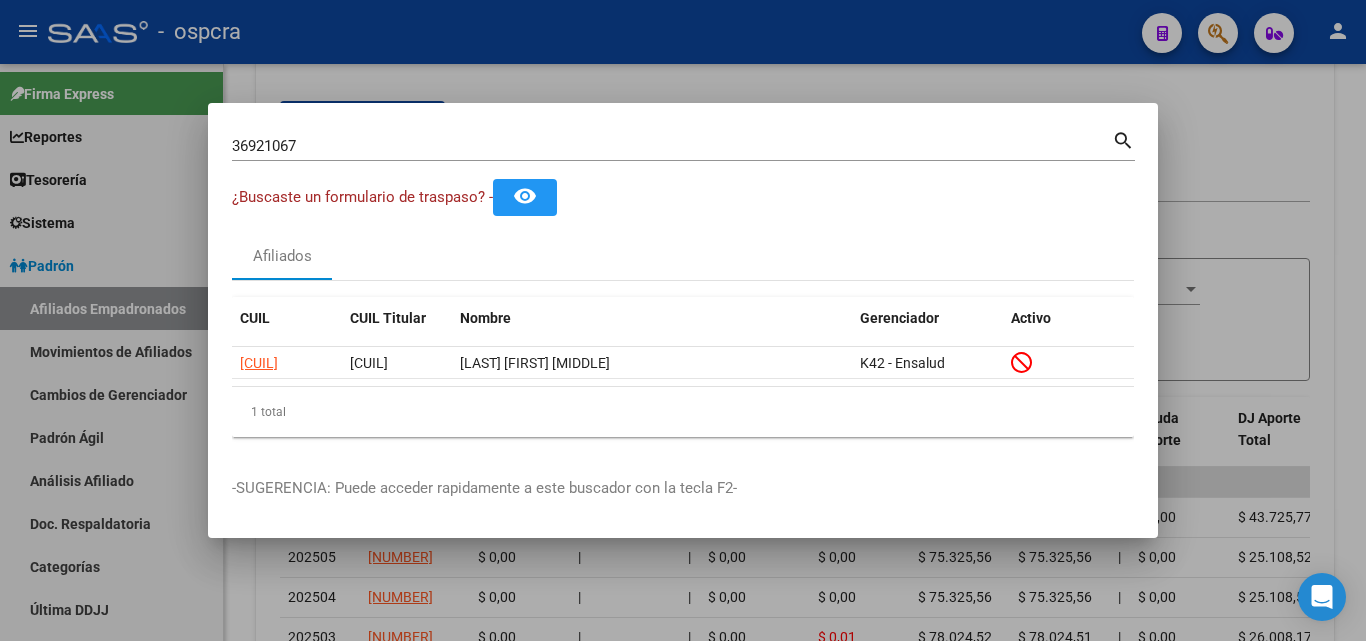 click at bounding box center [683, 320] 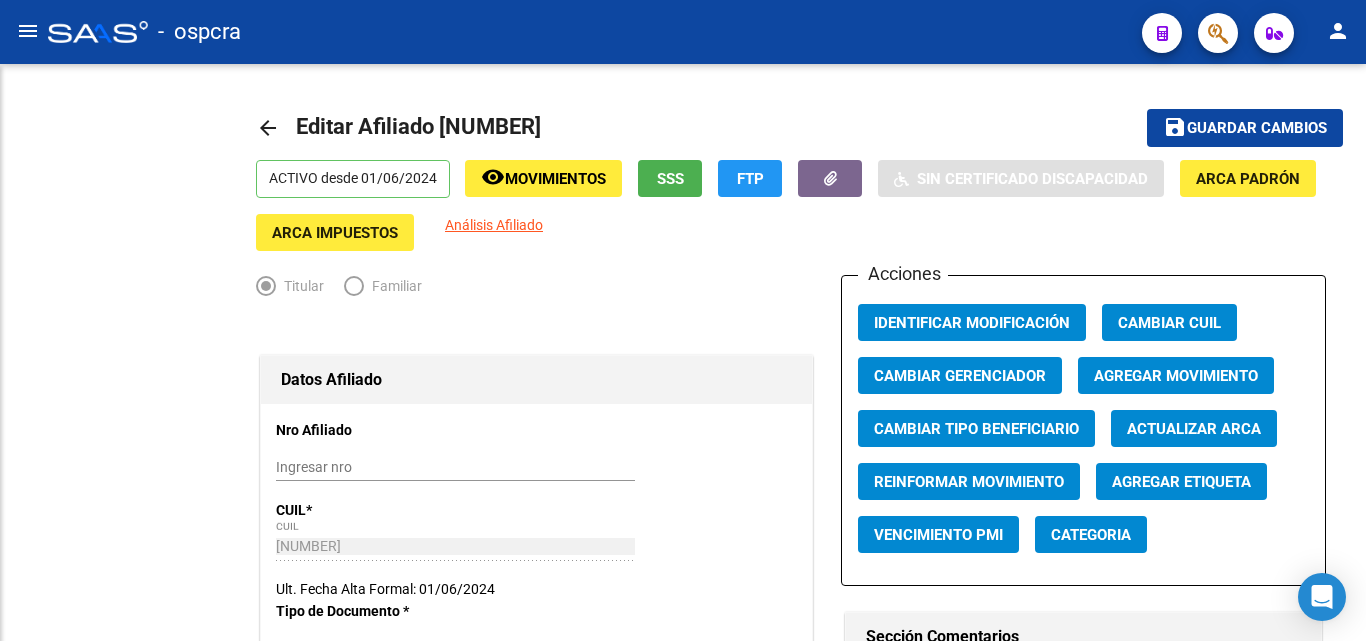 radio on "true" 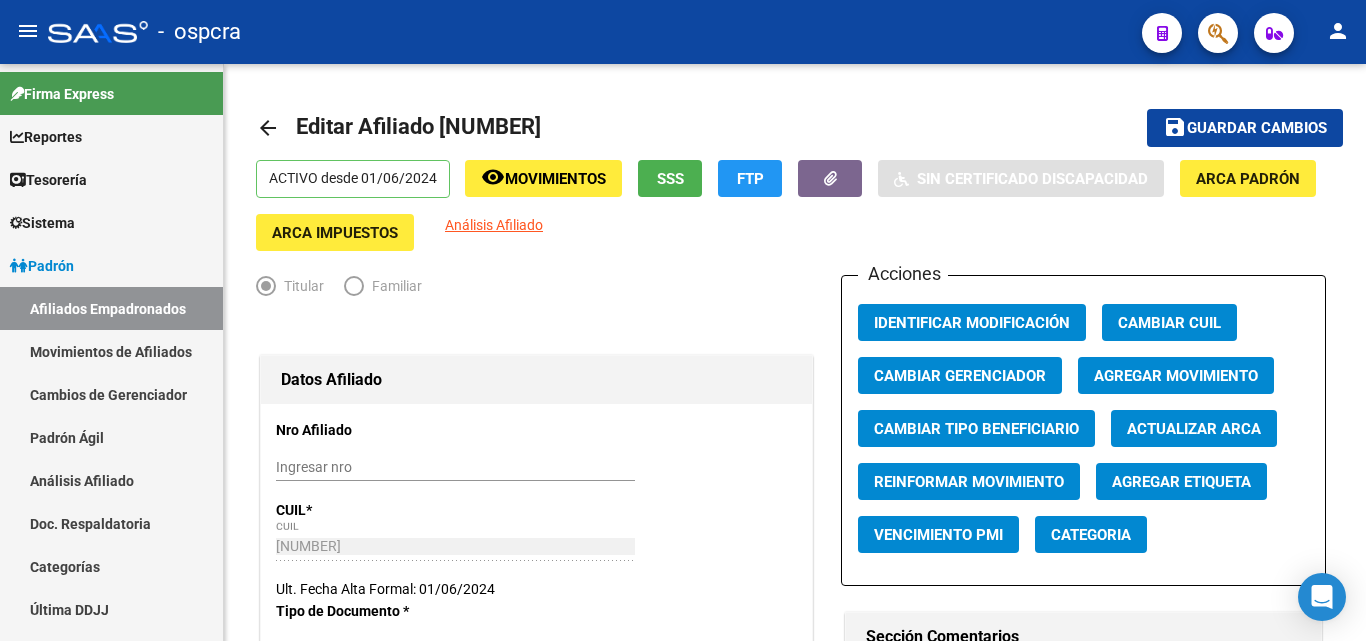 scroll, scrollTop: 0, scrollLeft: 0, axis: both 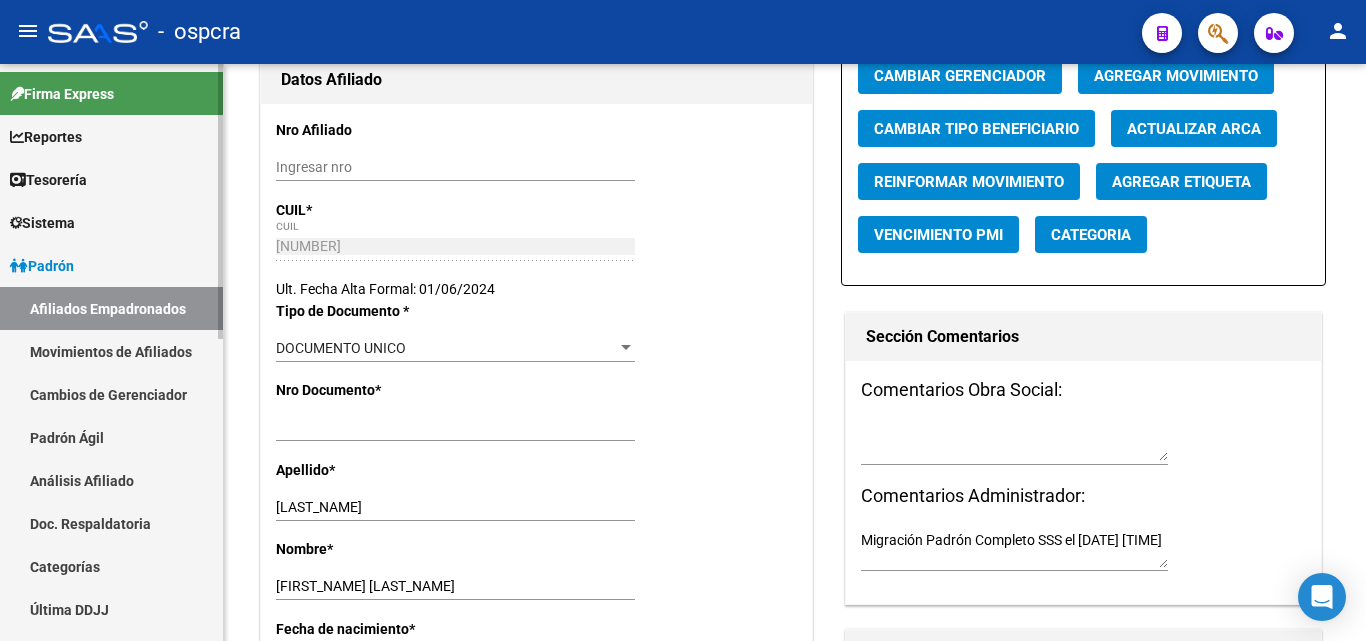 click on "Afiliados Empadronados" at bounding box center [111, 308] 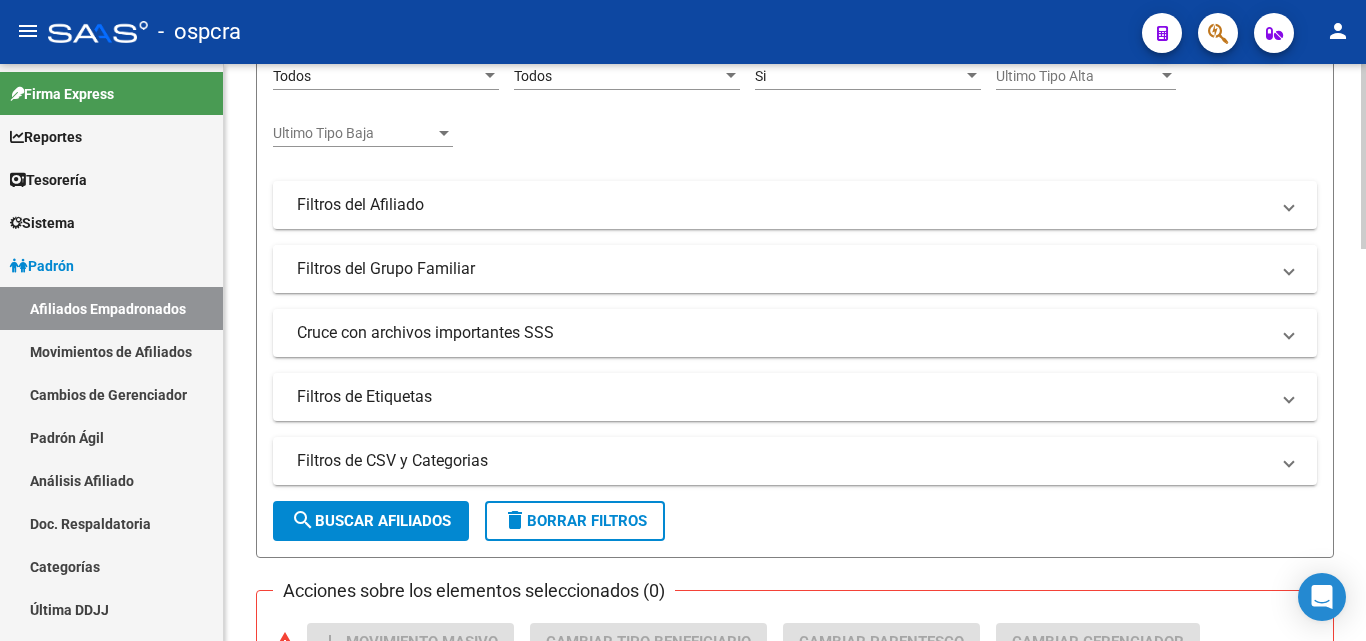 scroll, scrollTop: 100, scrollLeft: 0, axis: vertical 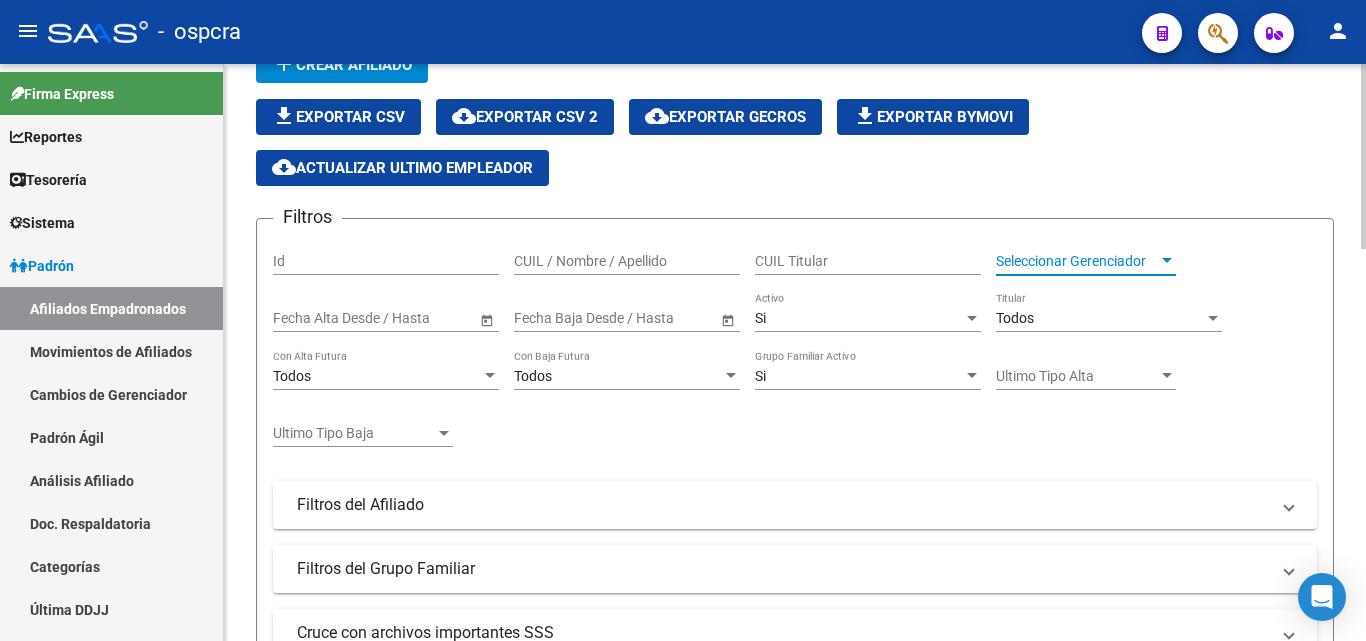 click on "Seleccionar Gerenciador" at bounding box center (1077, 261) 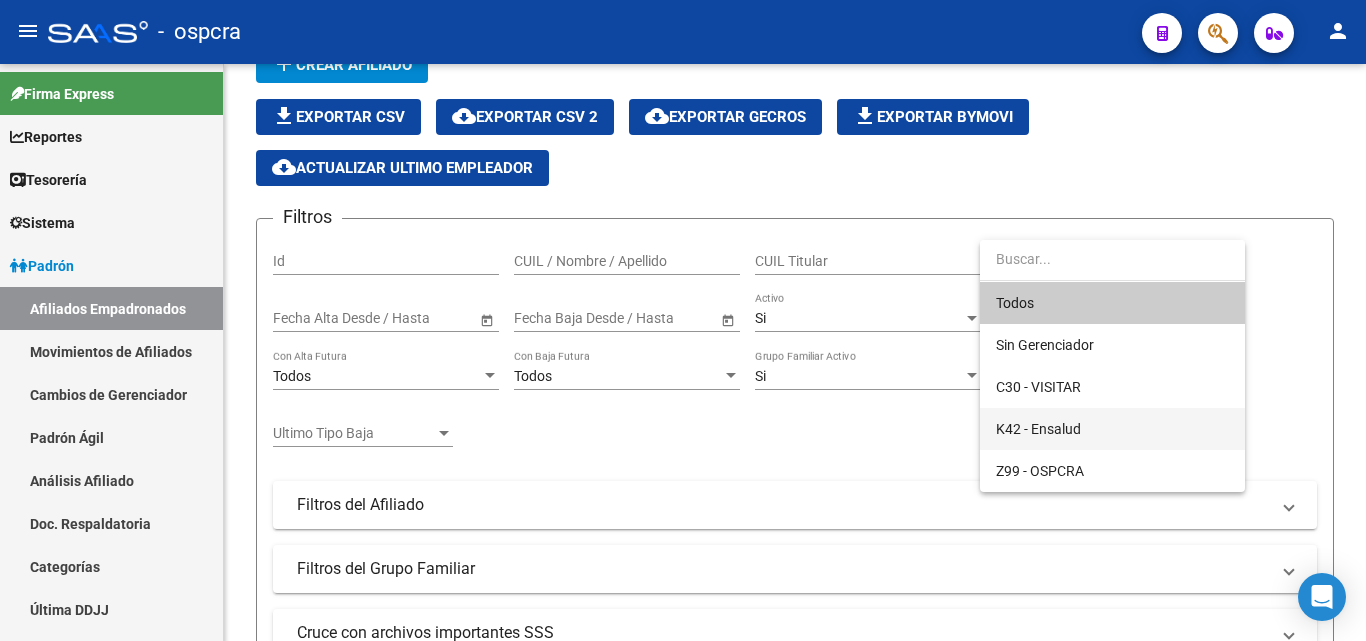 click on "K42 - Ensalud" at bounding box center (1112, 429) 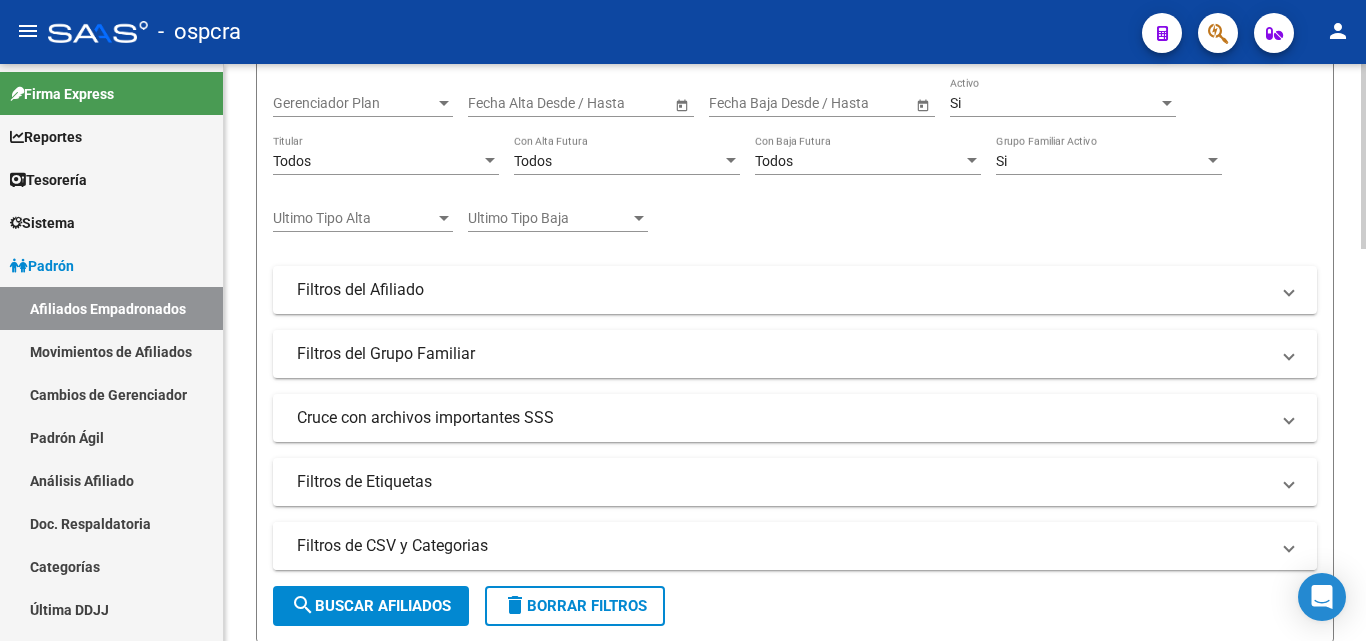 scroll, scrollTop: 500, scrollLeft: 0, axis: vertical 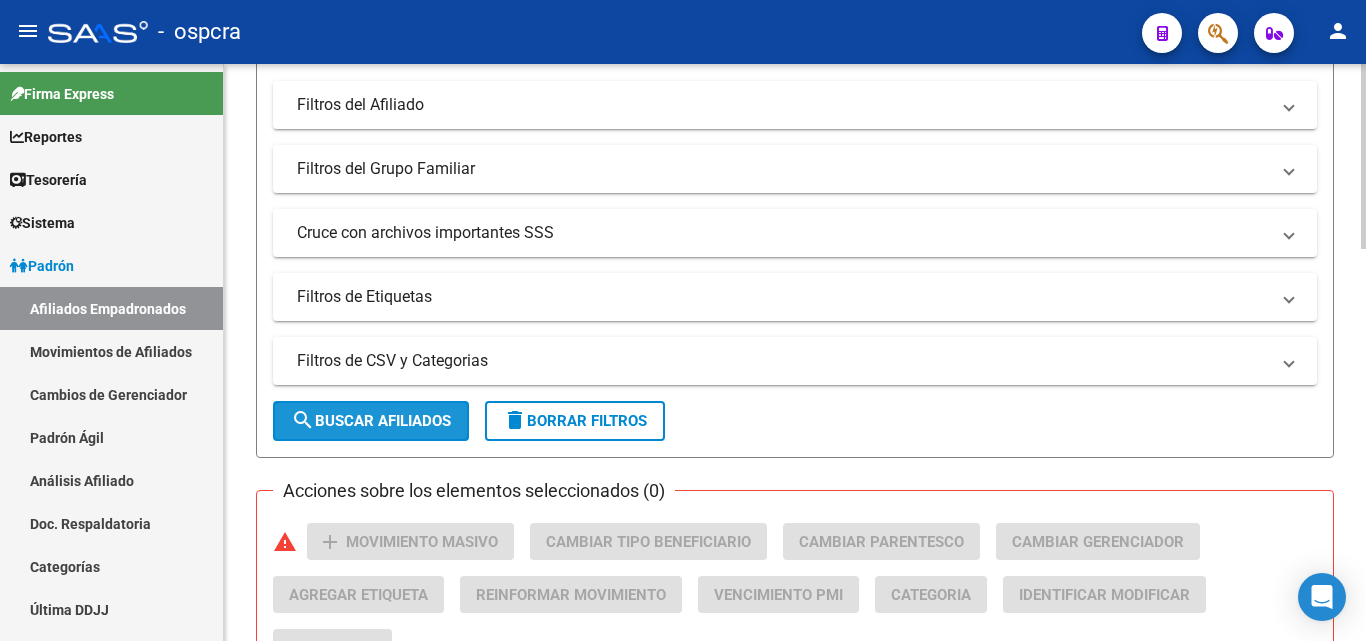 click on "search  Buscar Afiliados" 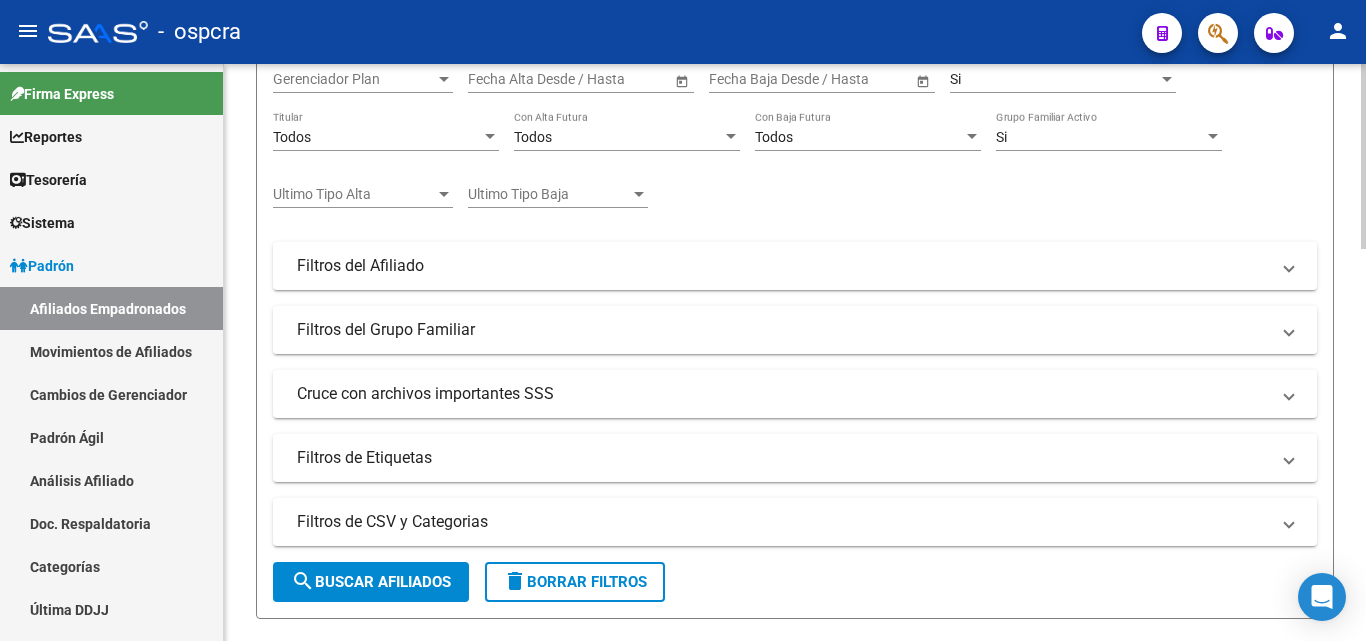 scroll, scrollTop: 0, scrollLeft: 0, axis: both 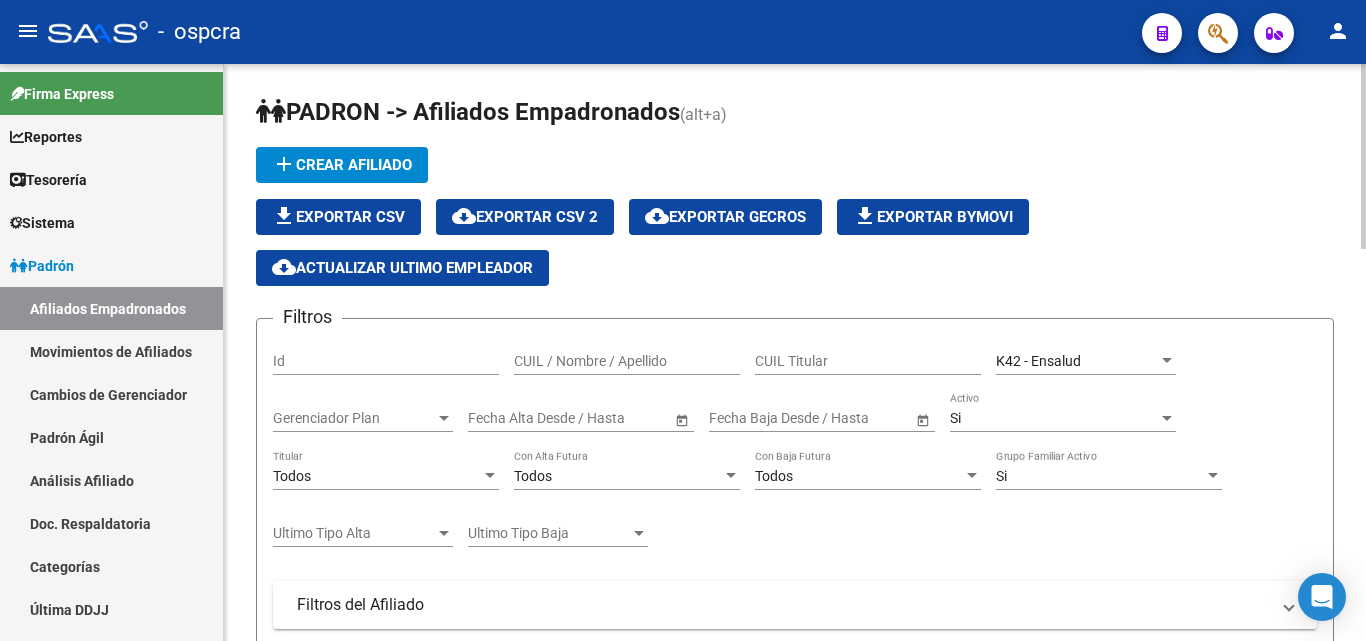 click on "cloud_download  Exportar CSV 2" 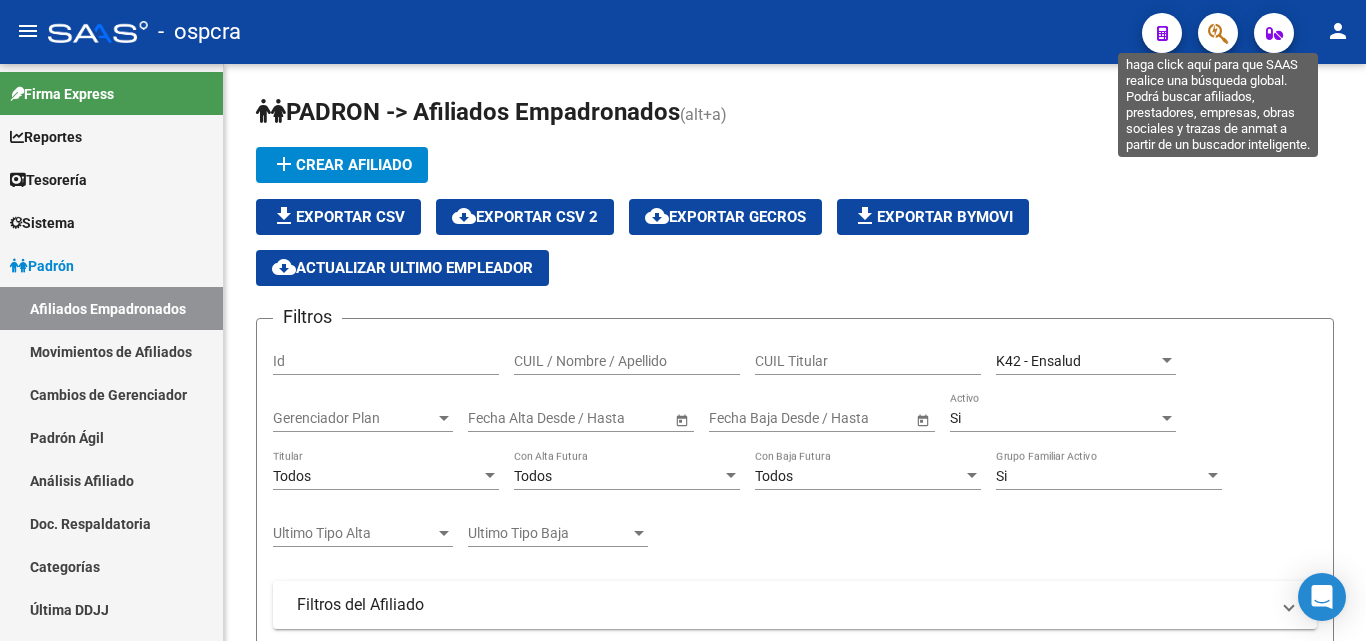 click 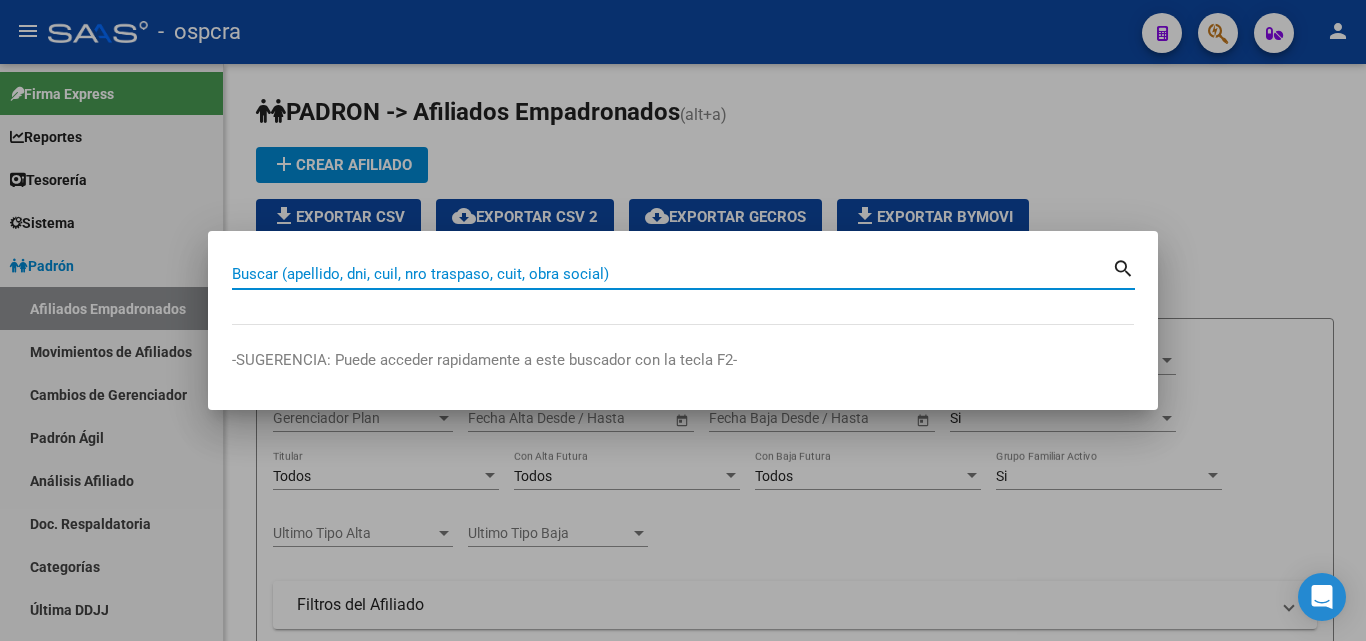 paste on "[CUIL]" 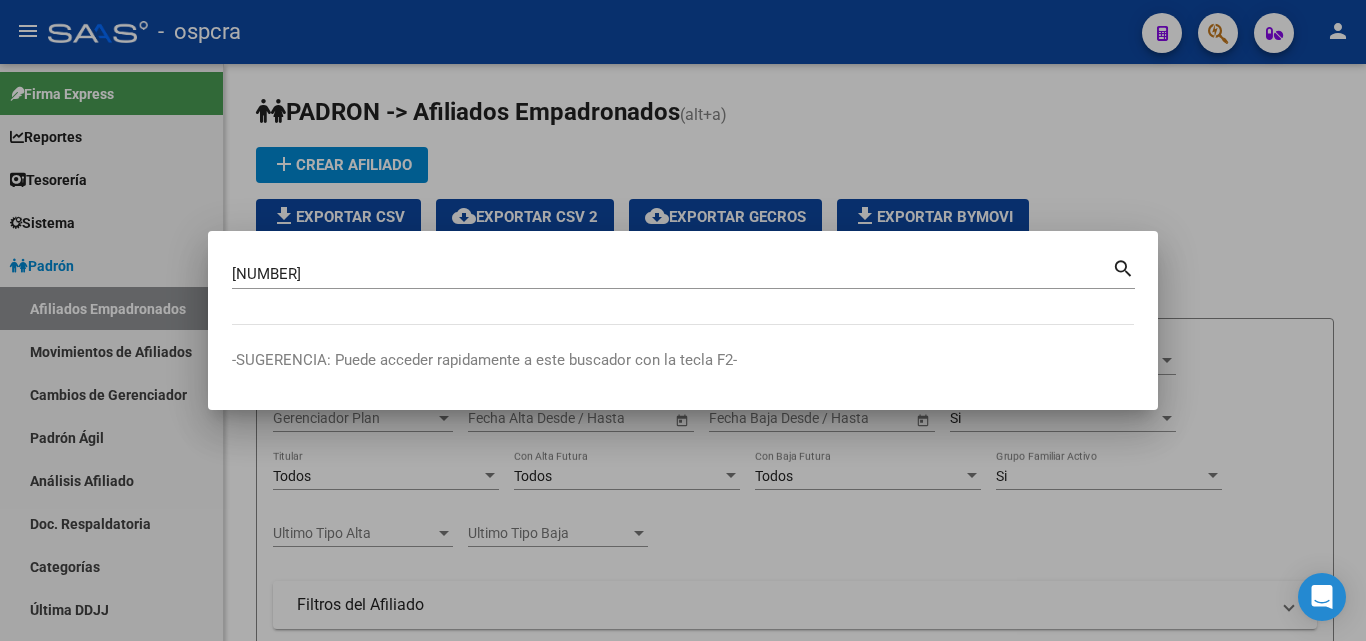click on "search" at bounding box center (1123, 267) 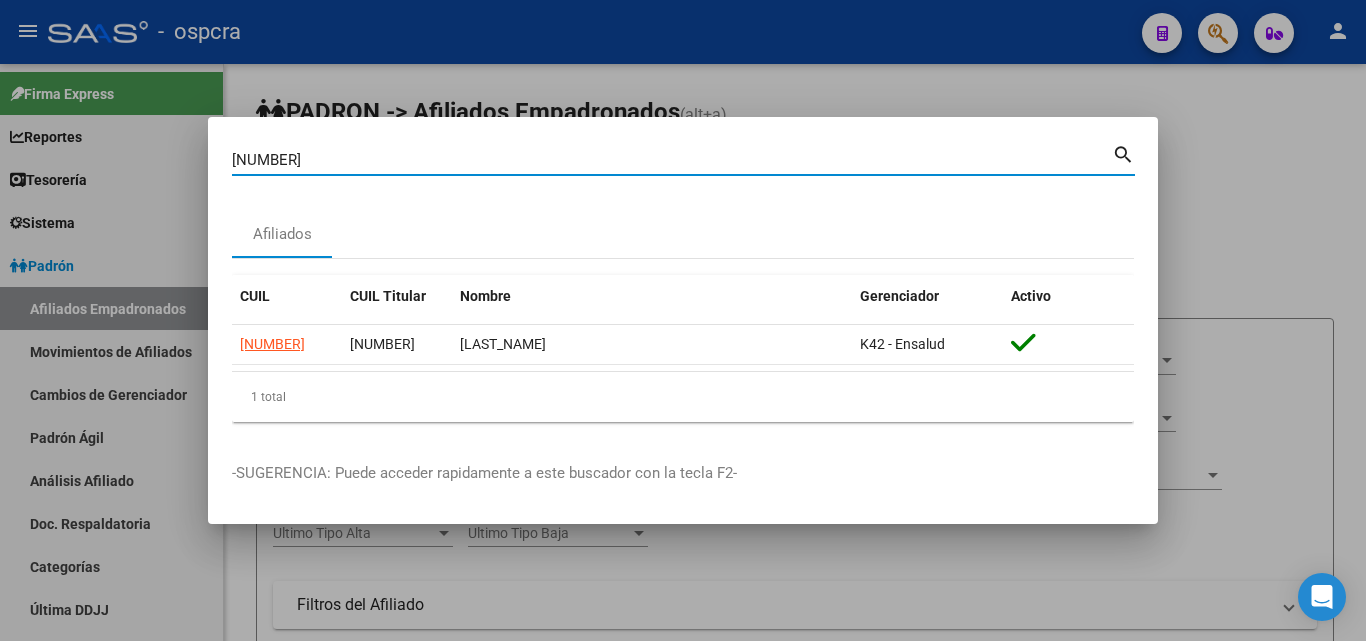 type on "20526186061barroso" 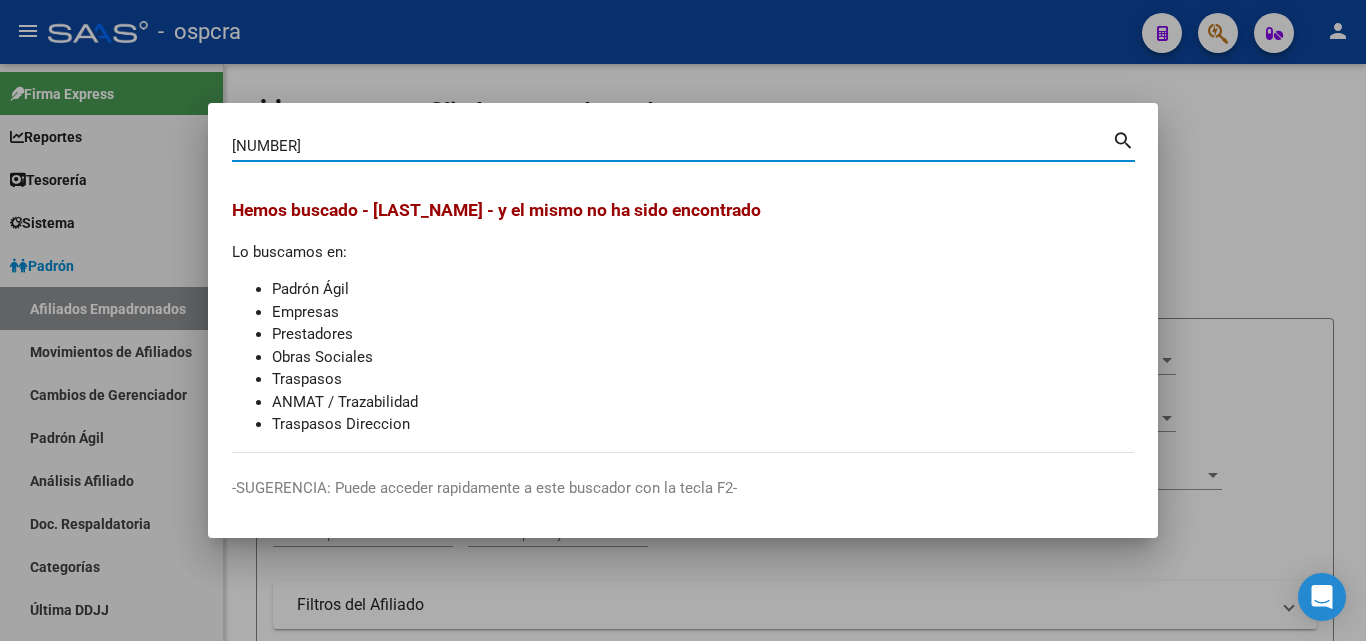 drag, startPoint x: 418, startPoint y: 140, endPoint x: 4, endPoint y: 171, distance: 415.159 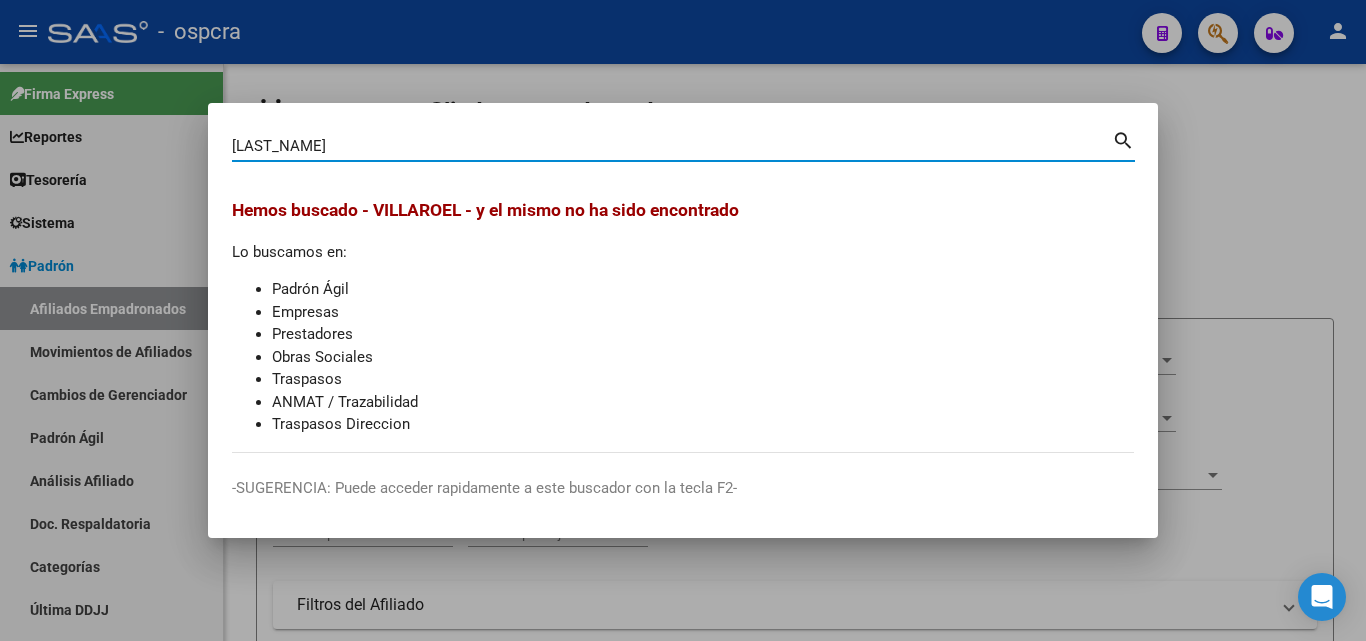 type on "VILLAROEL" 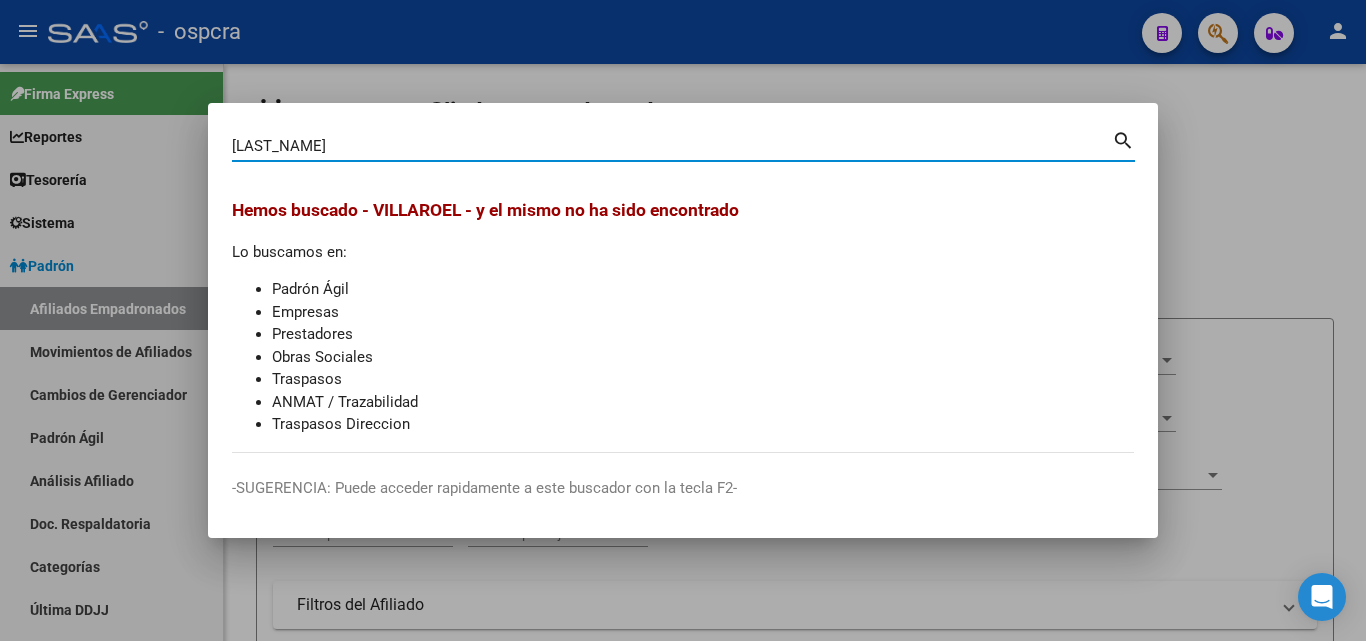 drag, startPoint x: 313, startPoint y: 150, endPoint x: 117, endPoint y: 142, distance: 196.1632 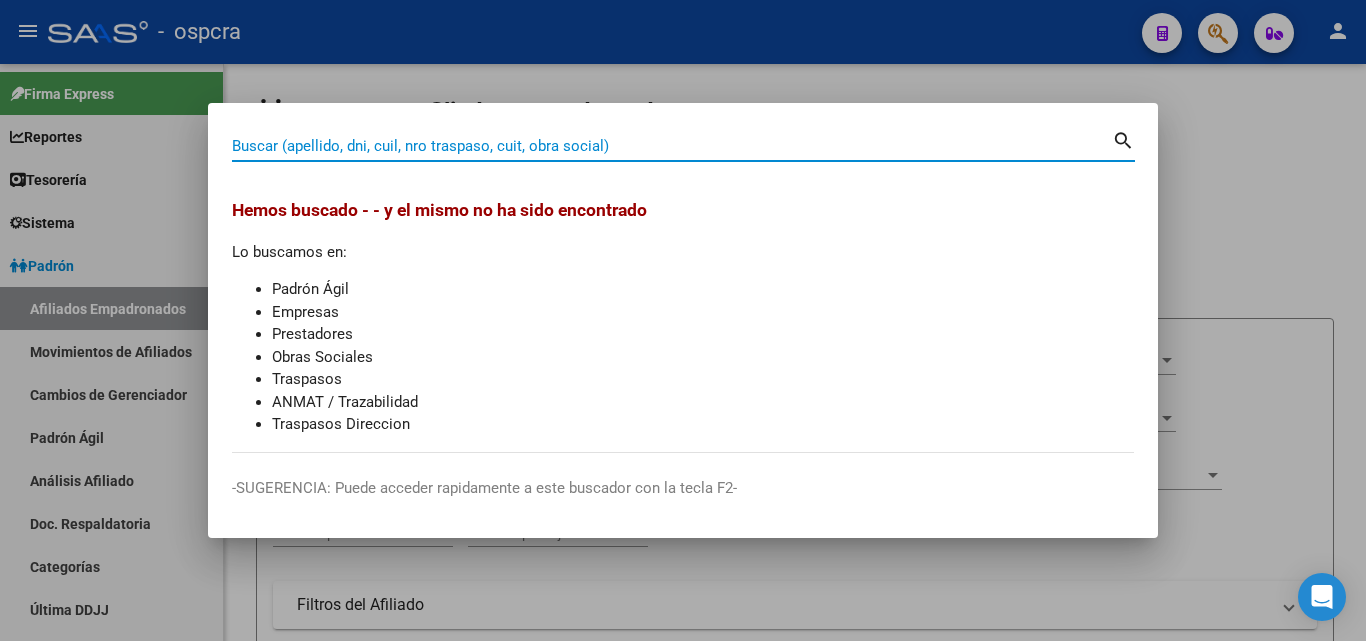 type 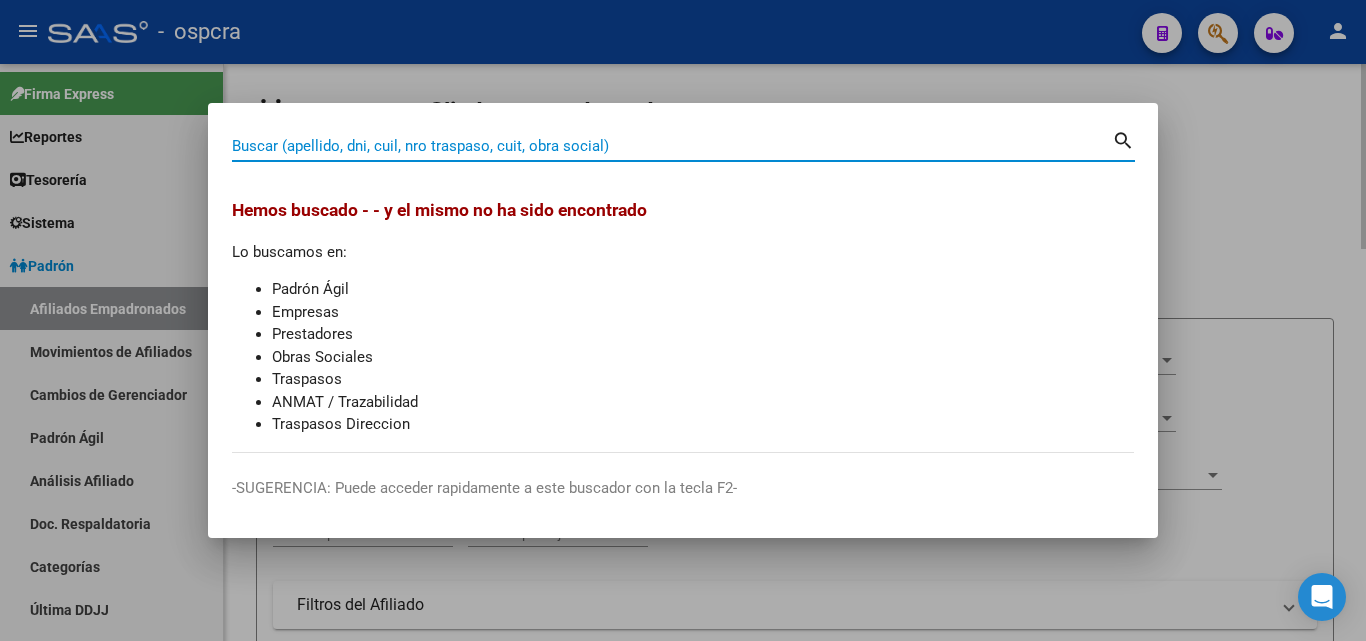 drag, startPoint x: 607, startPoint y: 86, endPoint x: 604, endPoint y: 121, distance: 35.128338 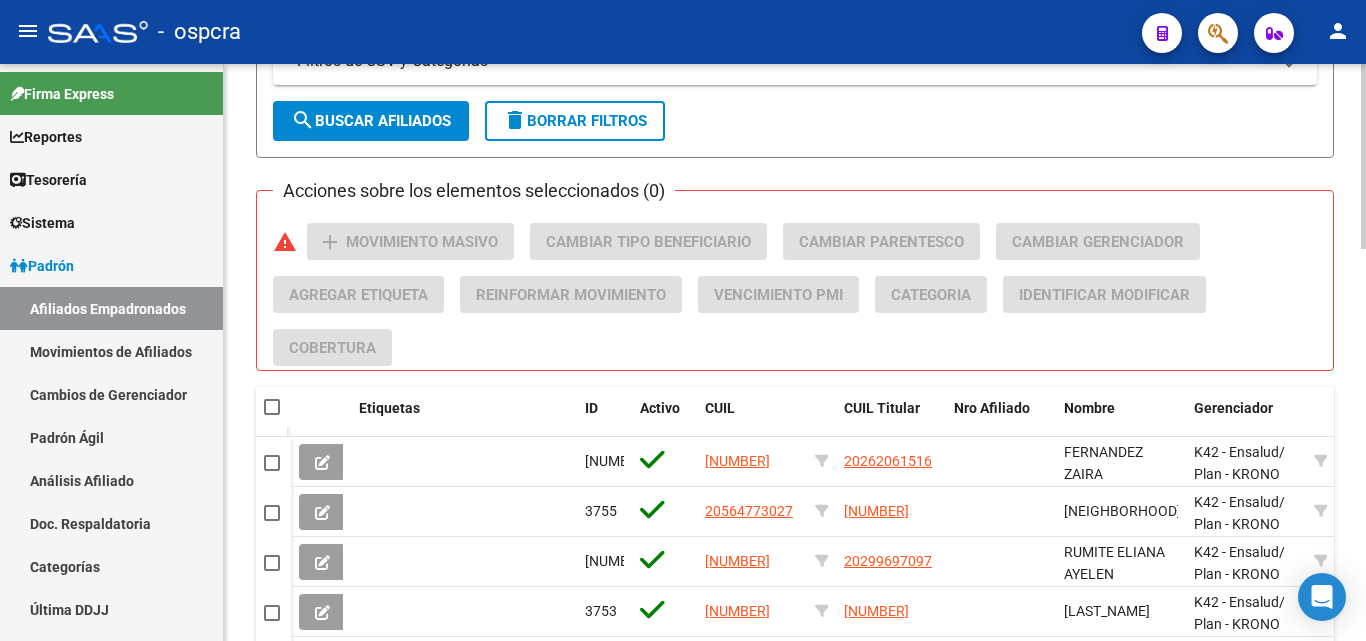 scroll, scrollTop: 1000, scrollLeft: 0, axis: vertical 